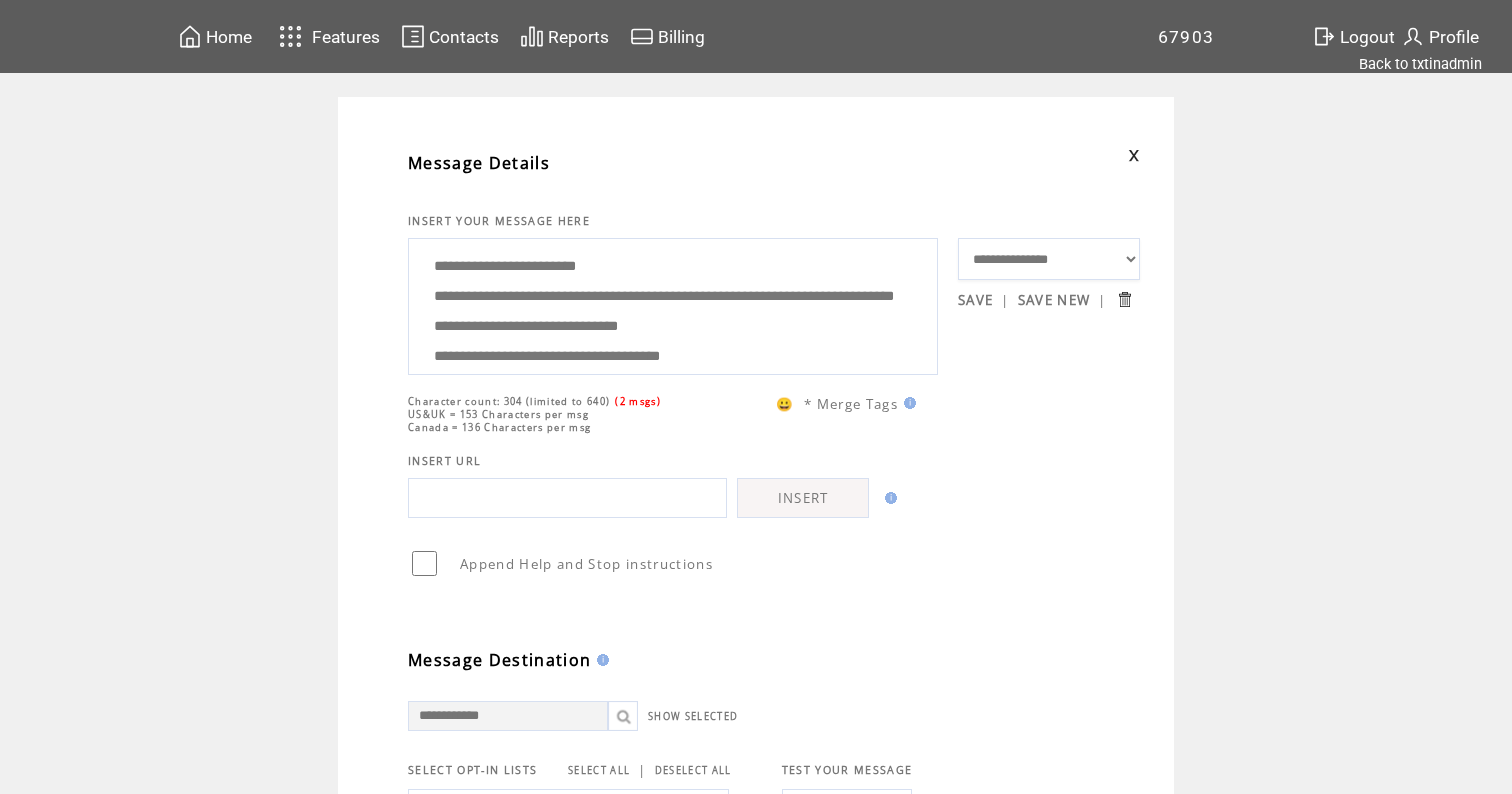 scroll, scrollTop: 0, scrollLeft: 0, axis: both 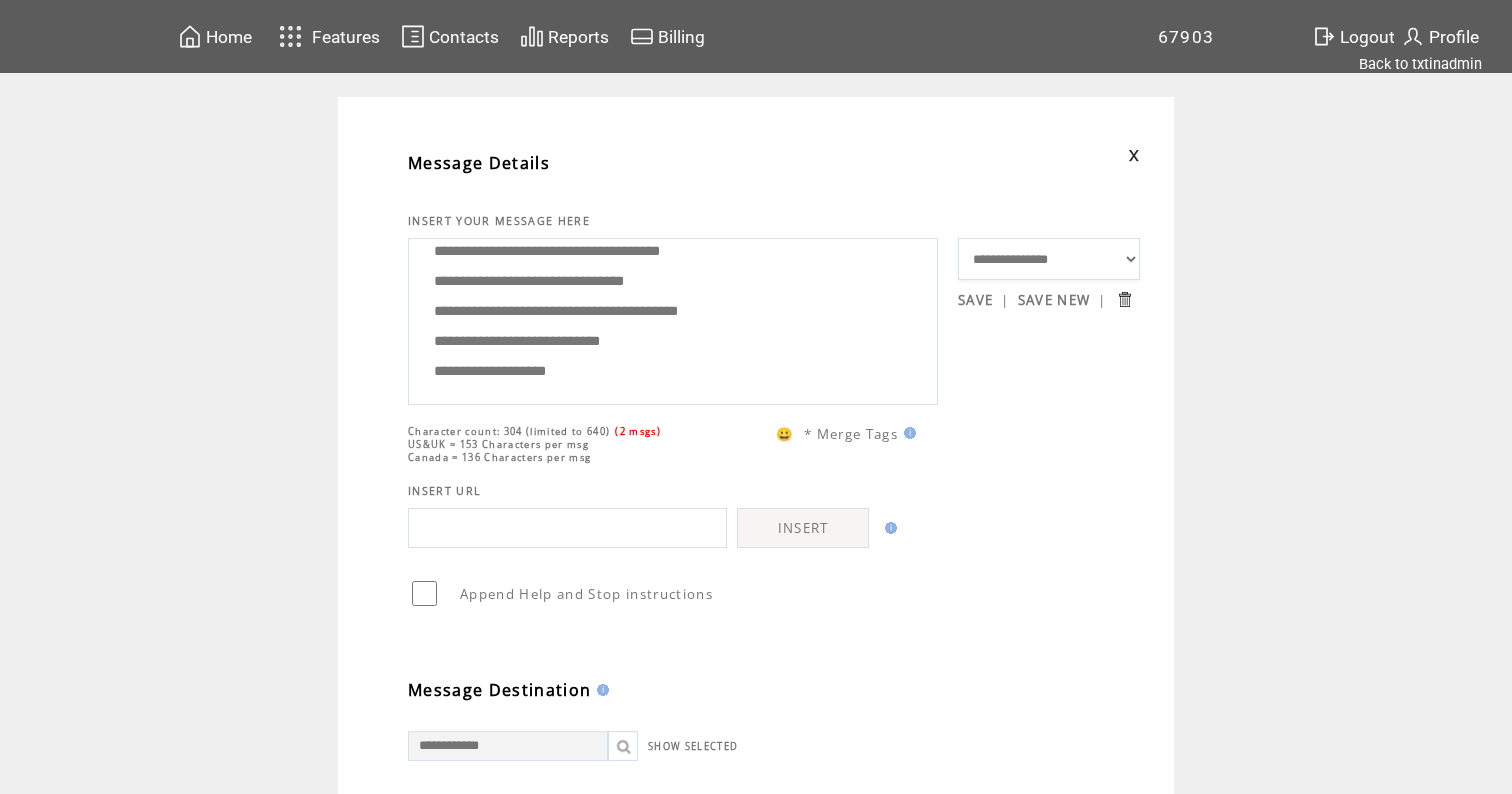 drag, startPoint x: 811, startPoint y: 293, endPoint x: 631, endPoint y: 285, distance: 180.17769 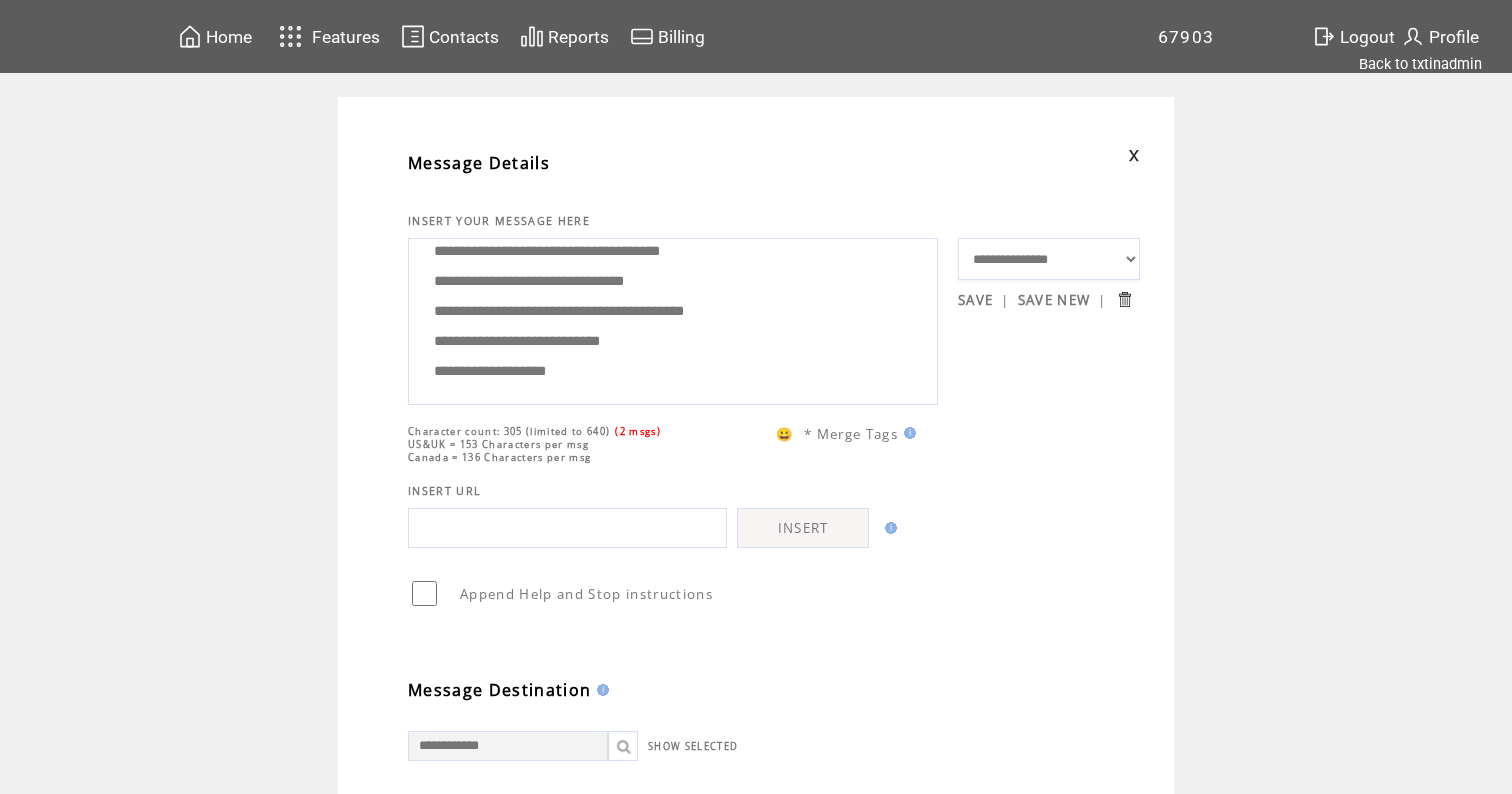 click on "**********" at bounding box center (673, 319) 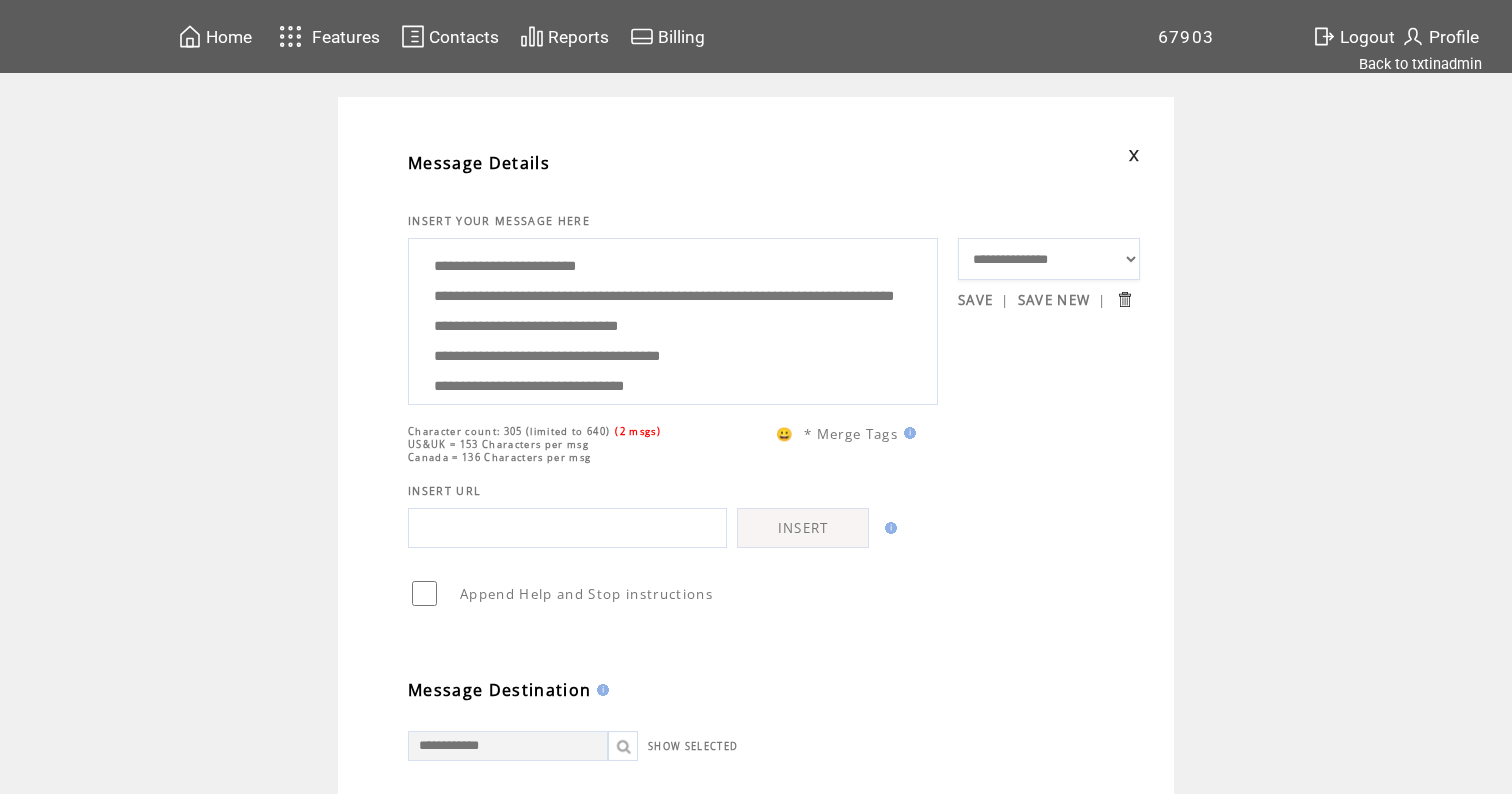 drag, startPoint x: 756, startPoint y: 323, endPoint x: 544, endPoint y: 276, distance: 217.14742 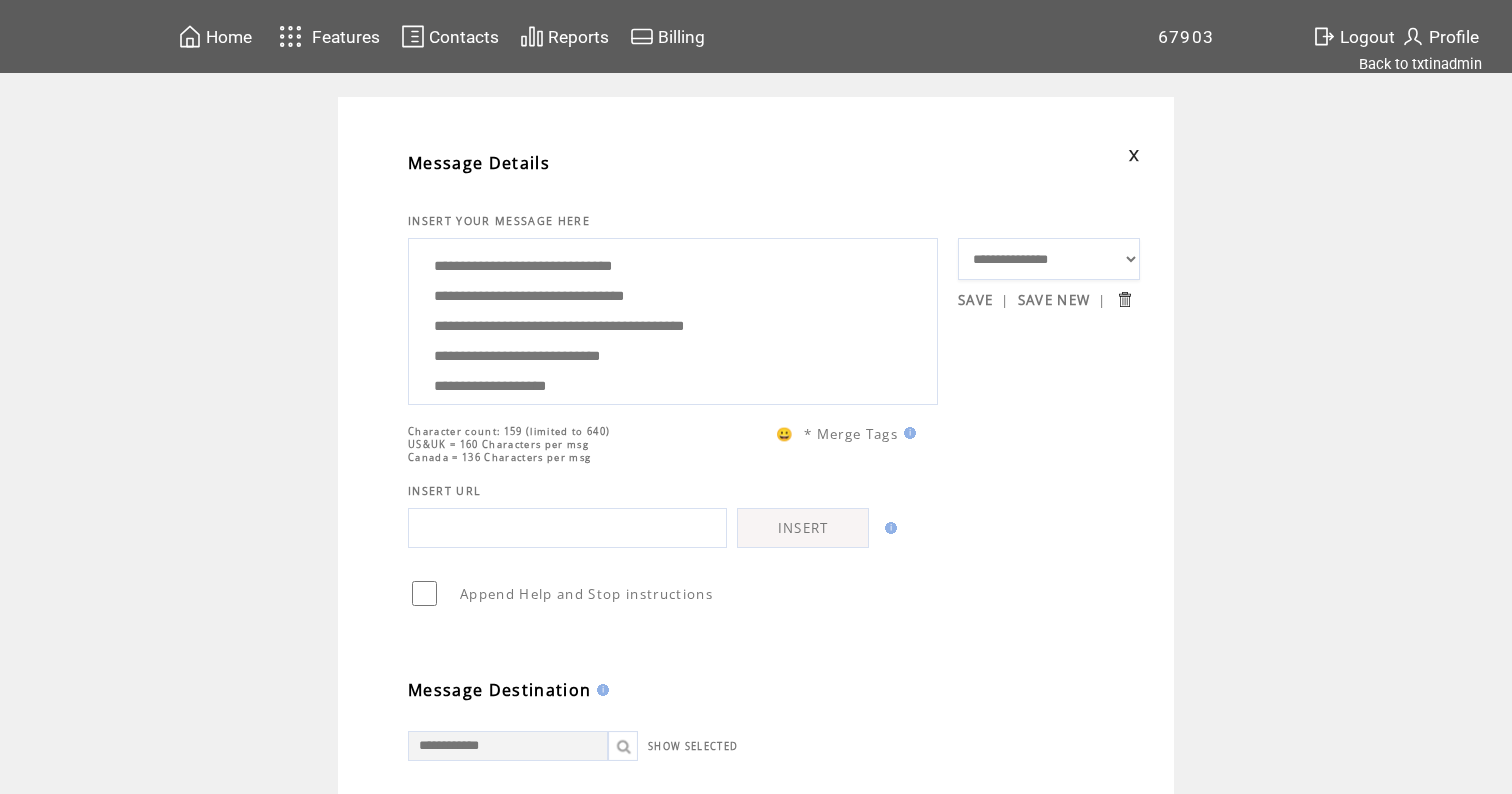 click on "**********" at bounding box center [673, 319] 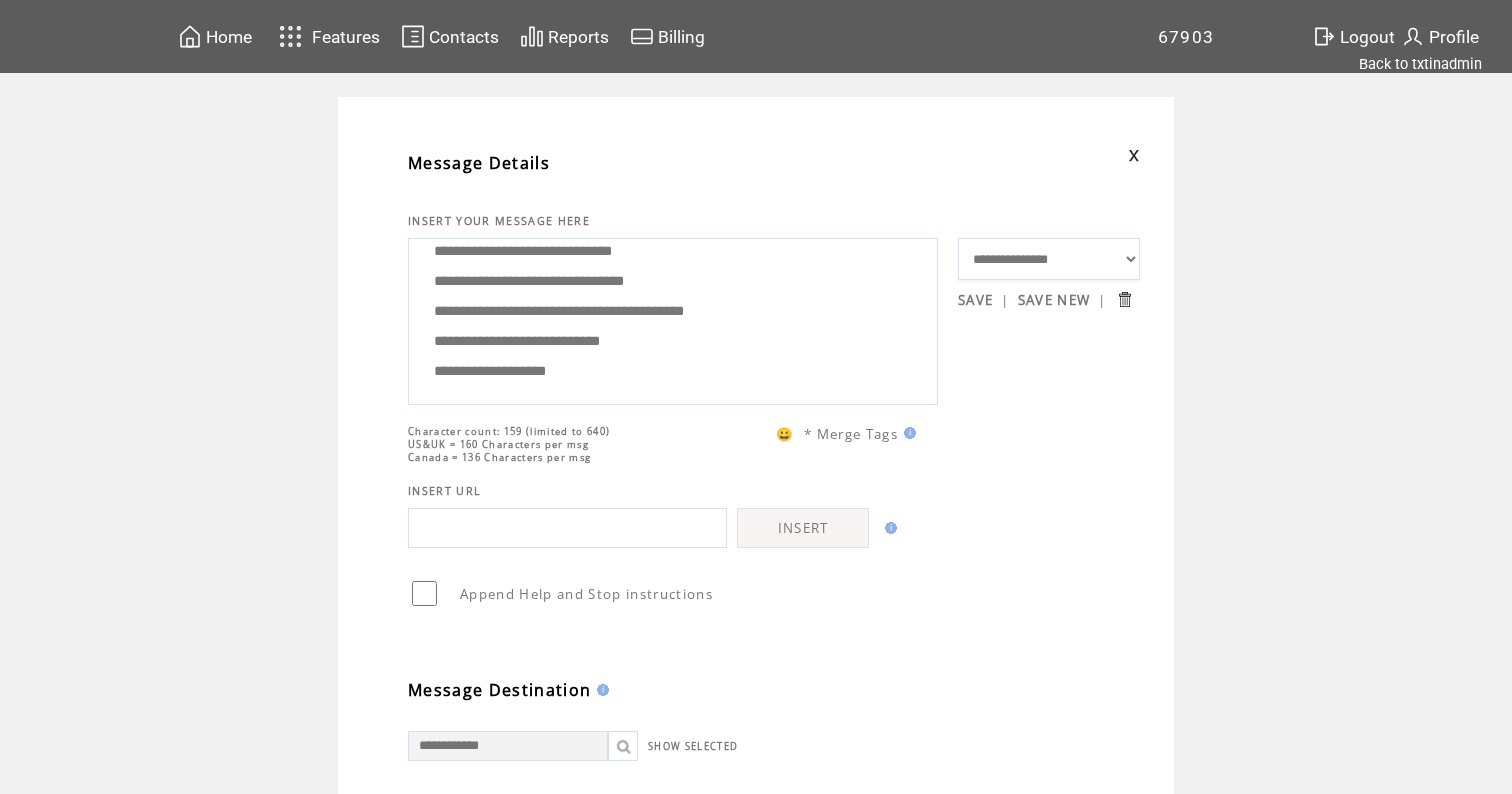 scroll, scrollTop: 60, scrollLeft: 0, axis: vertical 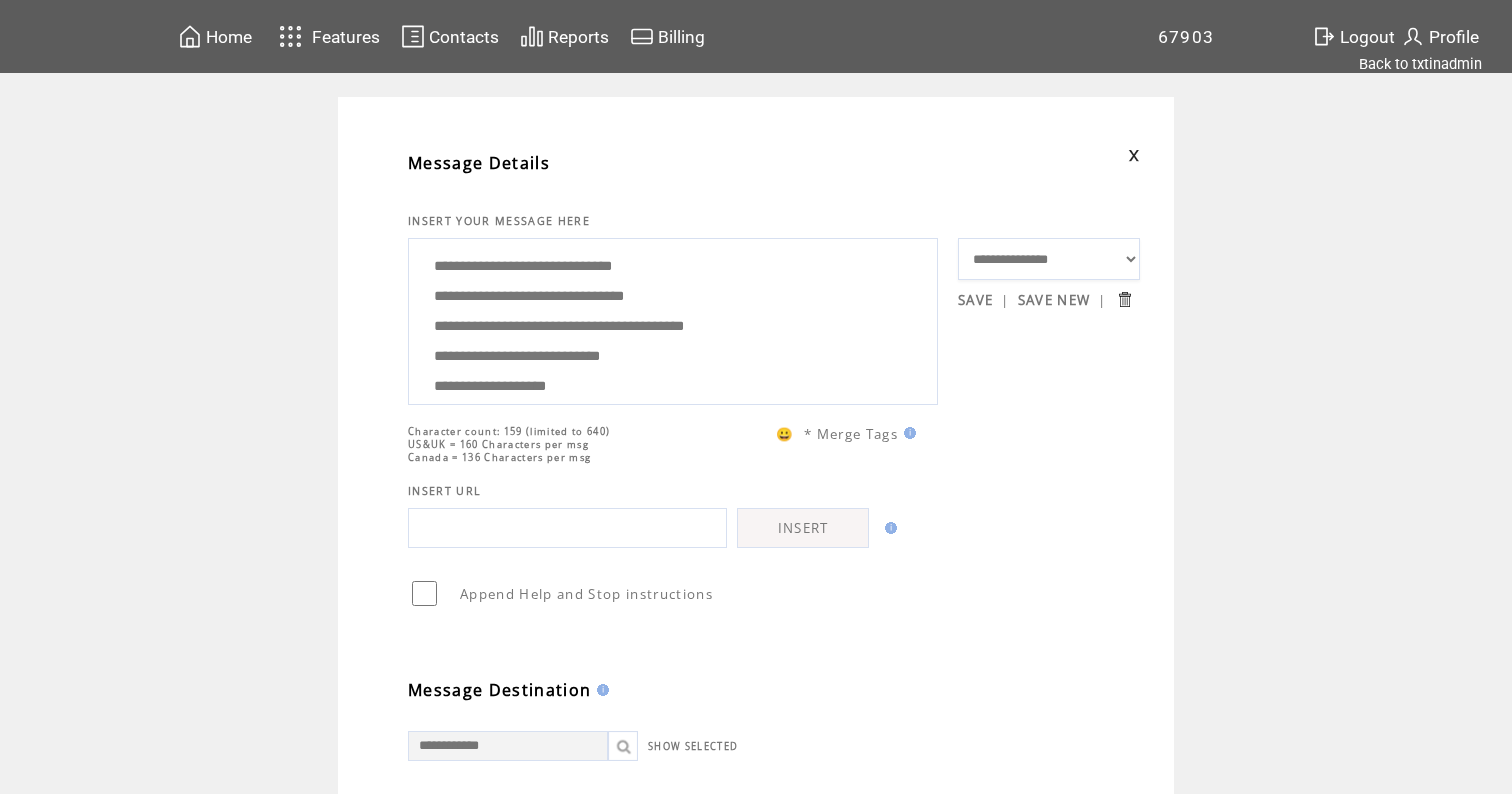 drag, startPoint x: 619, startPoint y: 371, endPoint x: 577, endPoint y: 184, distance: 191.65855 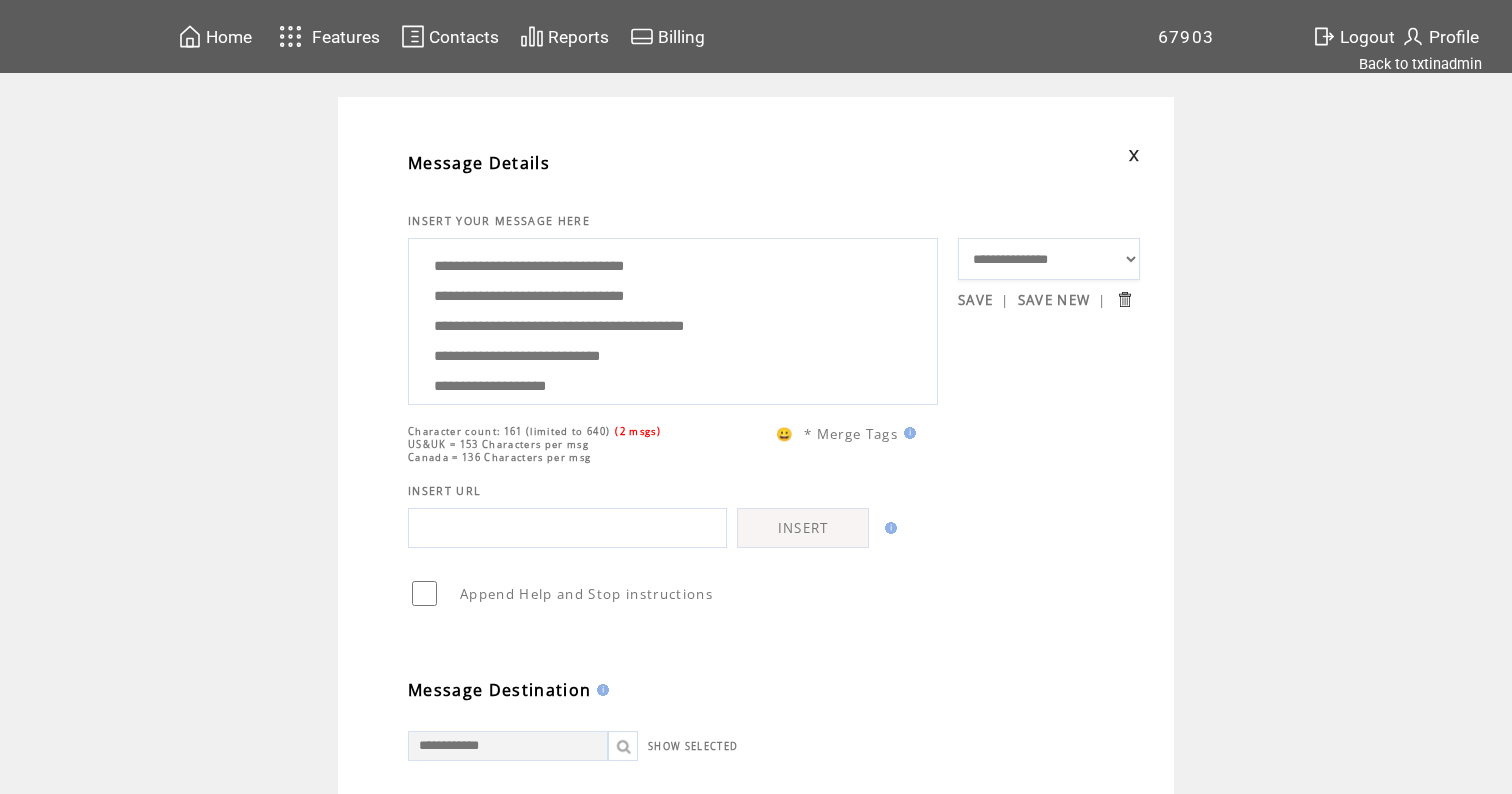 click on "**********" at bounding box center (673, 319) 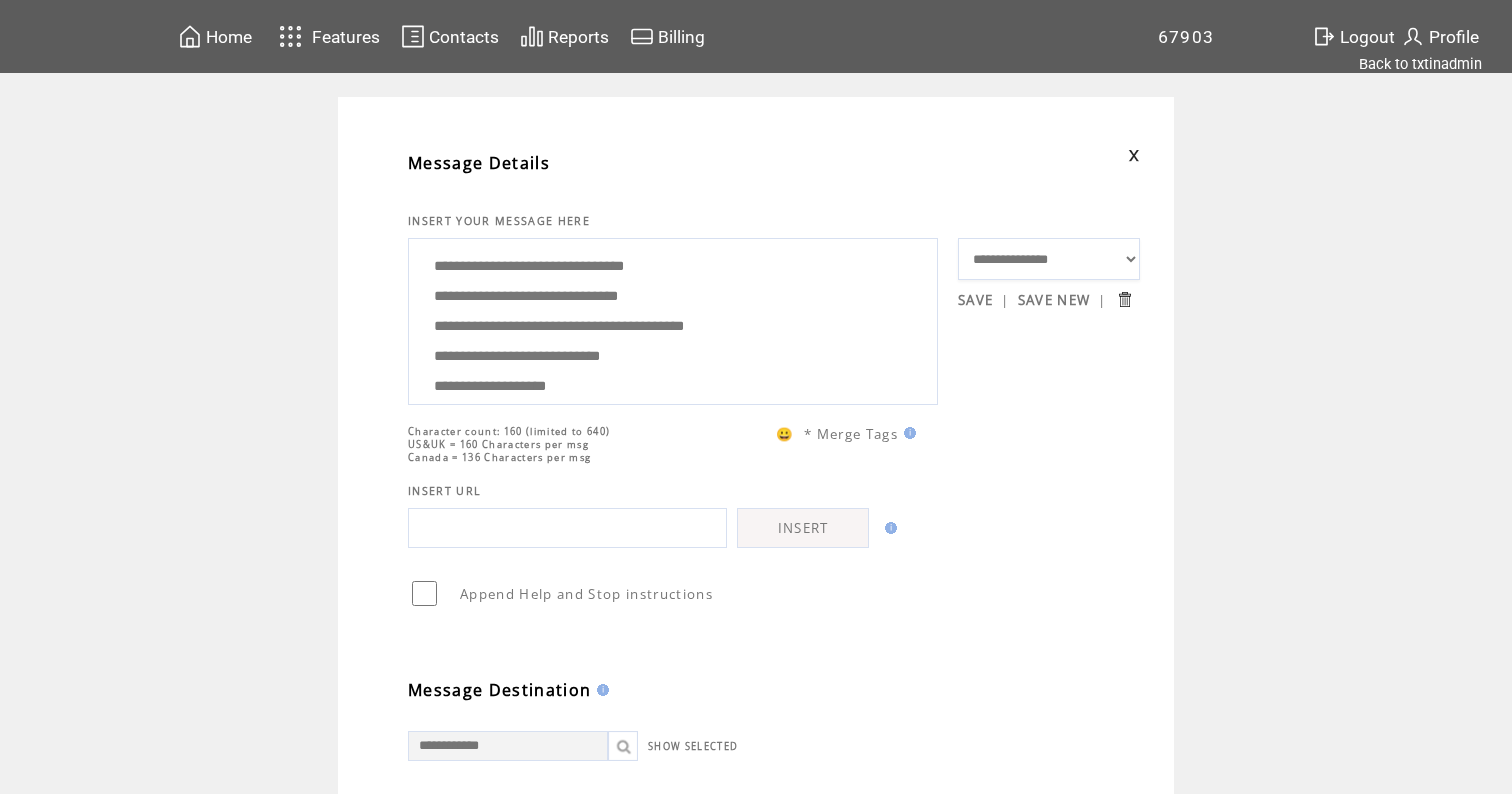 click on "**********" at bounding box center [673, 319] 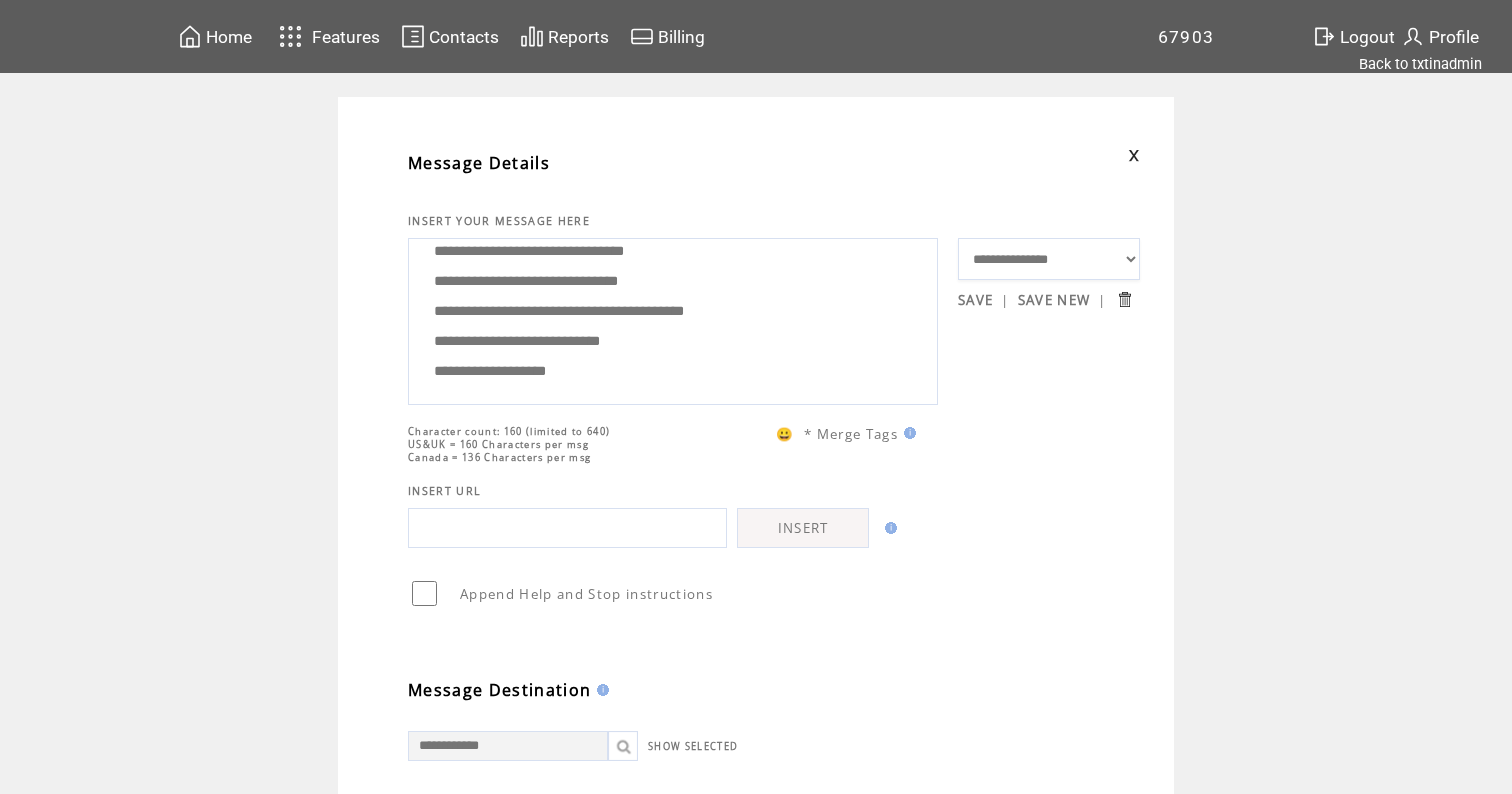 scroll, scrollTop: 69, scrollLeft: 0, axis: vertical 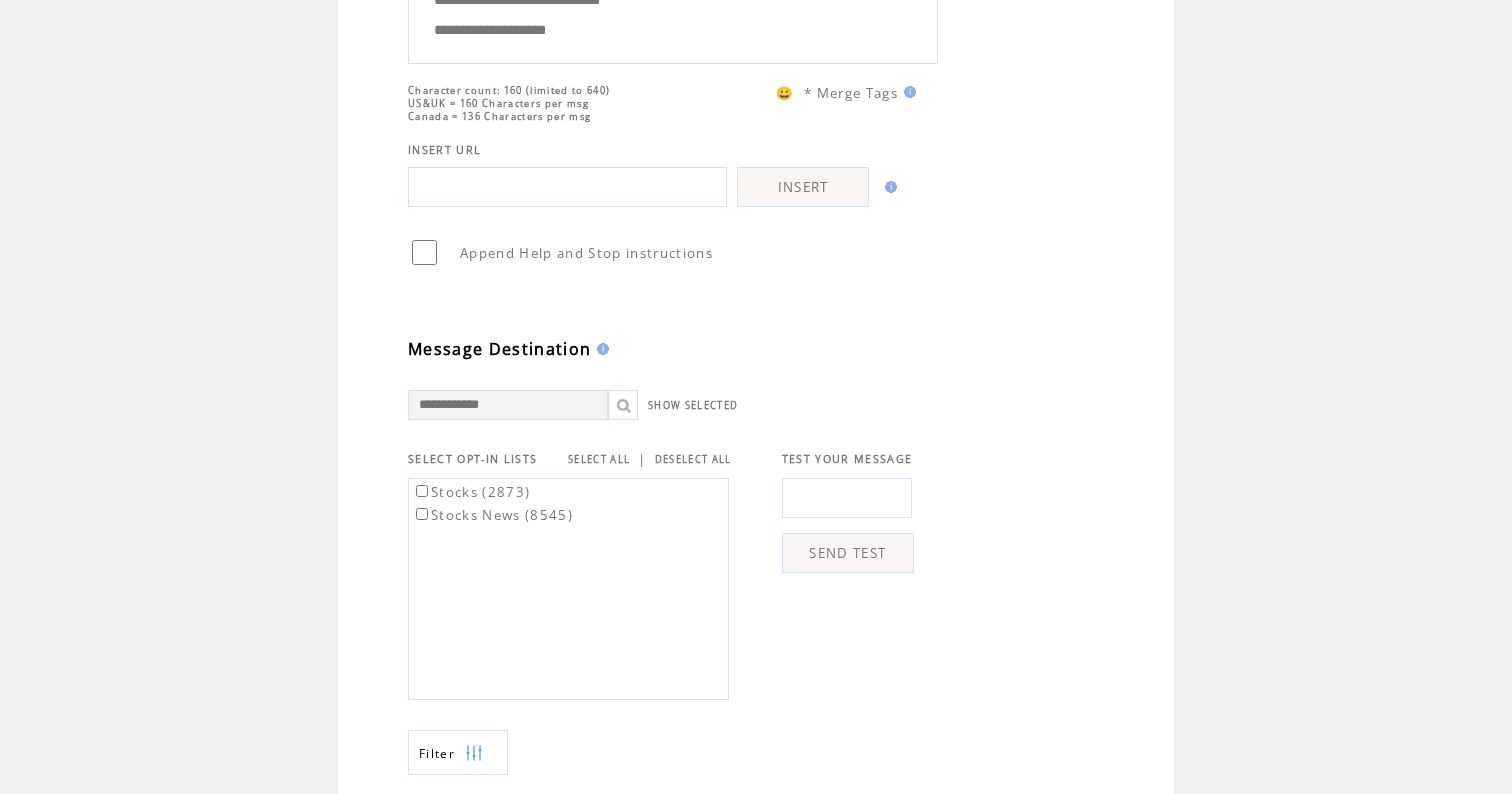 type on "**********" 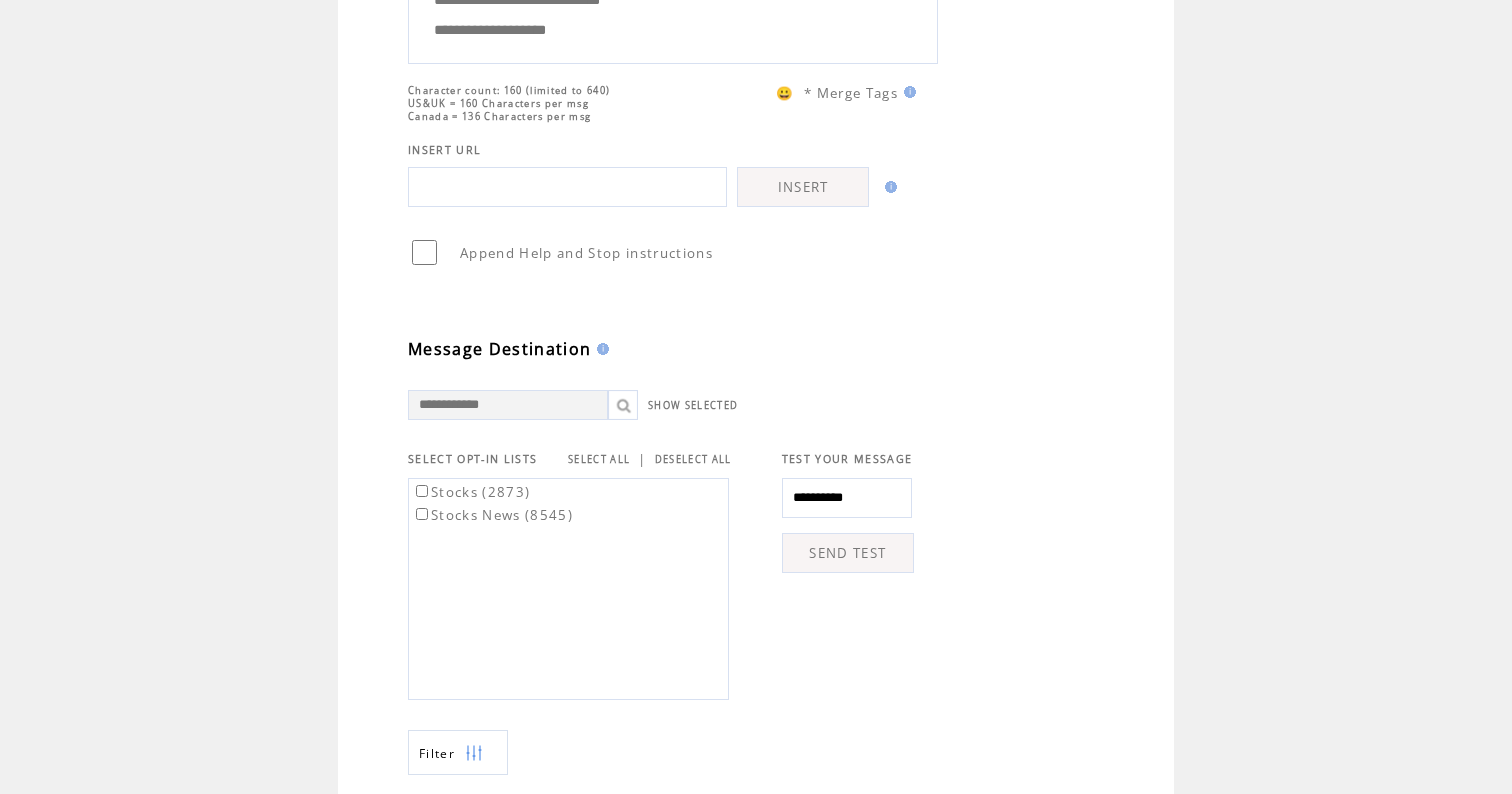 type on "**********" 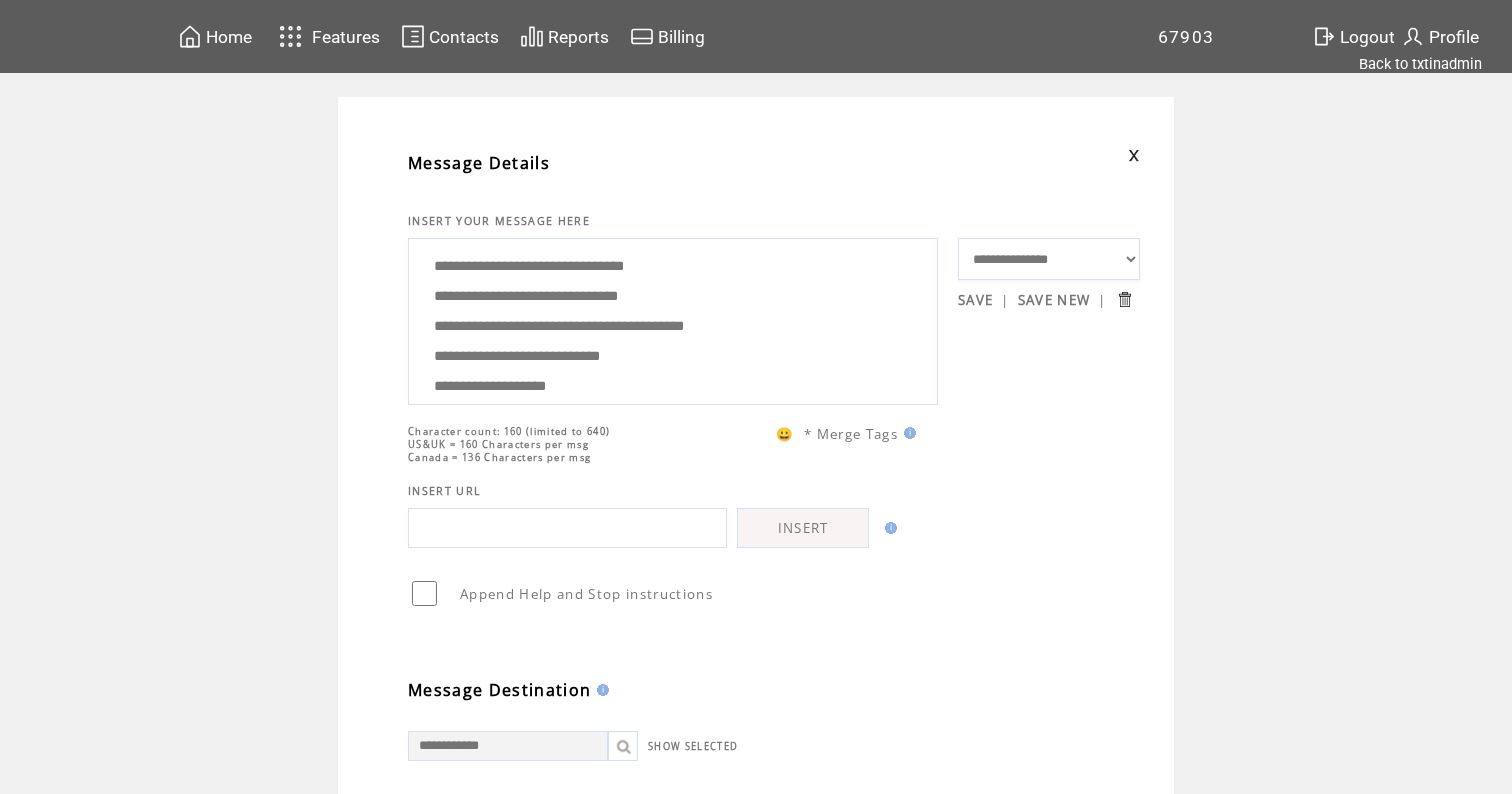 scroll, scrollTop: 0, scrollLeft: 0, axis: both 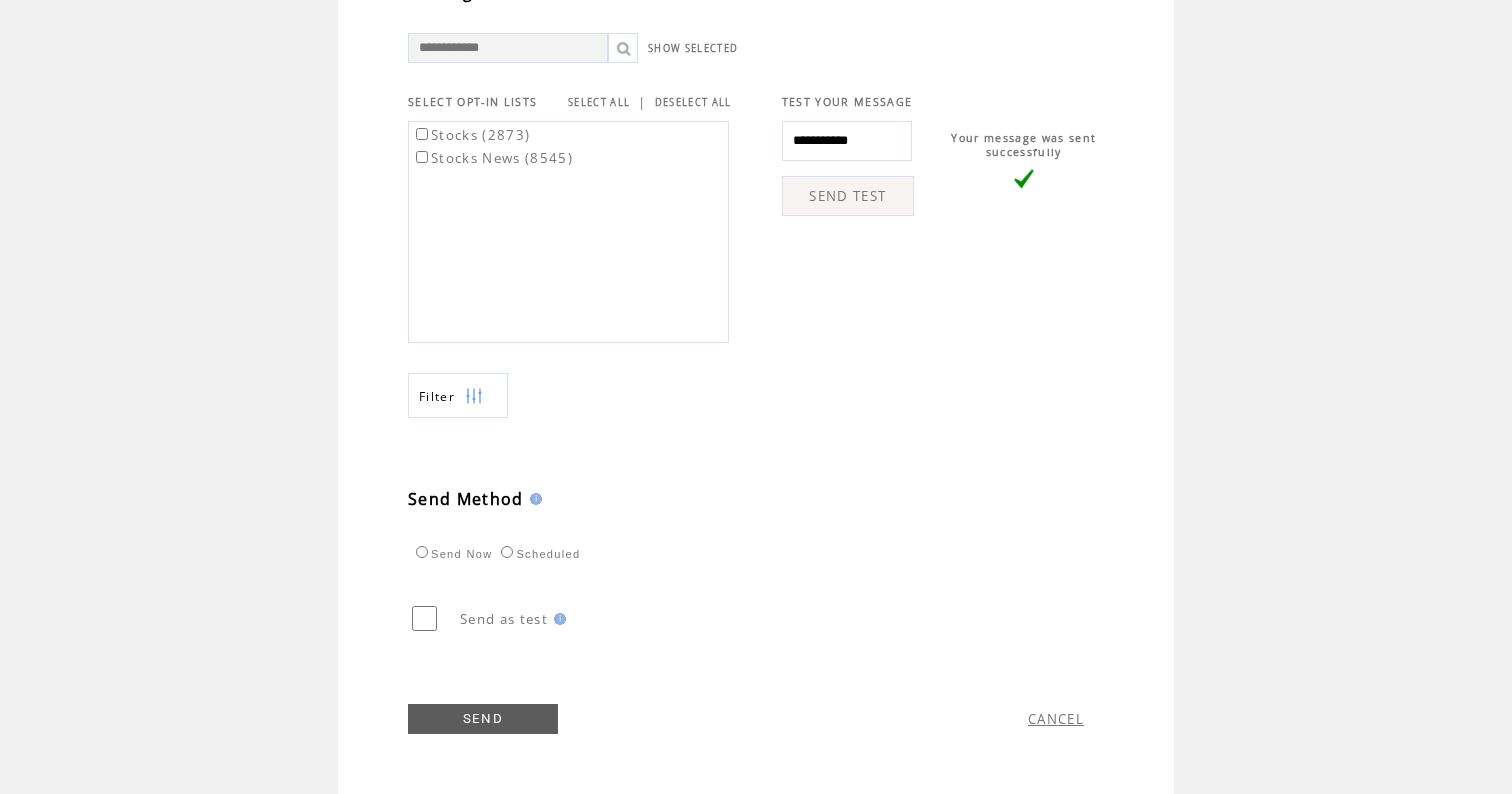 click on "SELECT ALL" at bounding box center [599, 102] 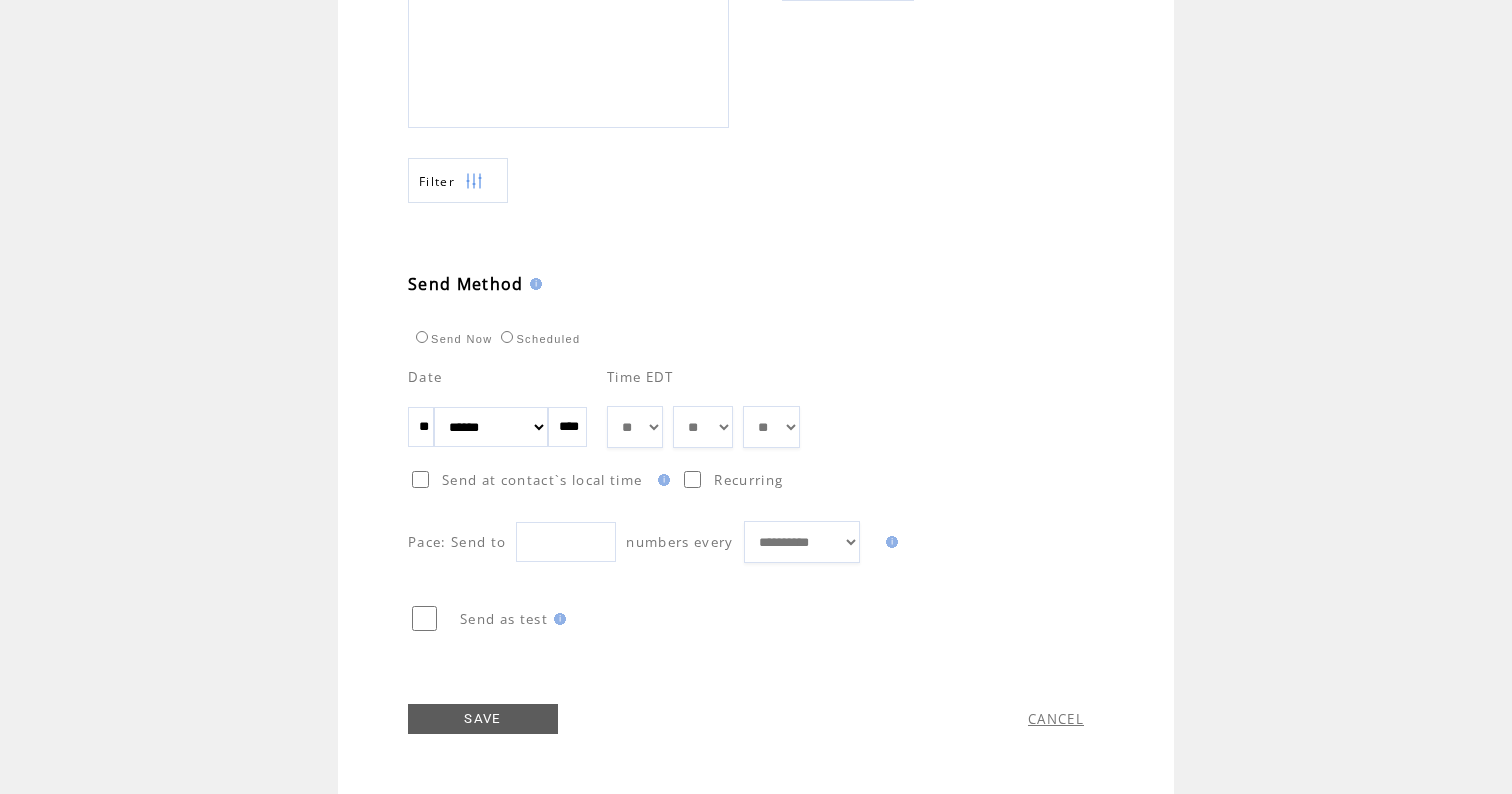 scroll, scrollTop: 924, scrollLeft: 0, axis: vertical 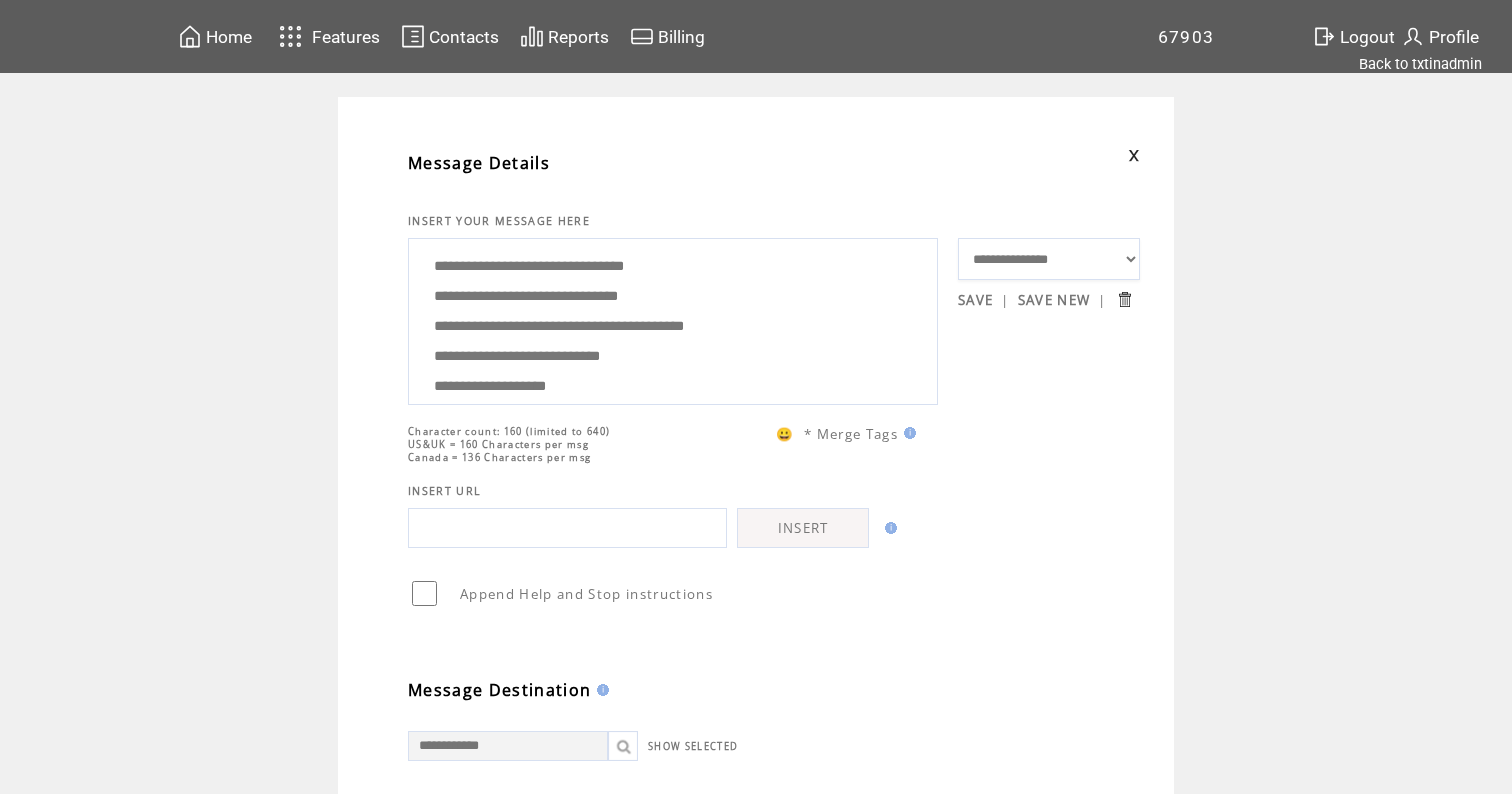 drag, startPoint x: 632, startPoint y: 372, endPoint x: 582, endPoint y: 104, distance: 272.6243 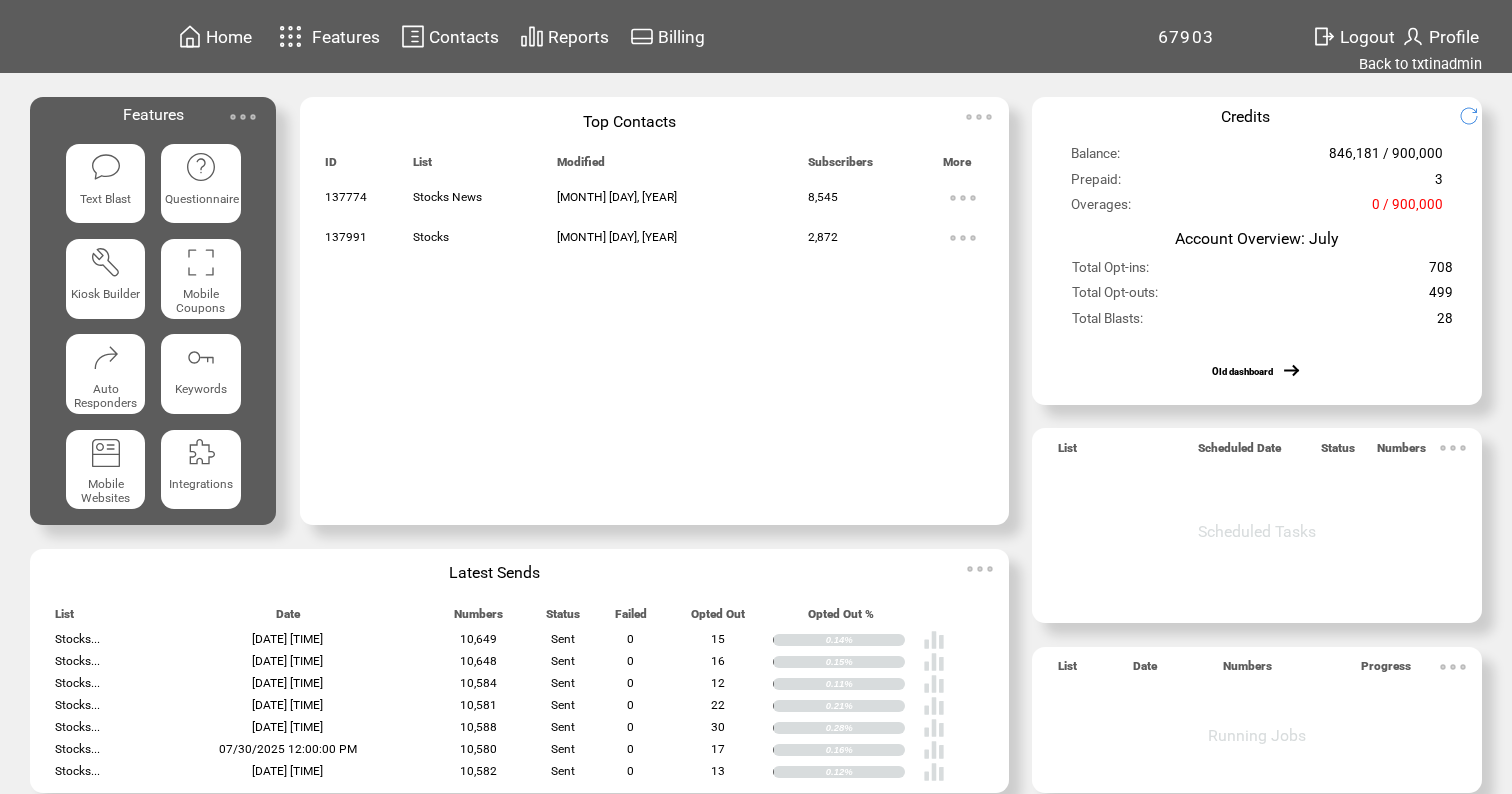 scroll, scrollTop: 0, scrollLeft: 0, axis: both 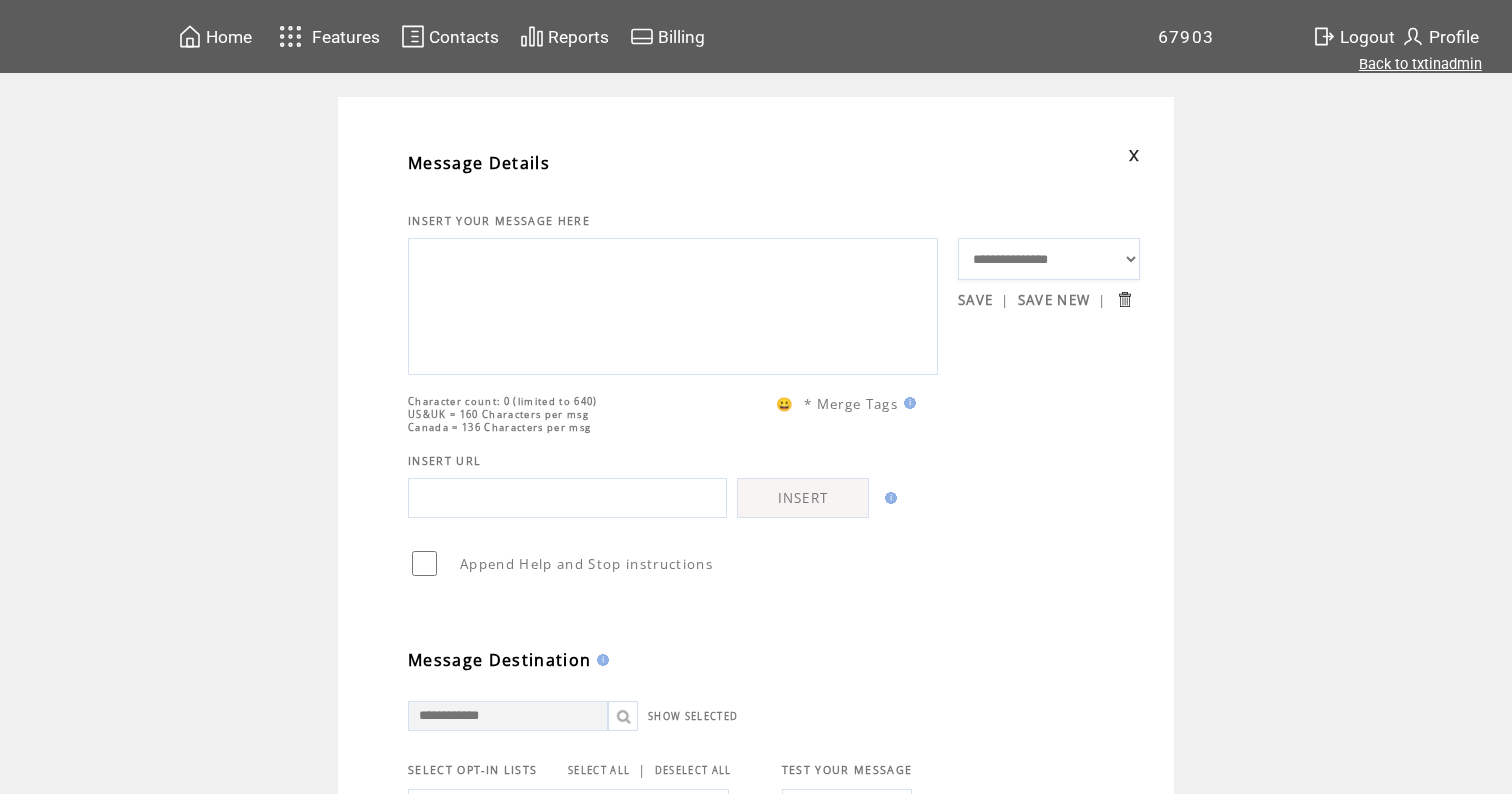 click on "Back to txtinadmin" at bounding box center (1420, 64) 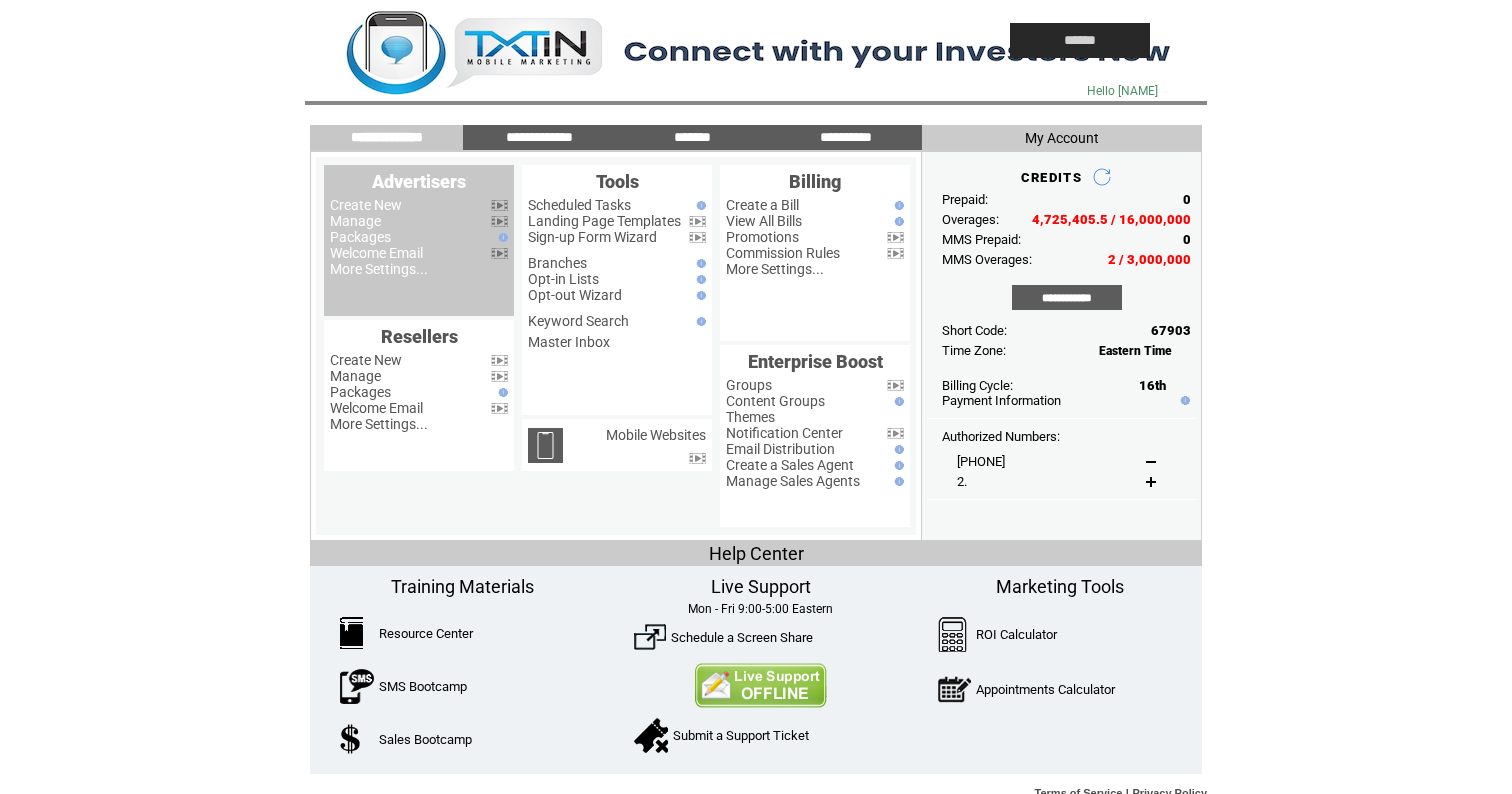 scroll, scrollTop: 0, scrollLeft: 0, axis: both 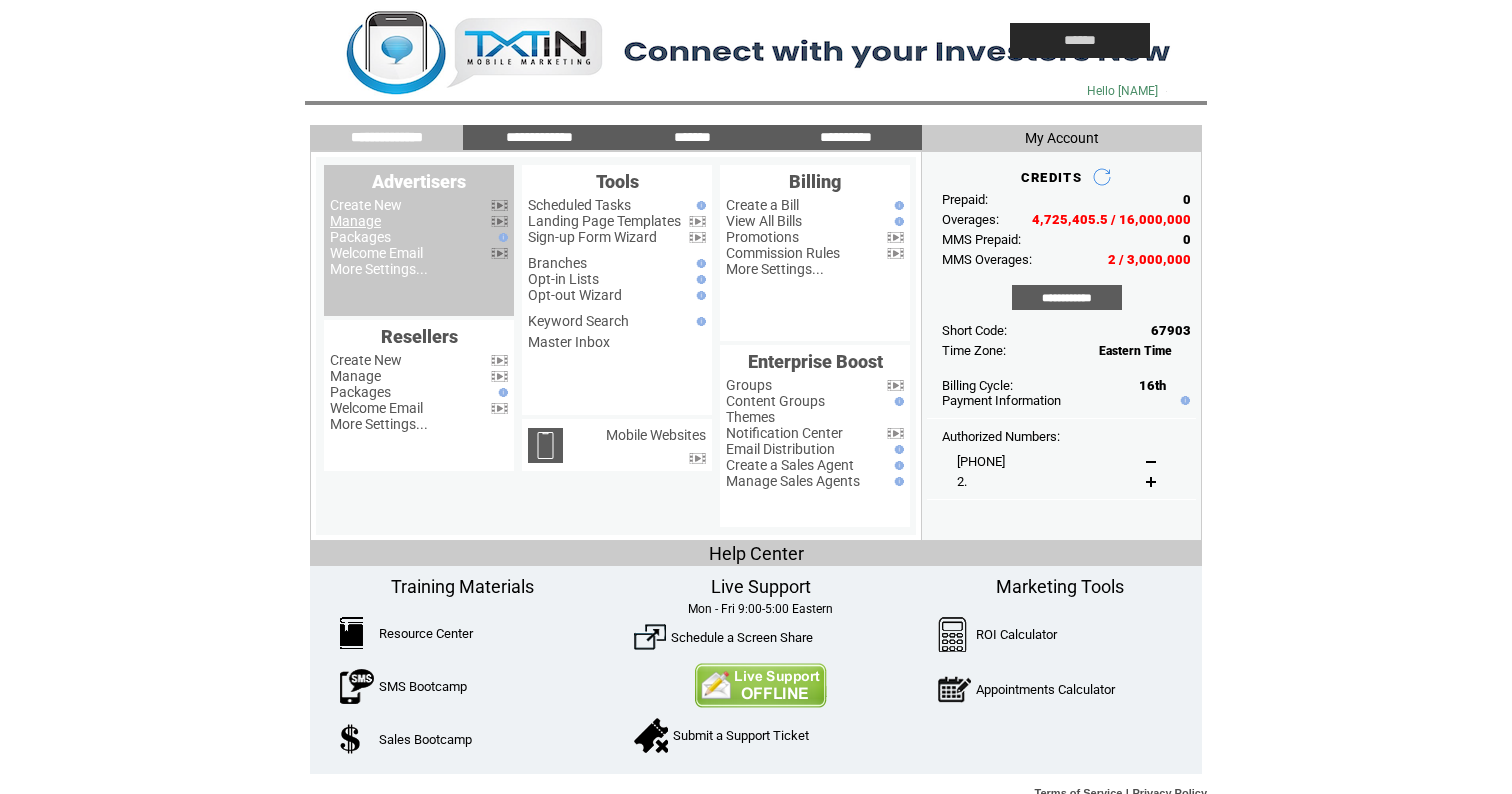 click on "Manage" at bounding box center (355, 221) 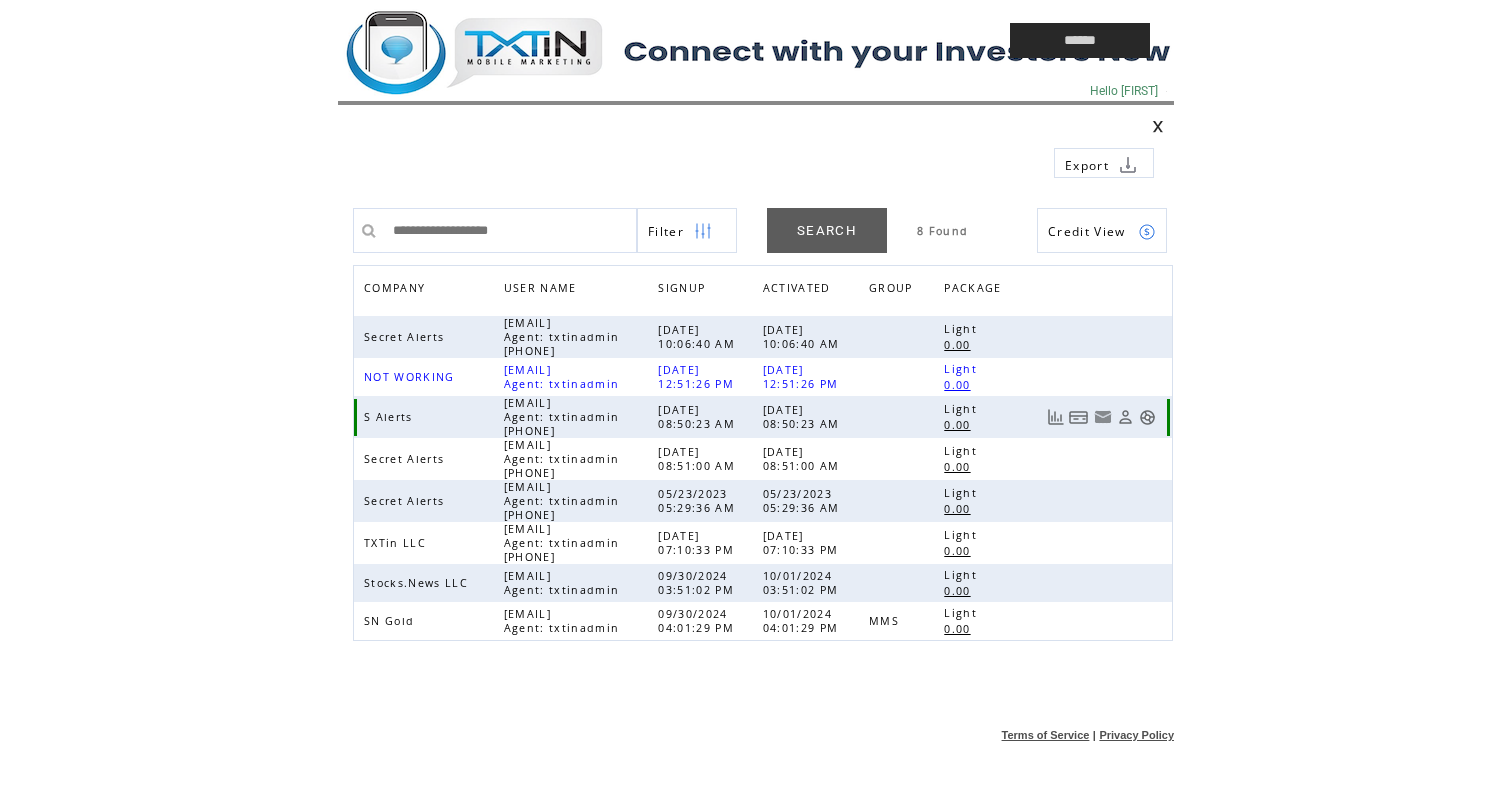 scroll, scrollTop: 0, scrollLeft: 0, axis: both 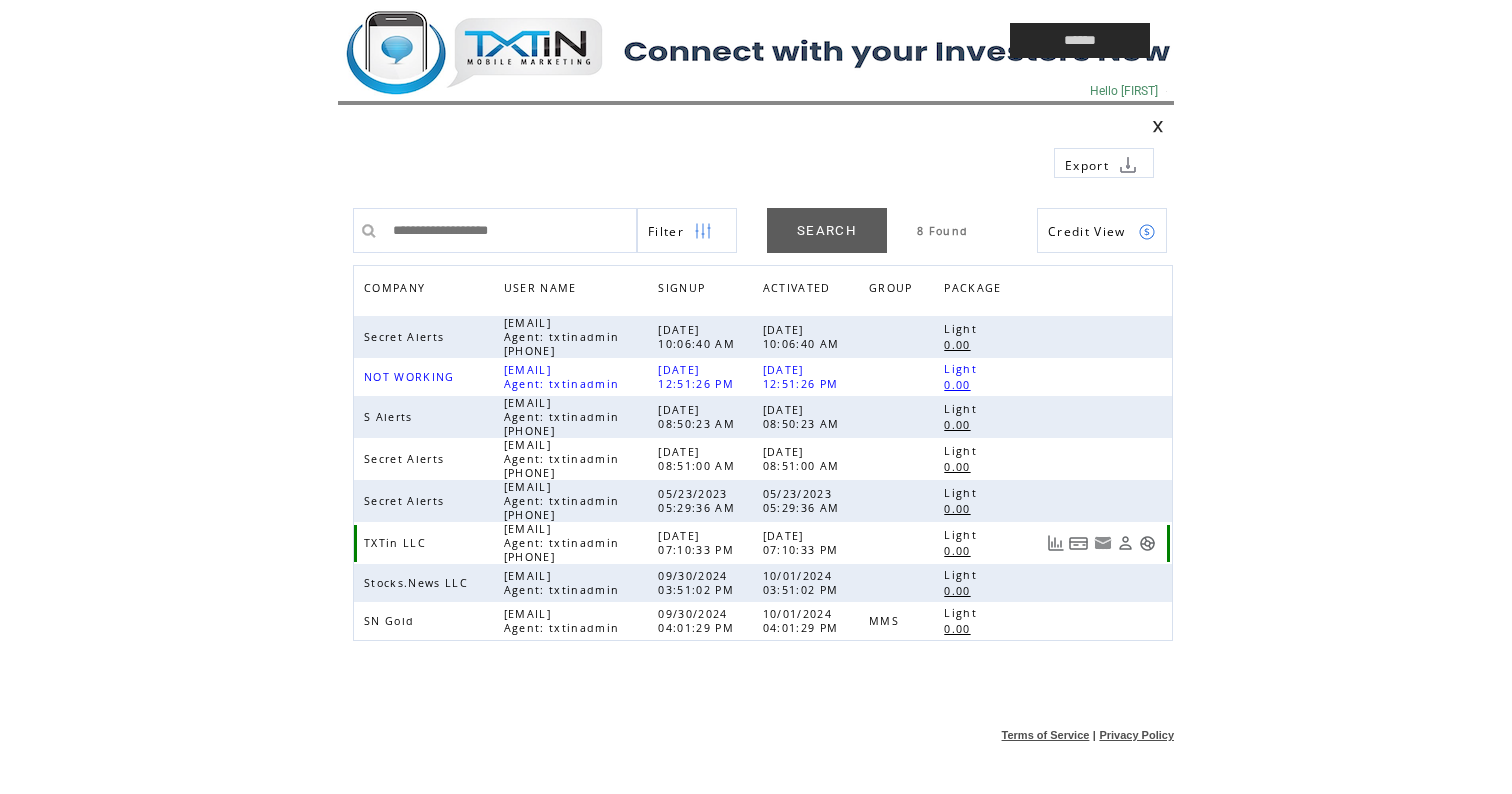 click at bounding box center (1147, 543) 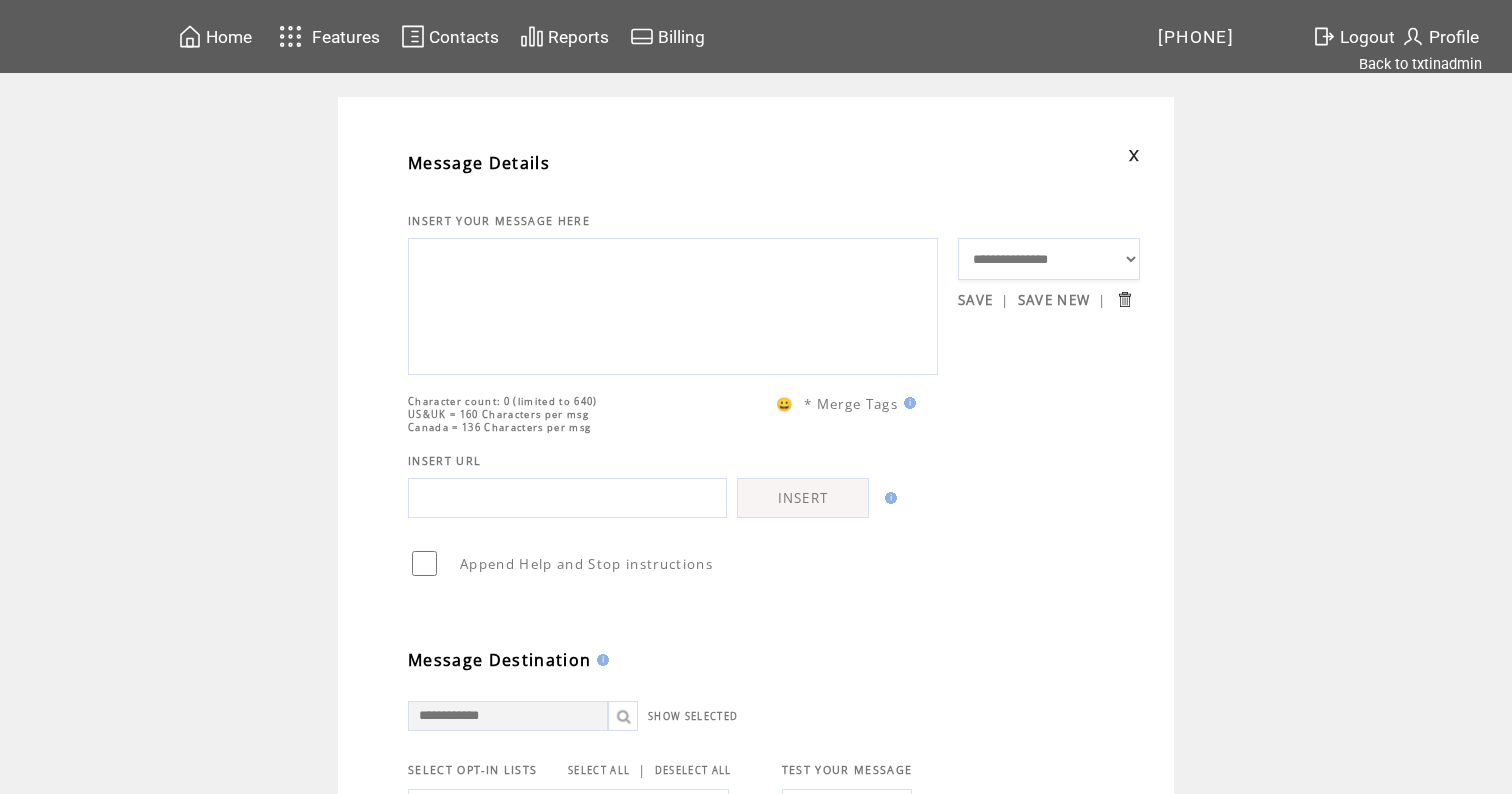 scroll, scrollTop: 0, scrollLeft: 0, axis: both 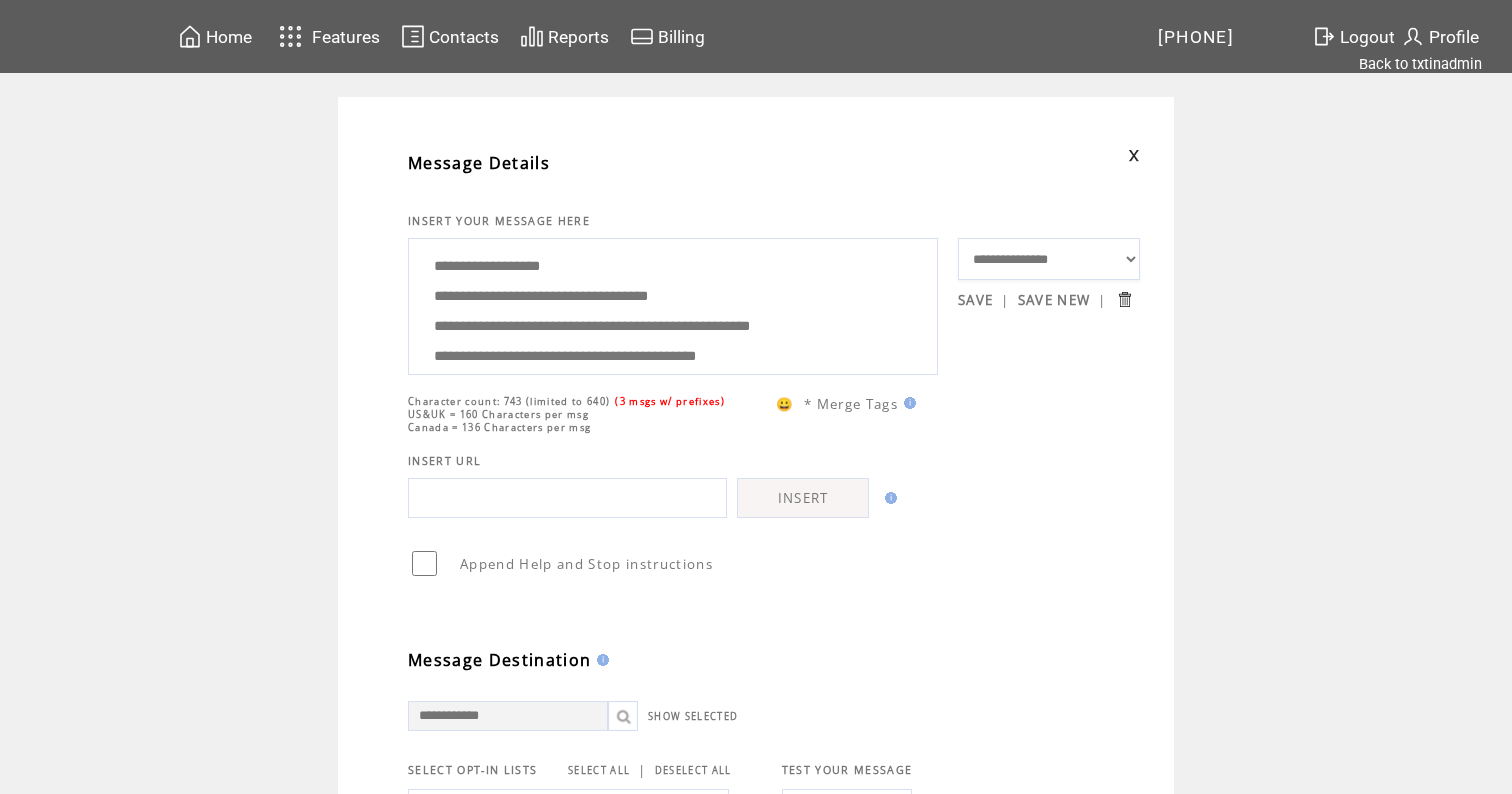 type on "**********" 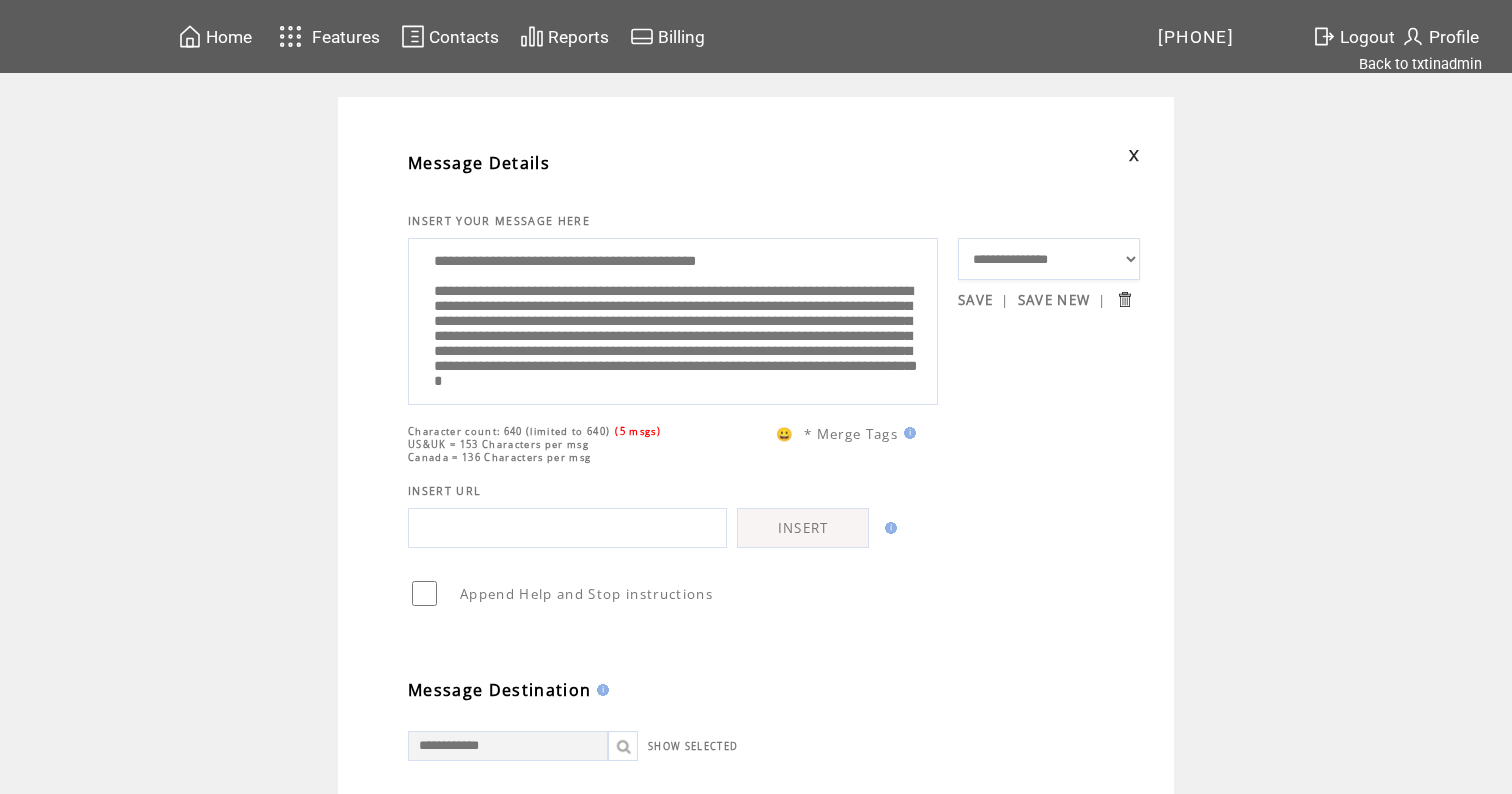 scroll, scrollTop: 86, scrollLeft: 0, axis: vertical 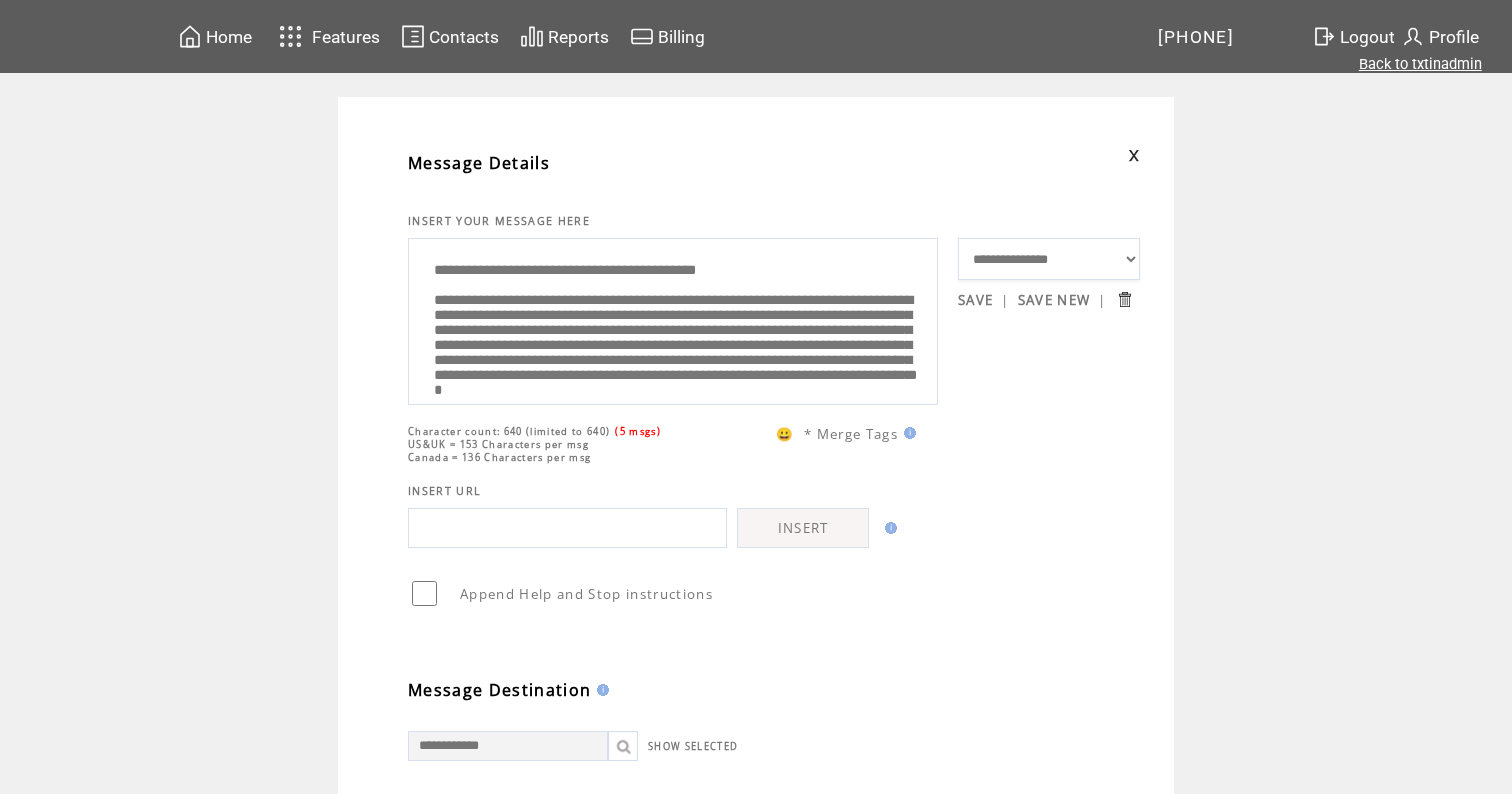 click on "Back to txtinadmin" at bounding box center (1420, 64) 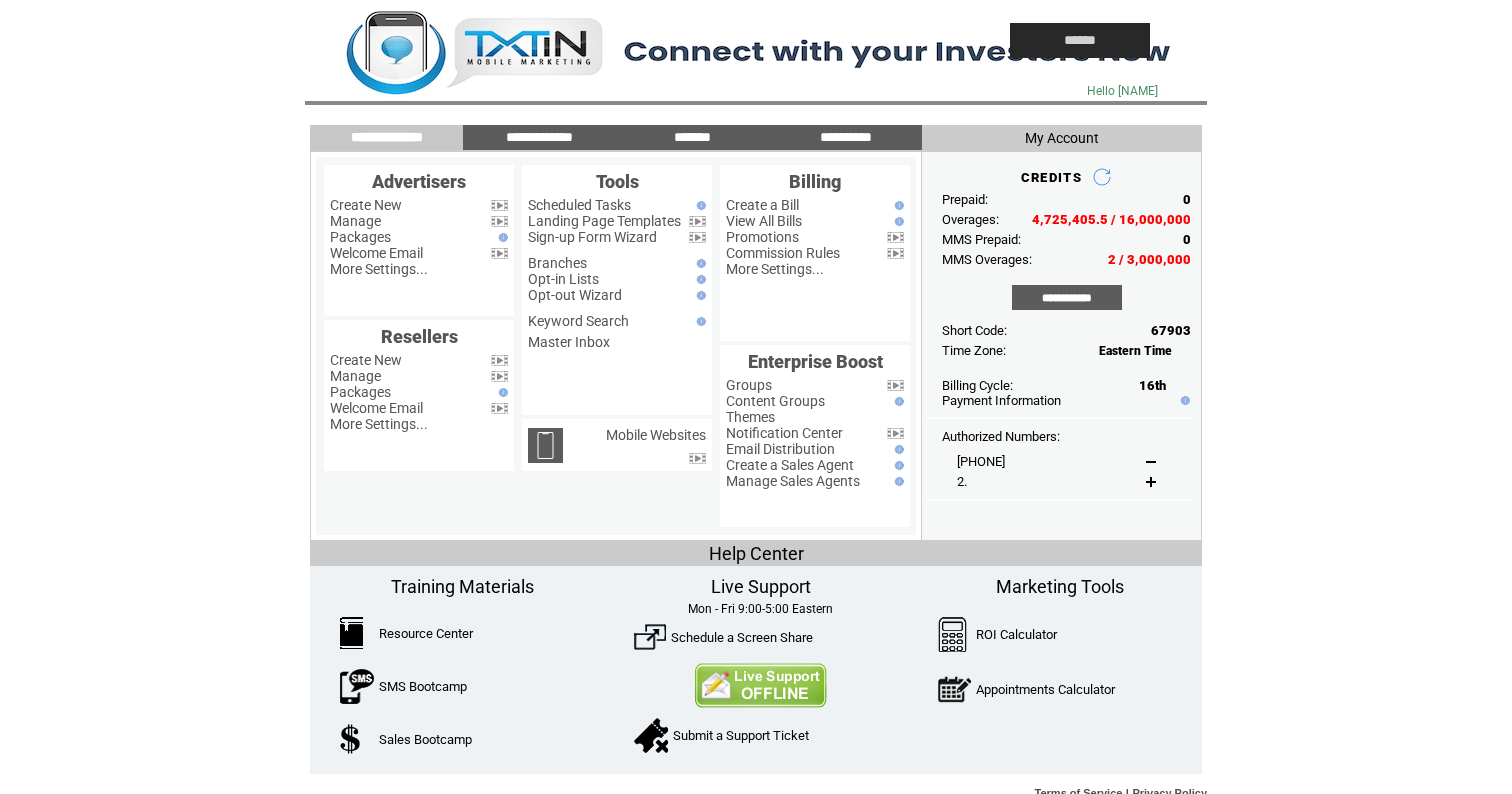 scroll, scrollTop: 0, scrollLeft: 0, axis: both 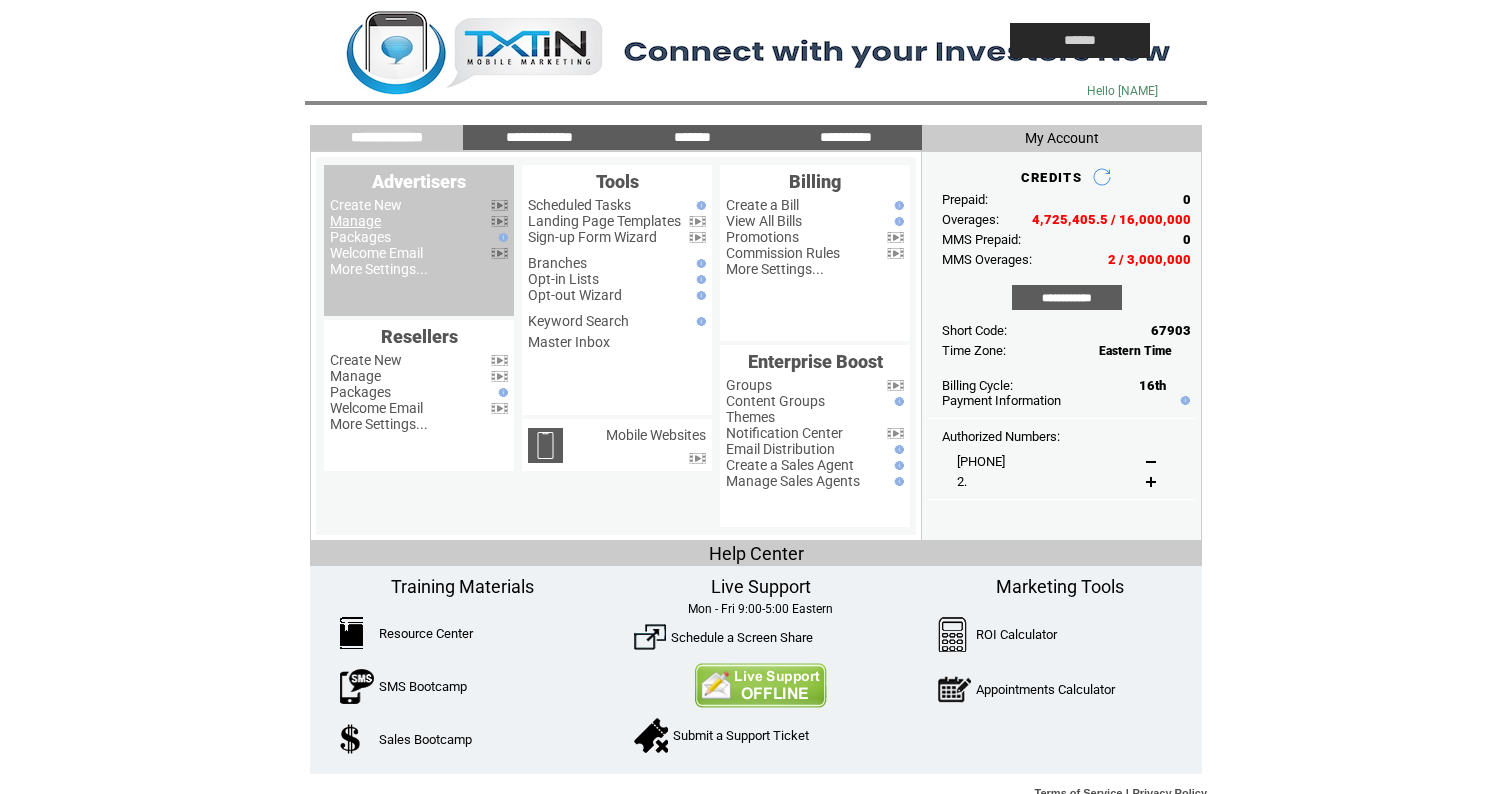 click on "Manage" at bounding box center (355, 221) 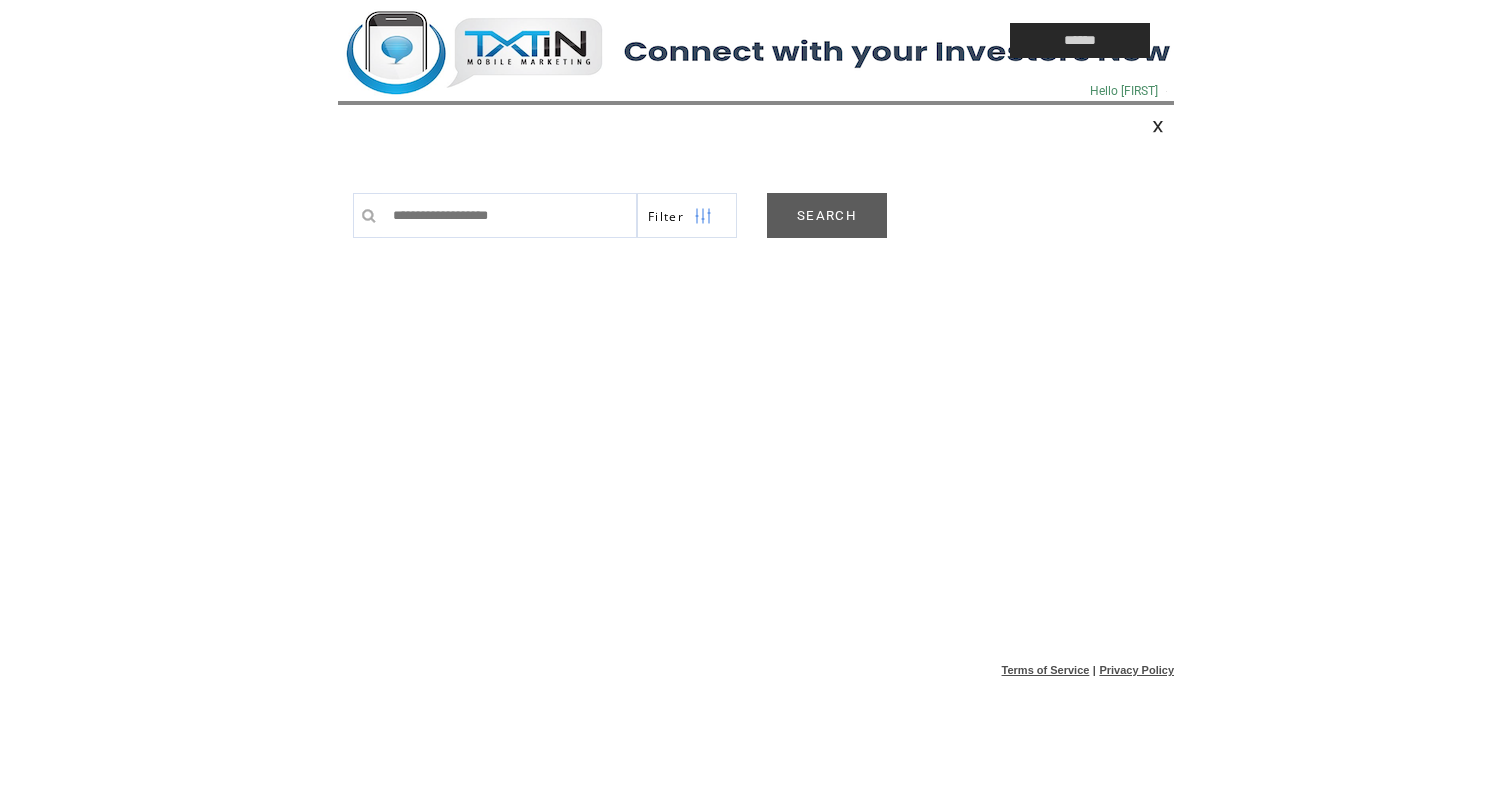 scroll, scrollTop: 0, scrollLeft: 0, axis: both 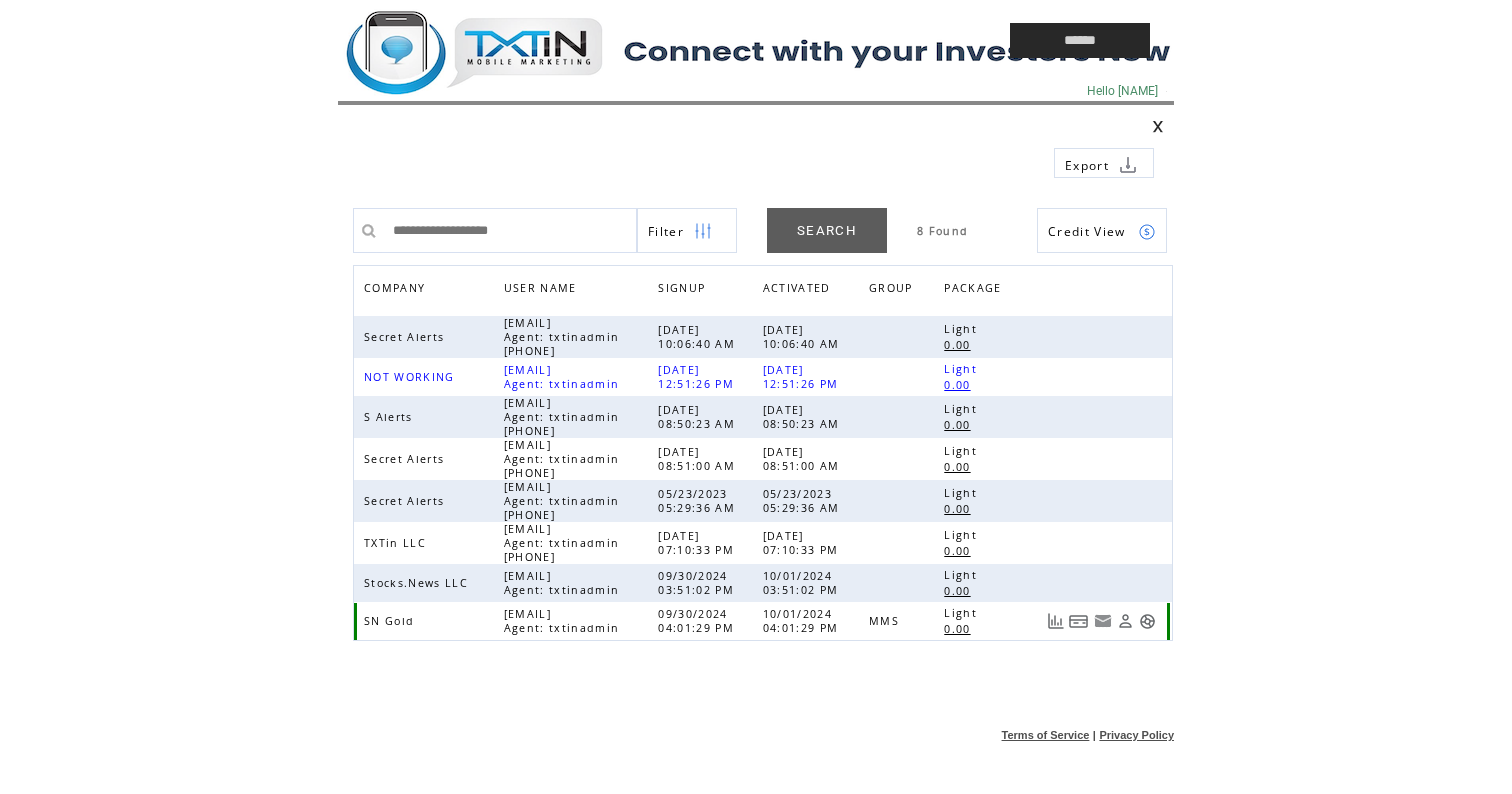 click at bounding box center [1147, 621] 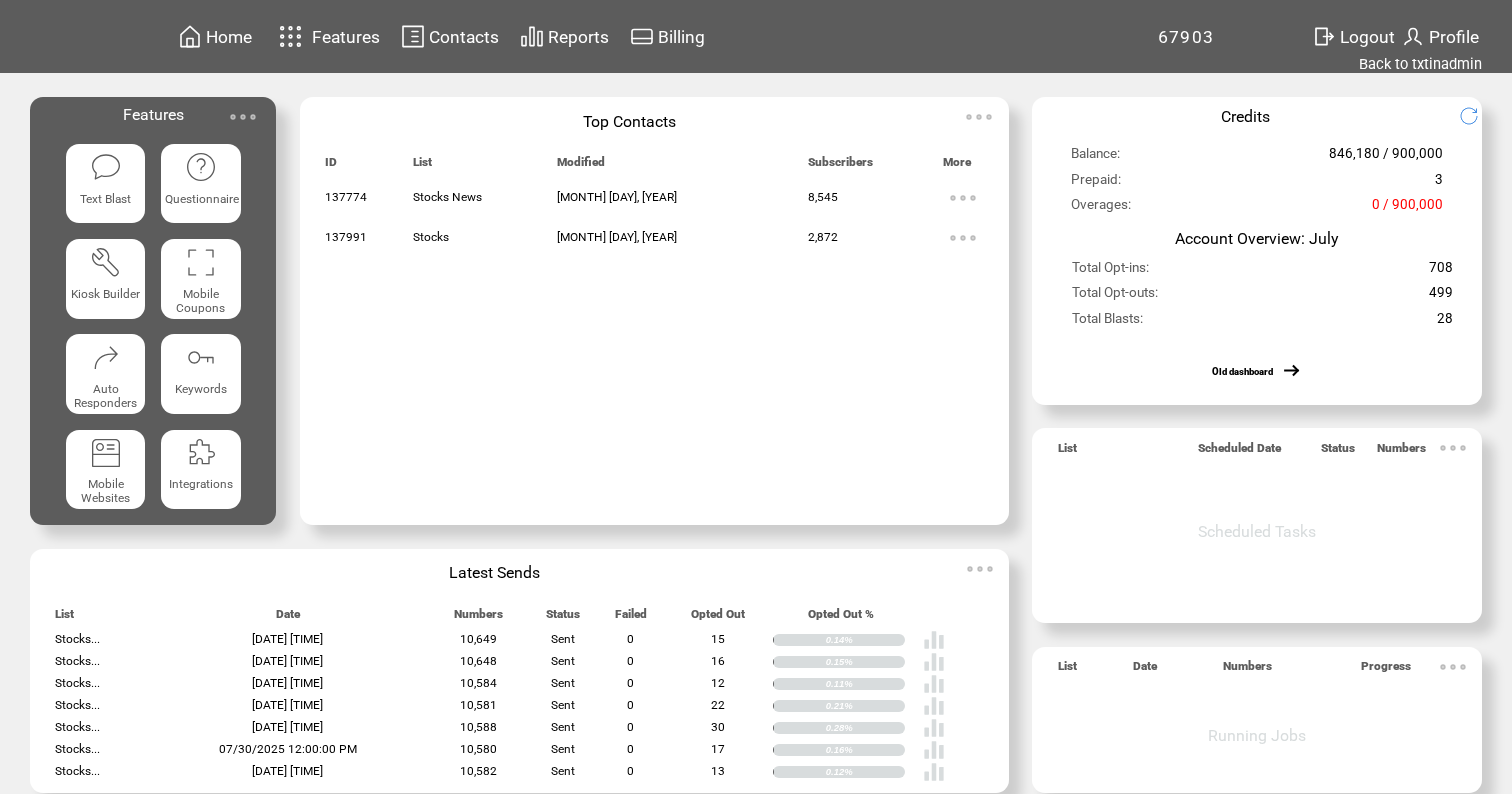 scroll, scrollTop: 0, scrollLeft: 0, axis: both 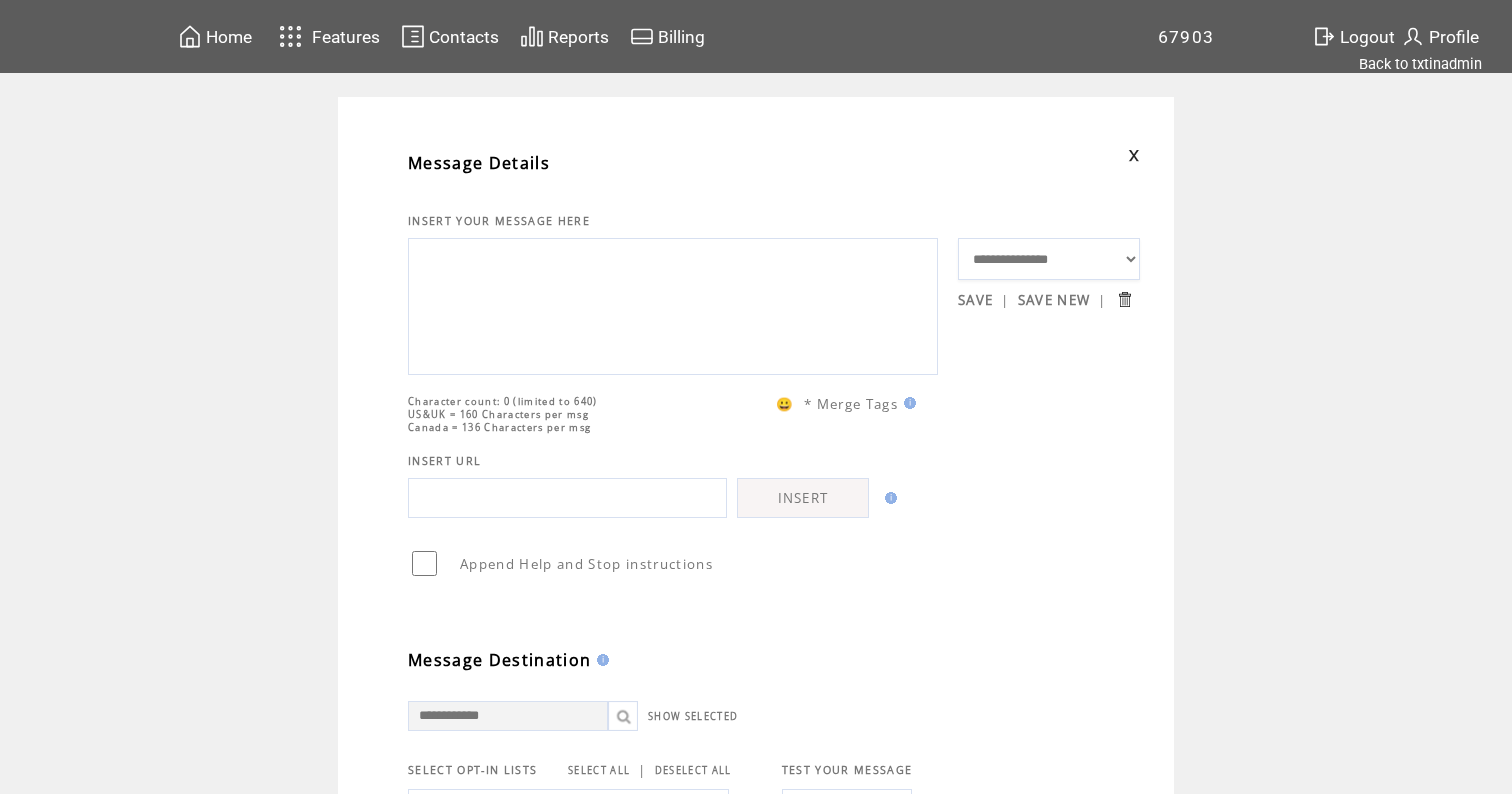 click at bounding box center [673, 304] 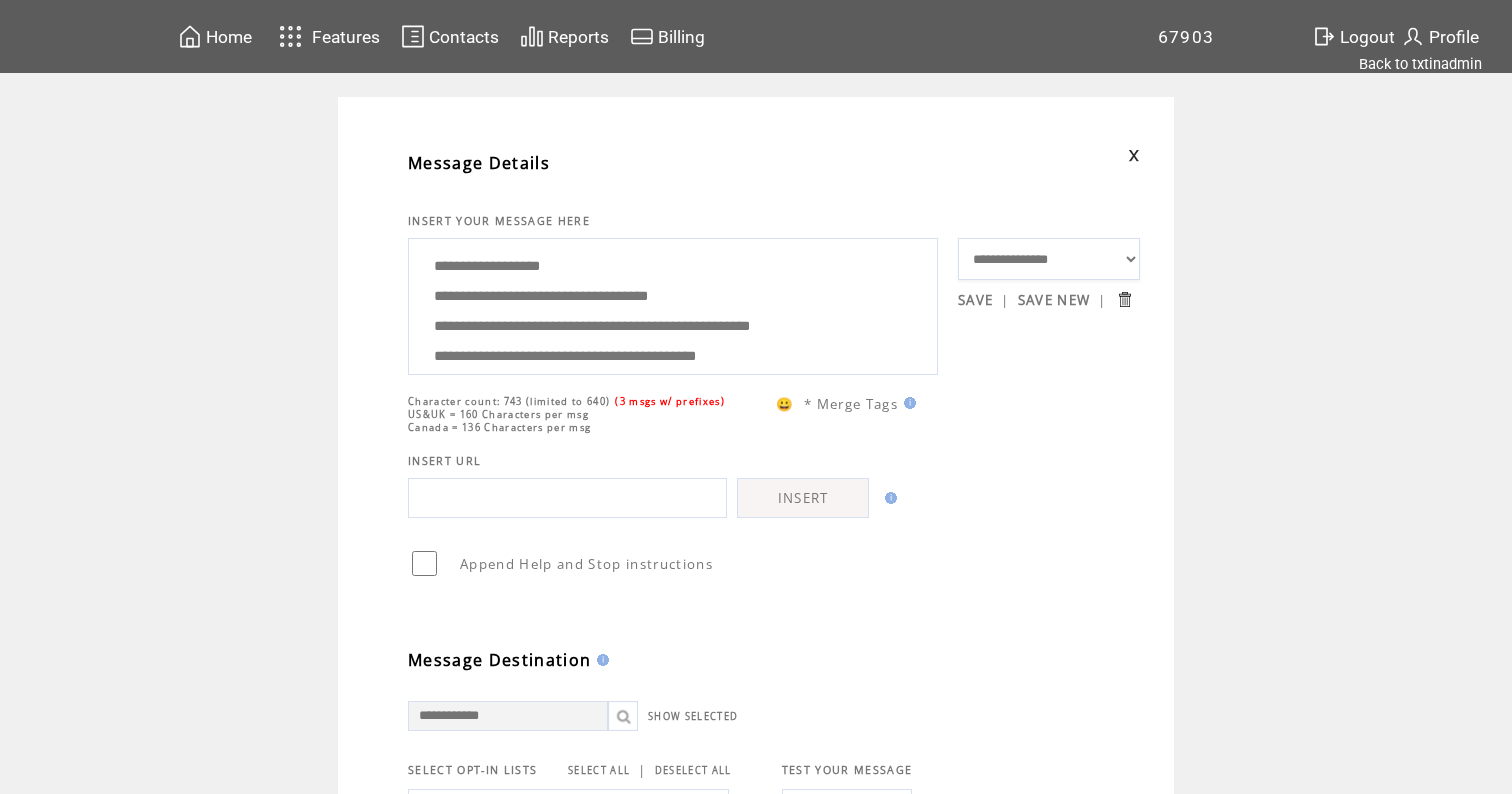 scroll, scrollTop: 220, scrollLeft: 0, axis: vertical 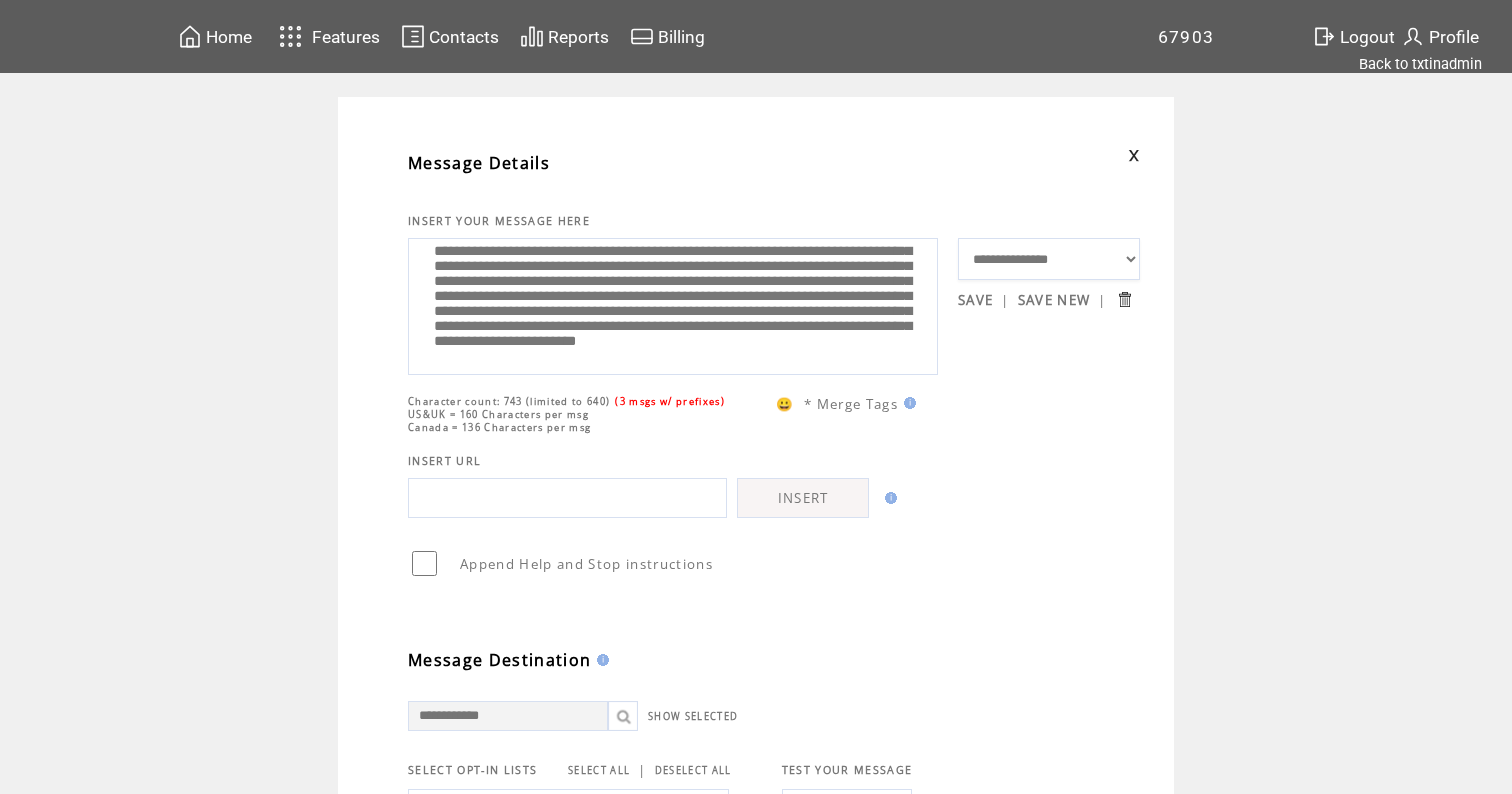 type on "**********" 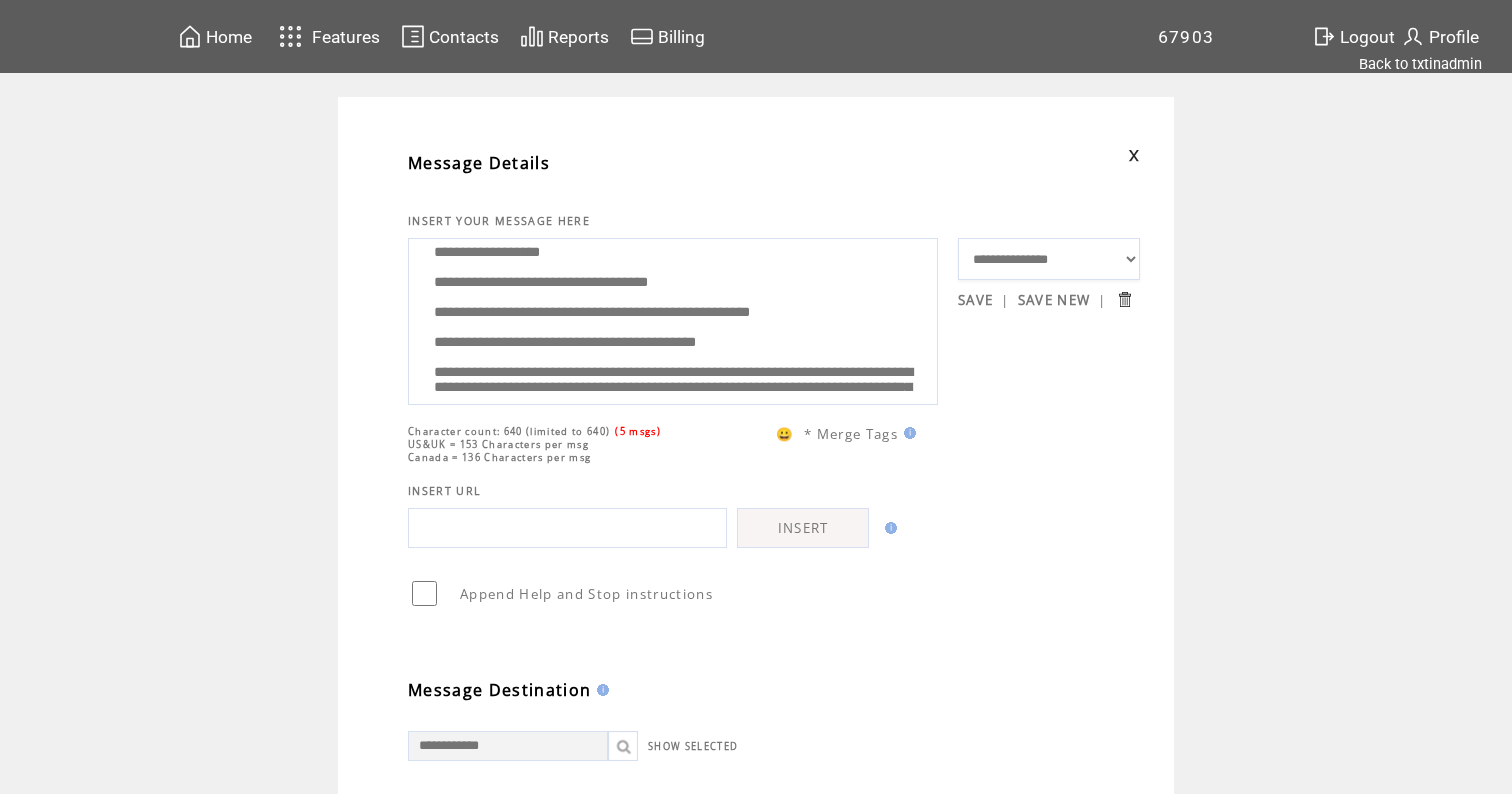 scroll, scrollTop: 0, scrollLeft: 0, axis: both 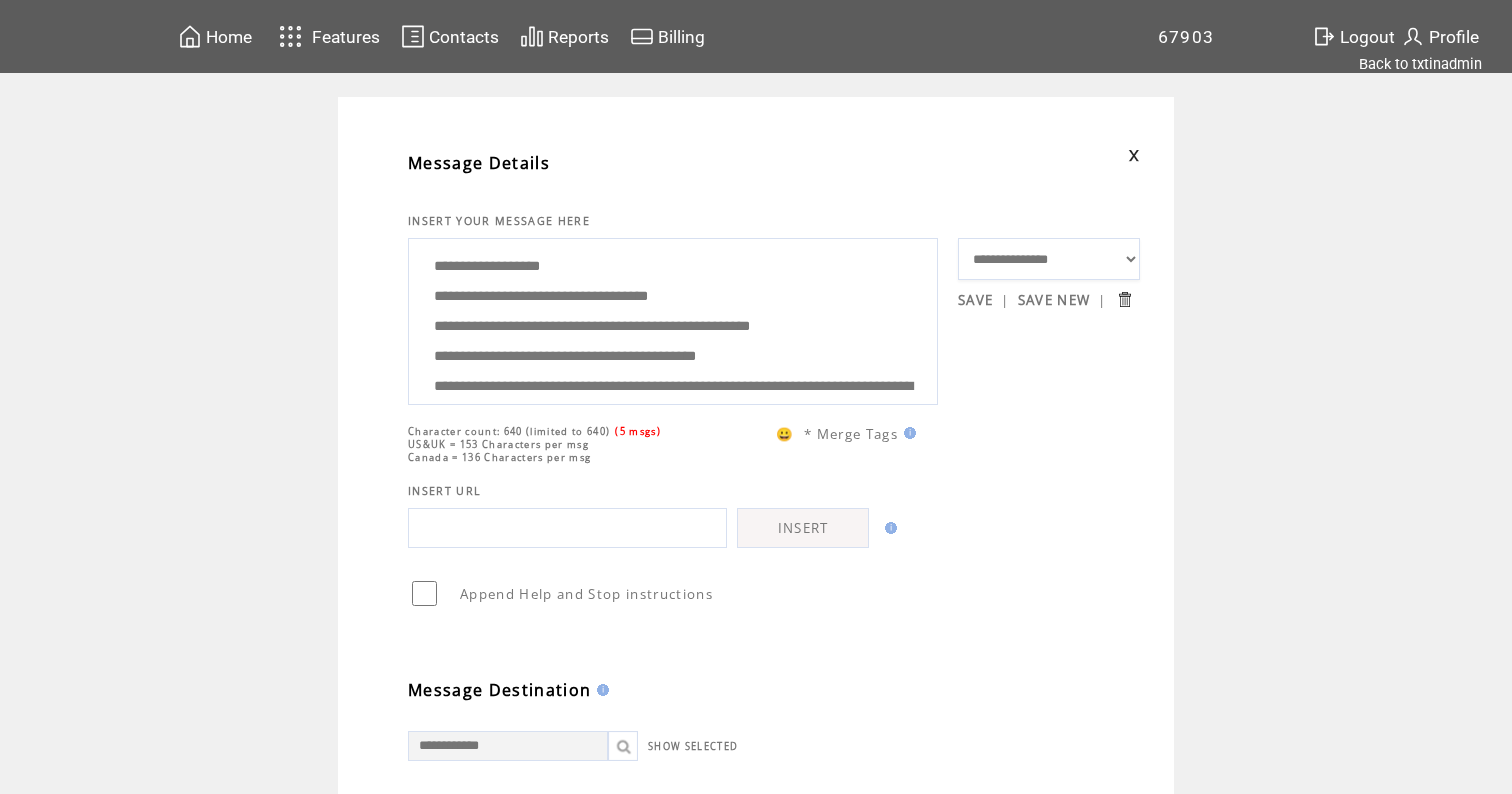 drag, startPoint x: 817, startPoint y: 372, endPoint x: 794, endPoint y: 213, distance: 160.6549 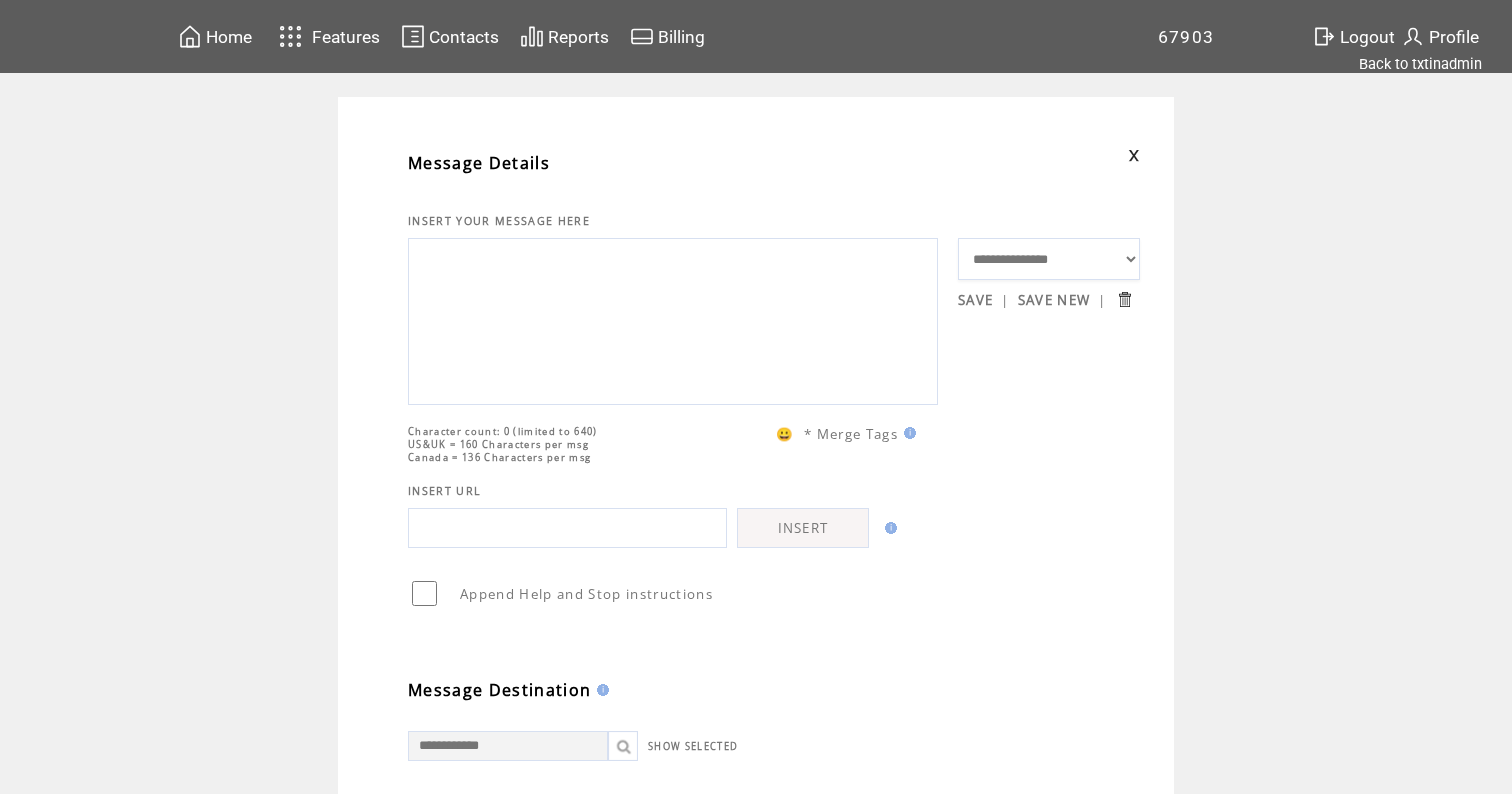 type 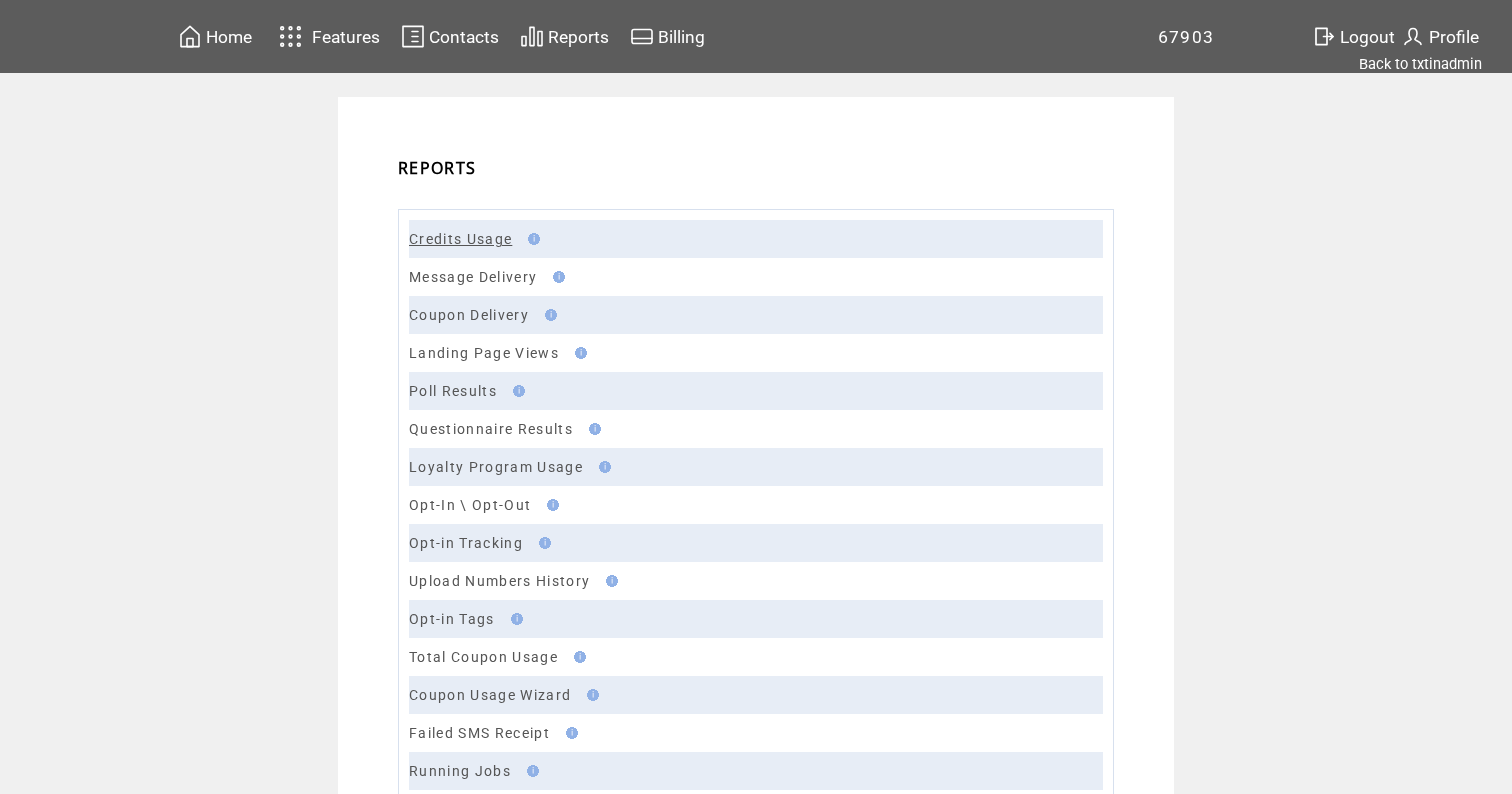 scroll, scrollTop: 0, scrollLeft: 0, axis: both 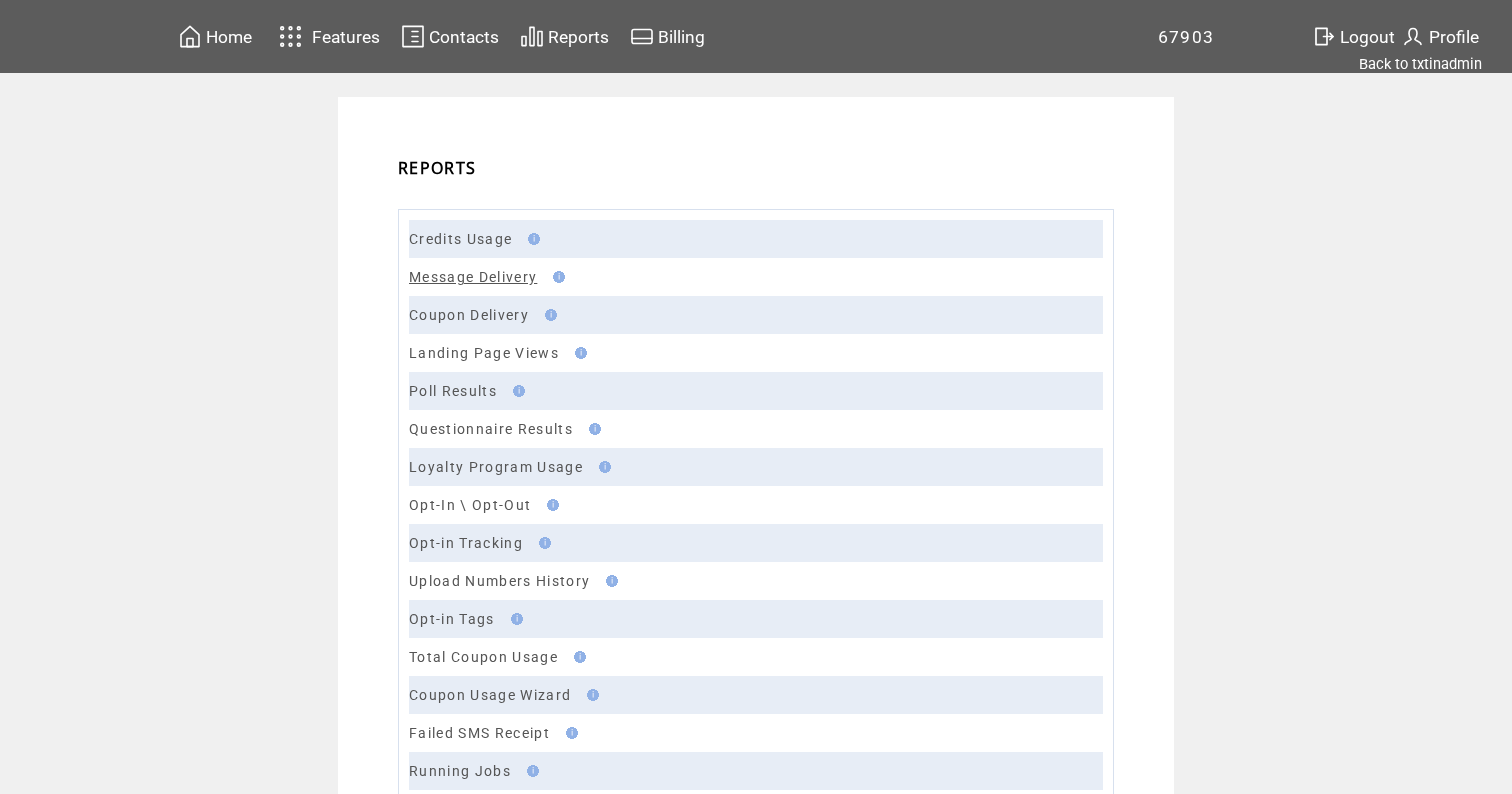 click on "Message Delivery" at bounding box center (473, 277) 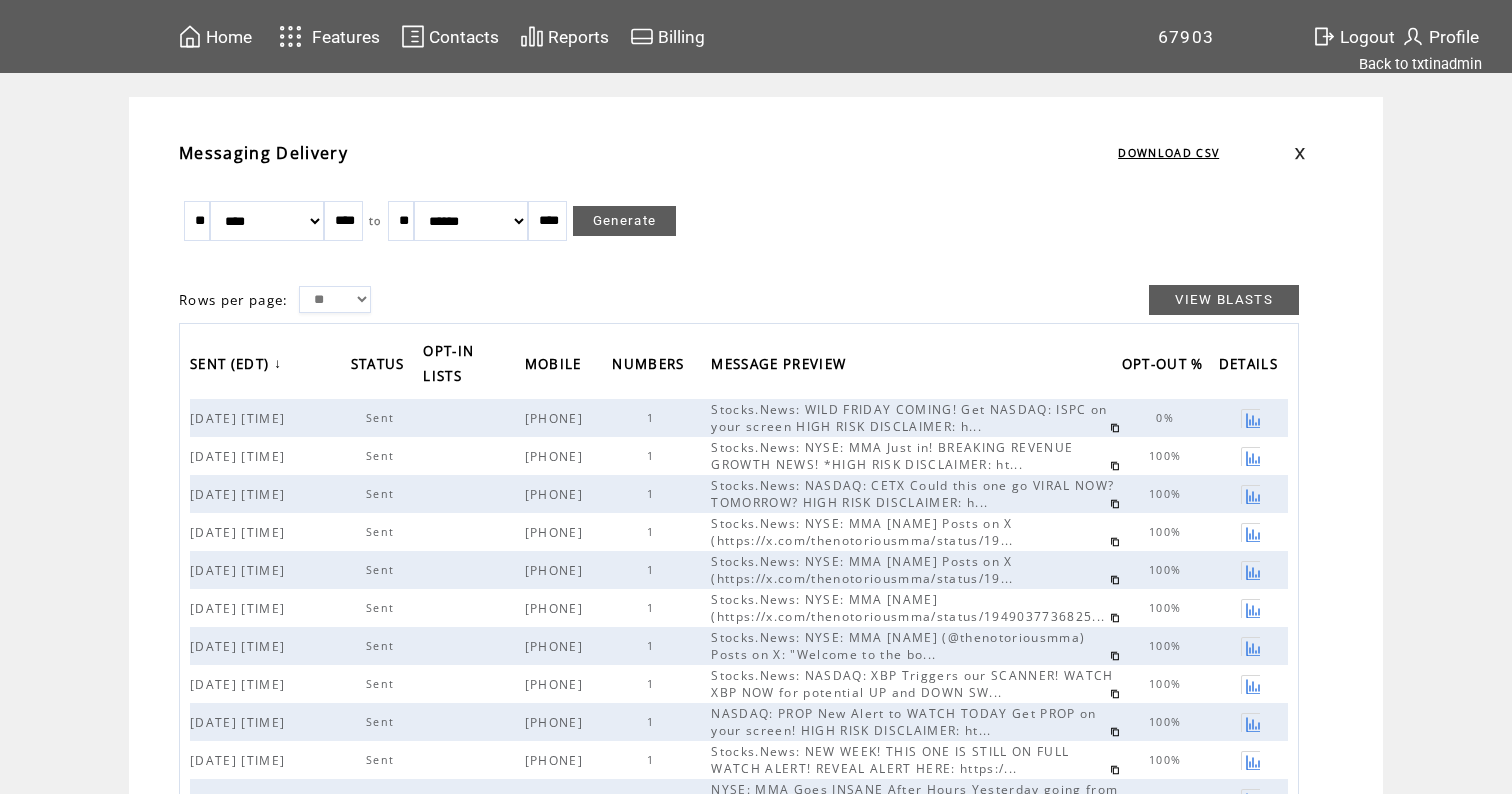 scroll, scrollTop: 0, scrollLeft: 0, axis: both 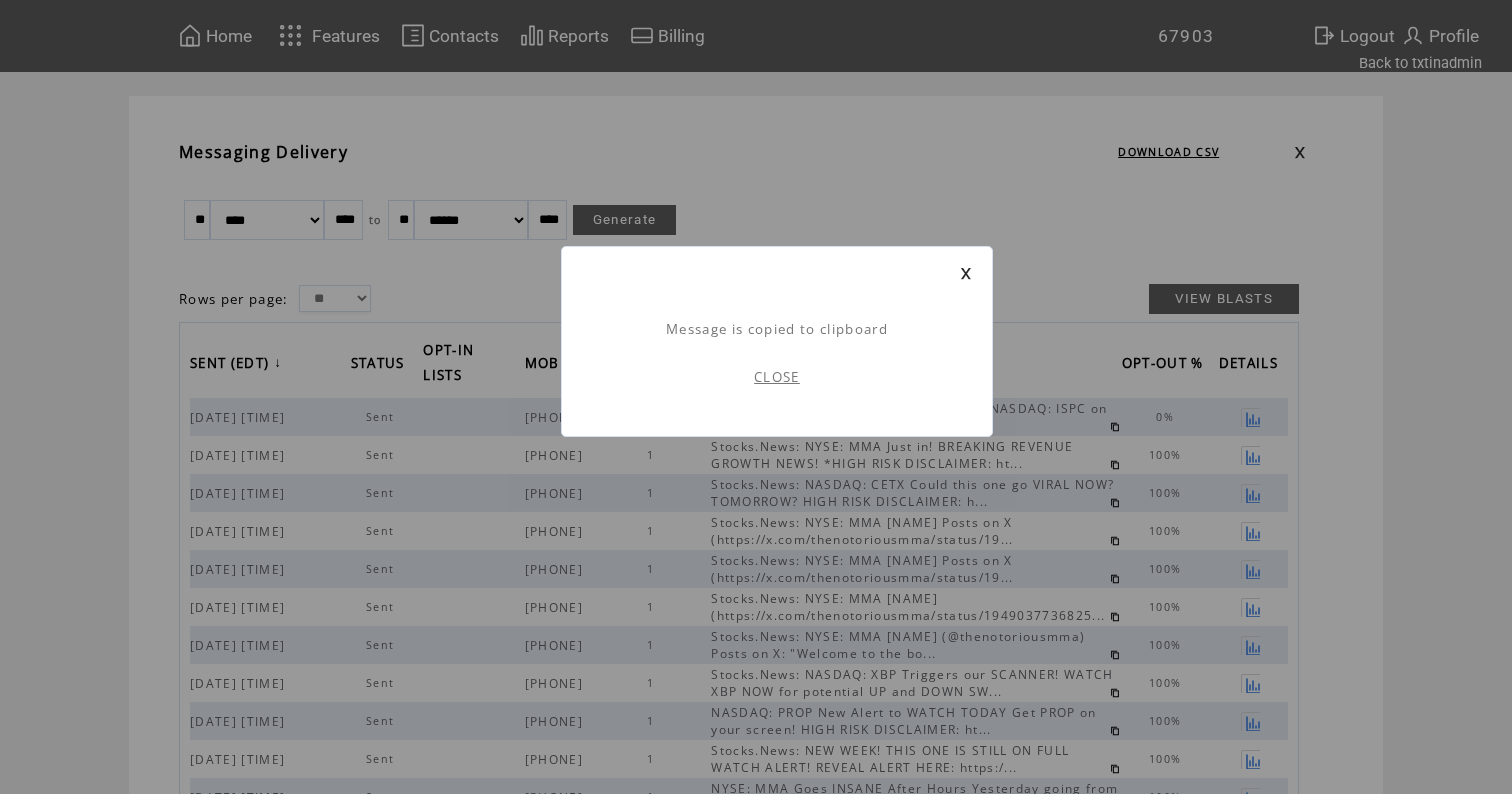 click on "CLOSE" at bounding box center (777, 377) 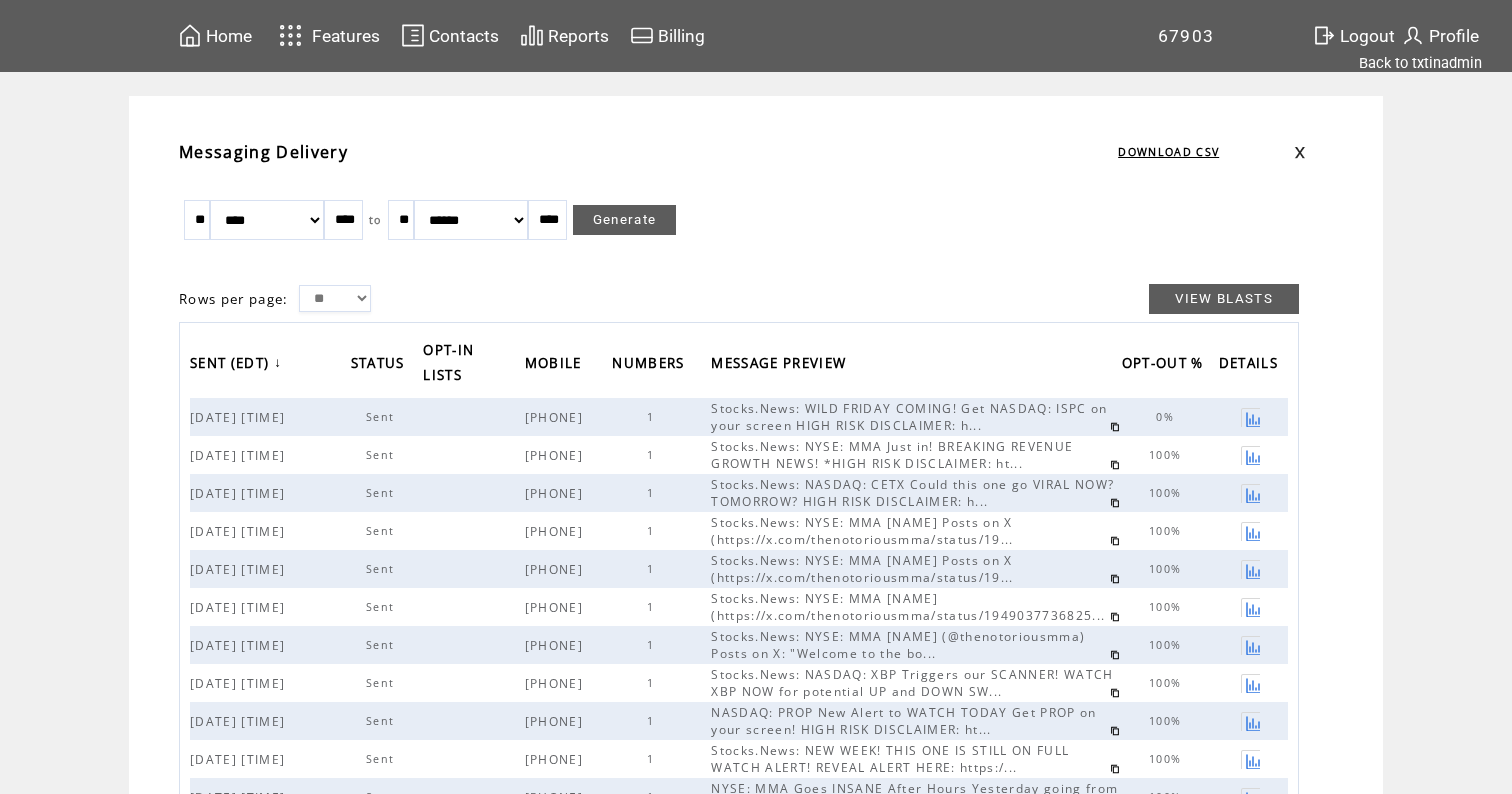 scroll, scrollTop: 0, scrollLeft: 0, axis: both 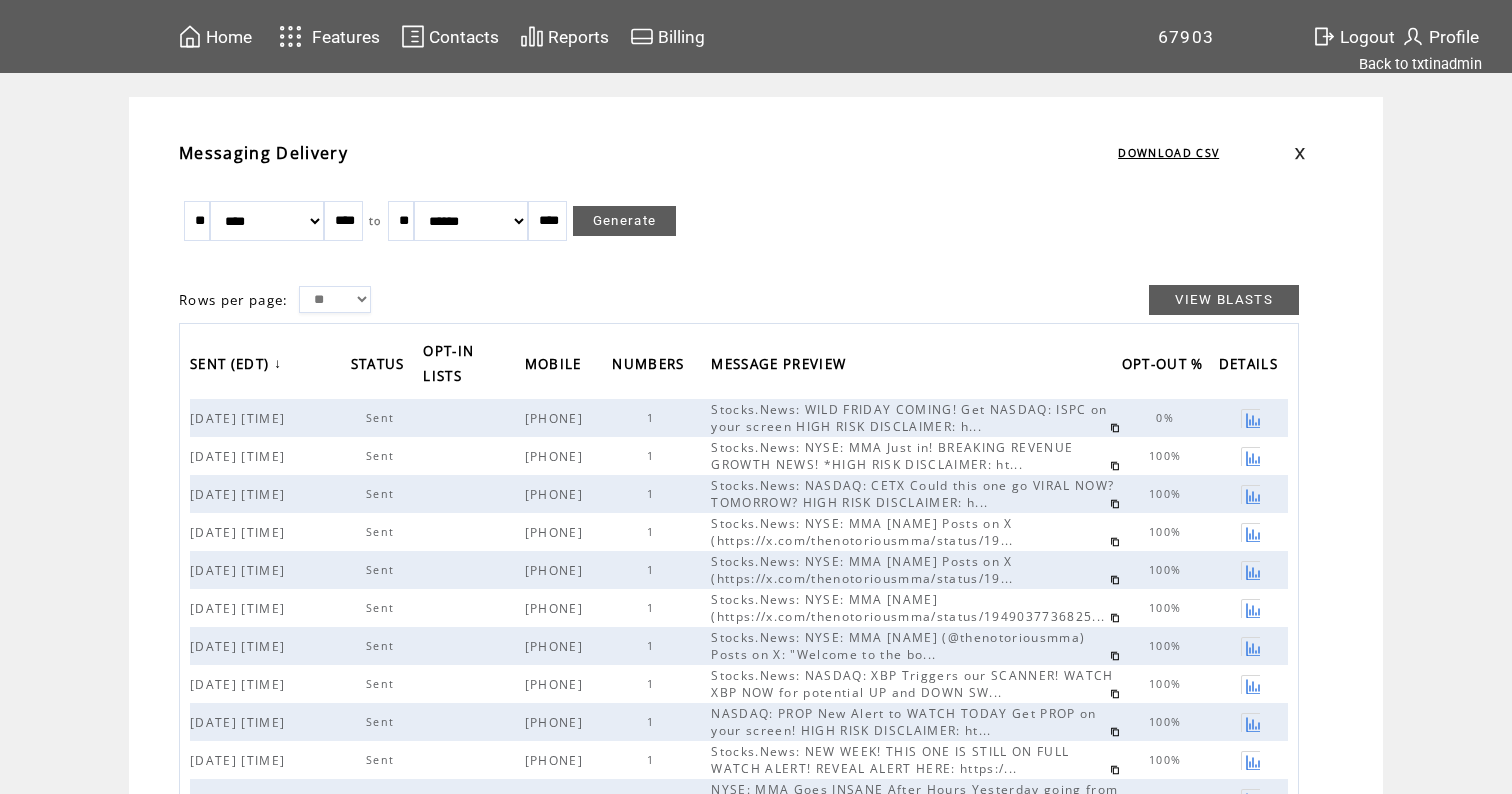 click on "Home" at bounding box center (215, 36) 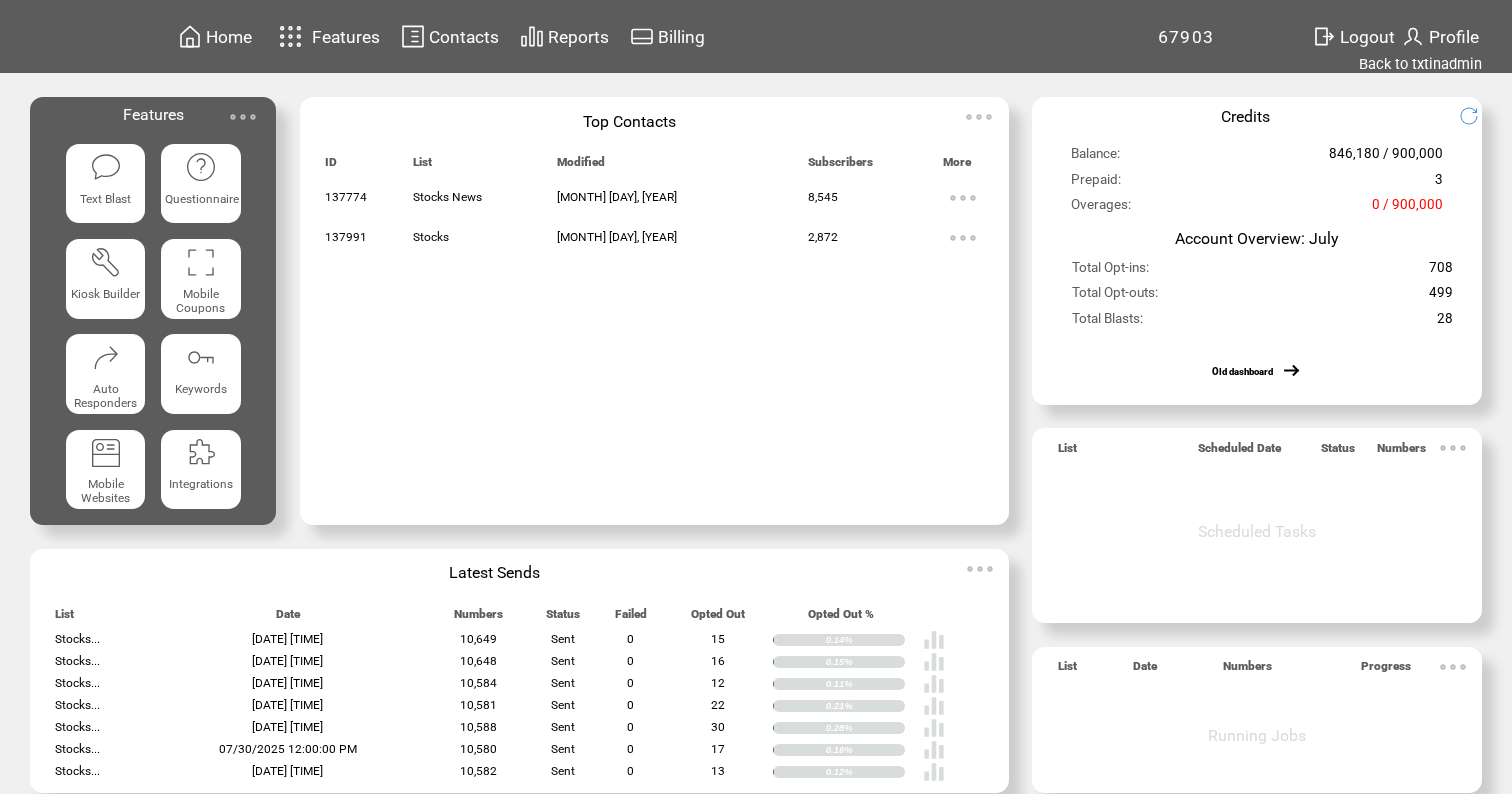 scroll, scrollTop: 0, scrollLeft: 0, axis: both 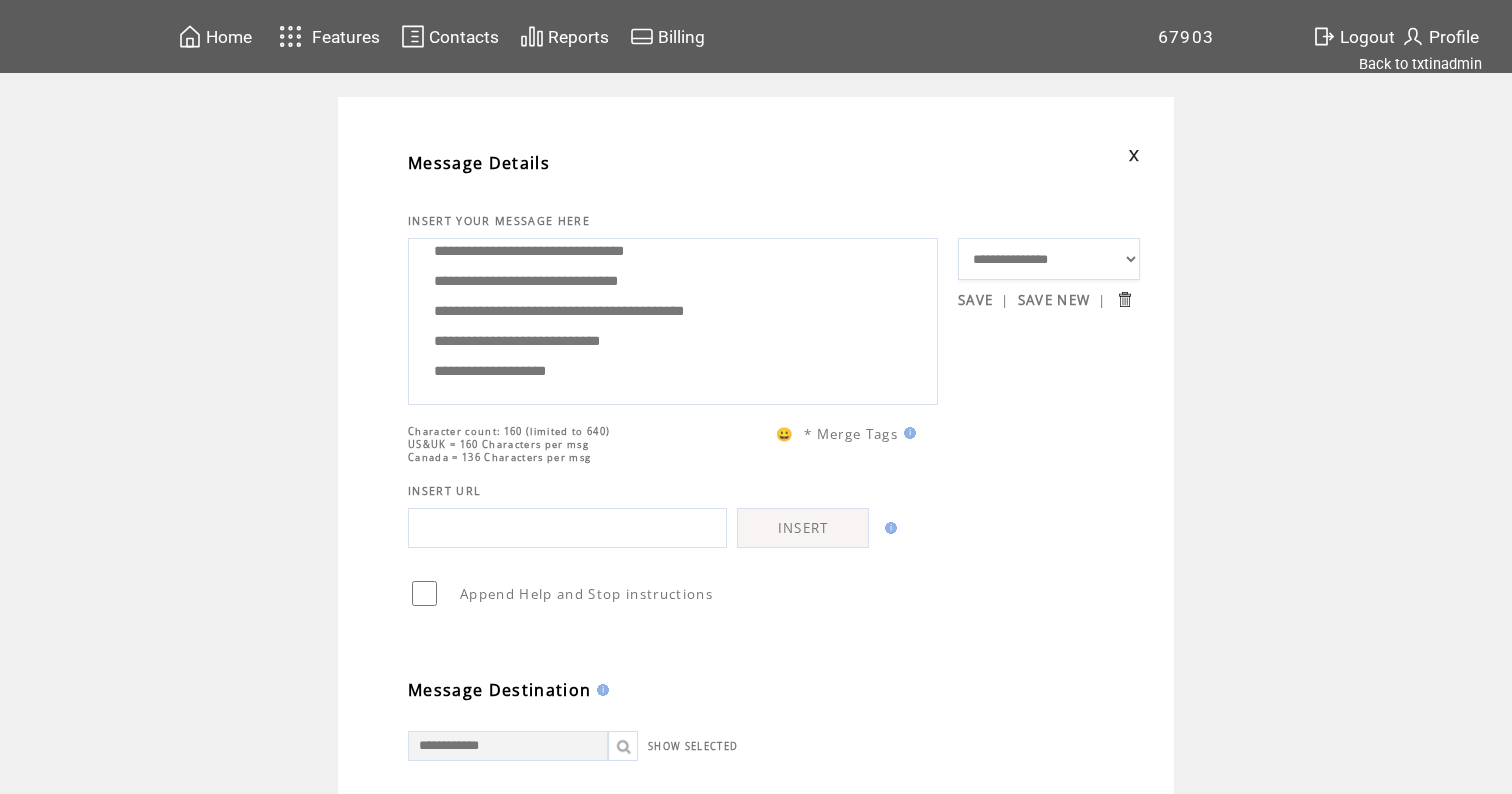 click on "**********" at bounding box center [673, 319] 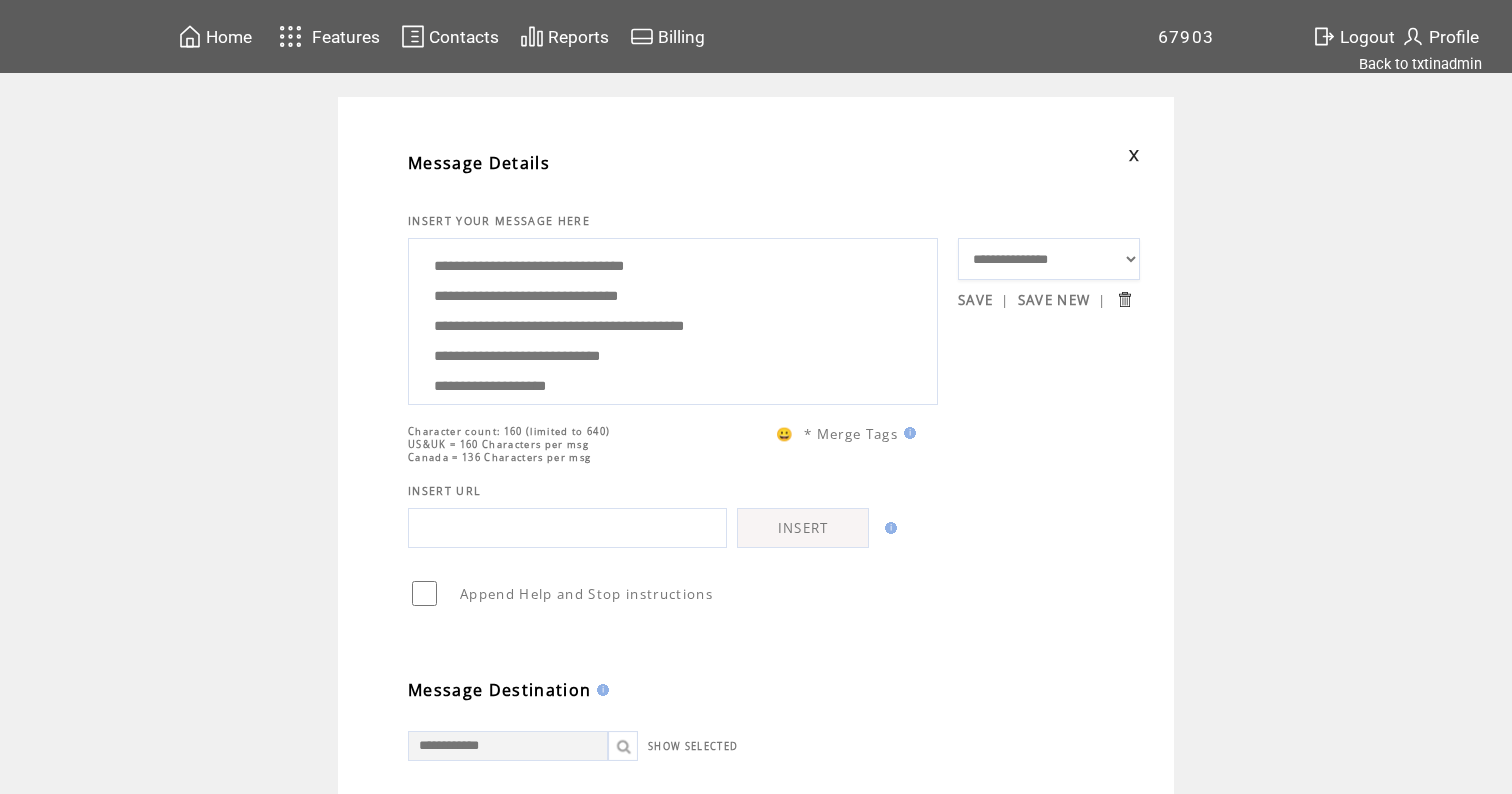 scroll, scrollTop: 0, scrollLeft: 0, axis: both 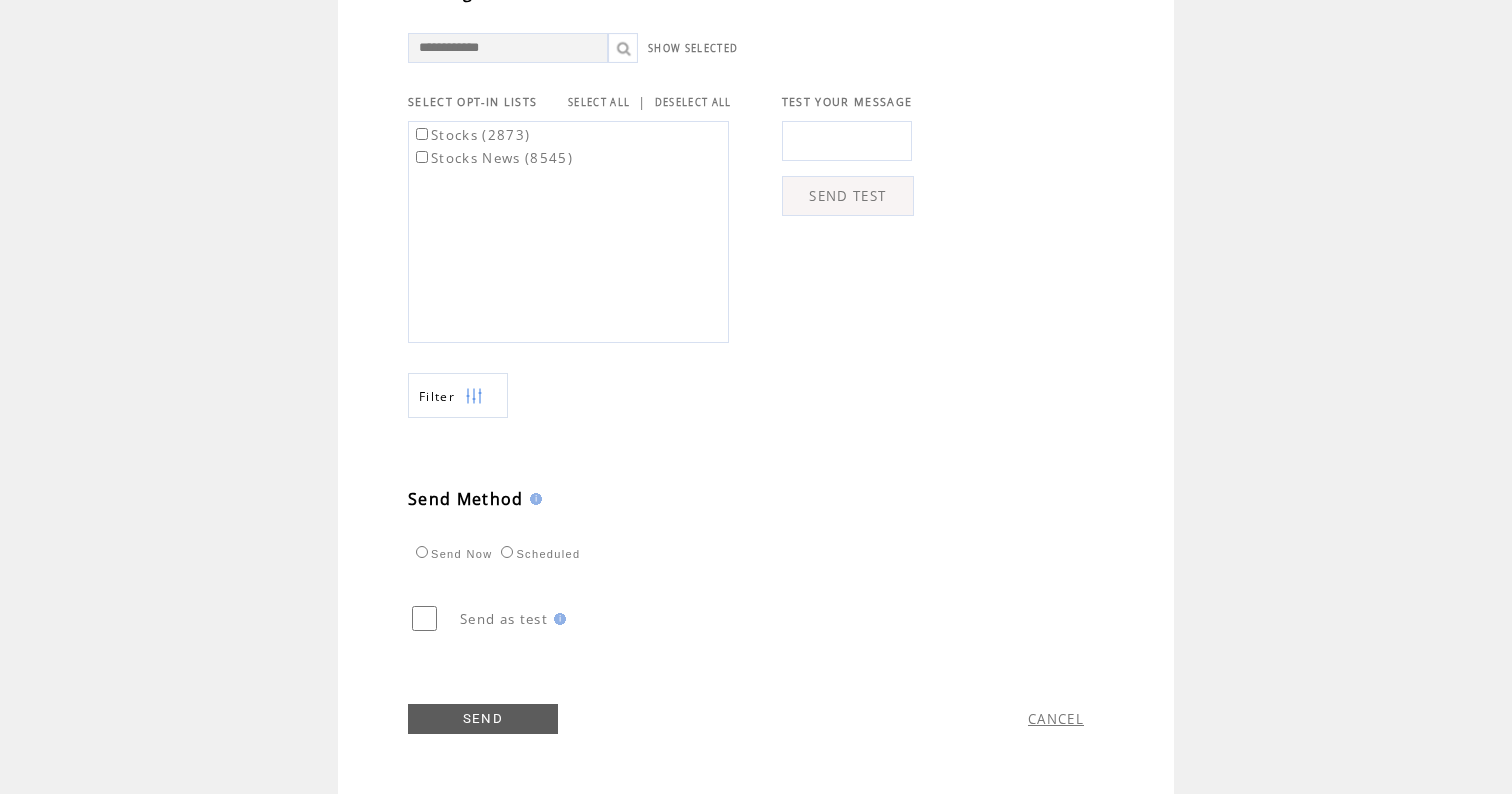 type on "**********" 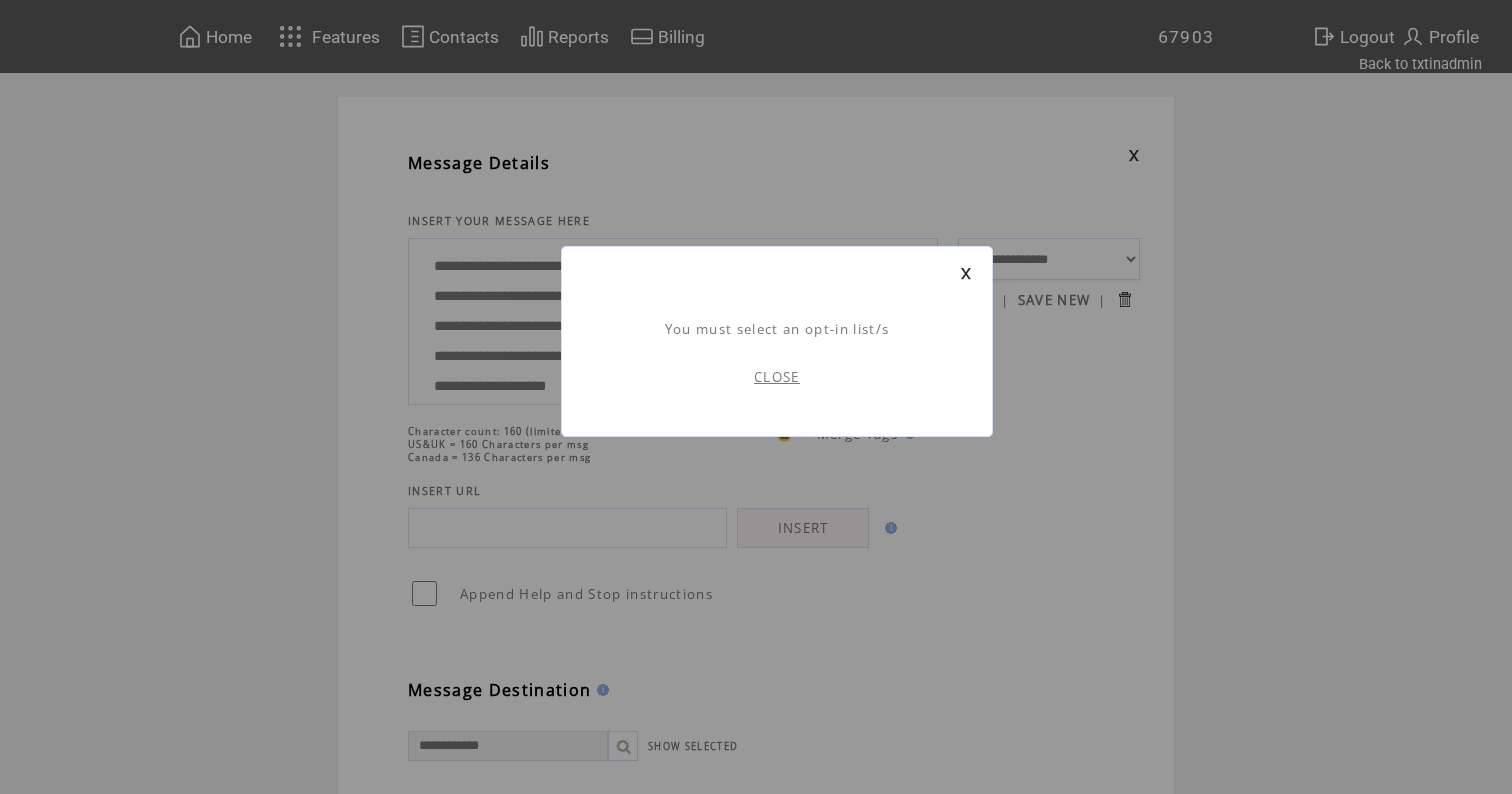 scroll, scrollTop: 1, scrollLeft: 0, axis: vertical 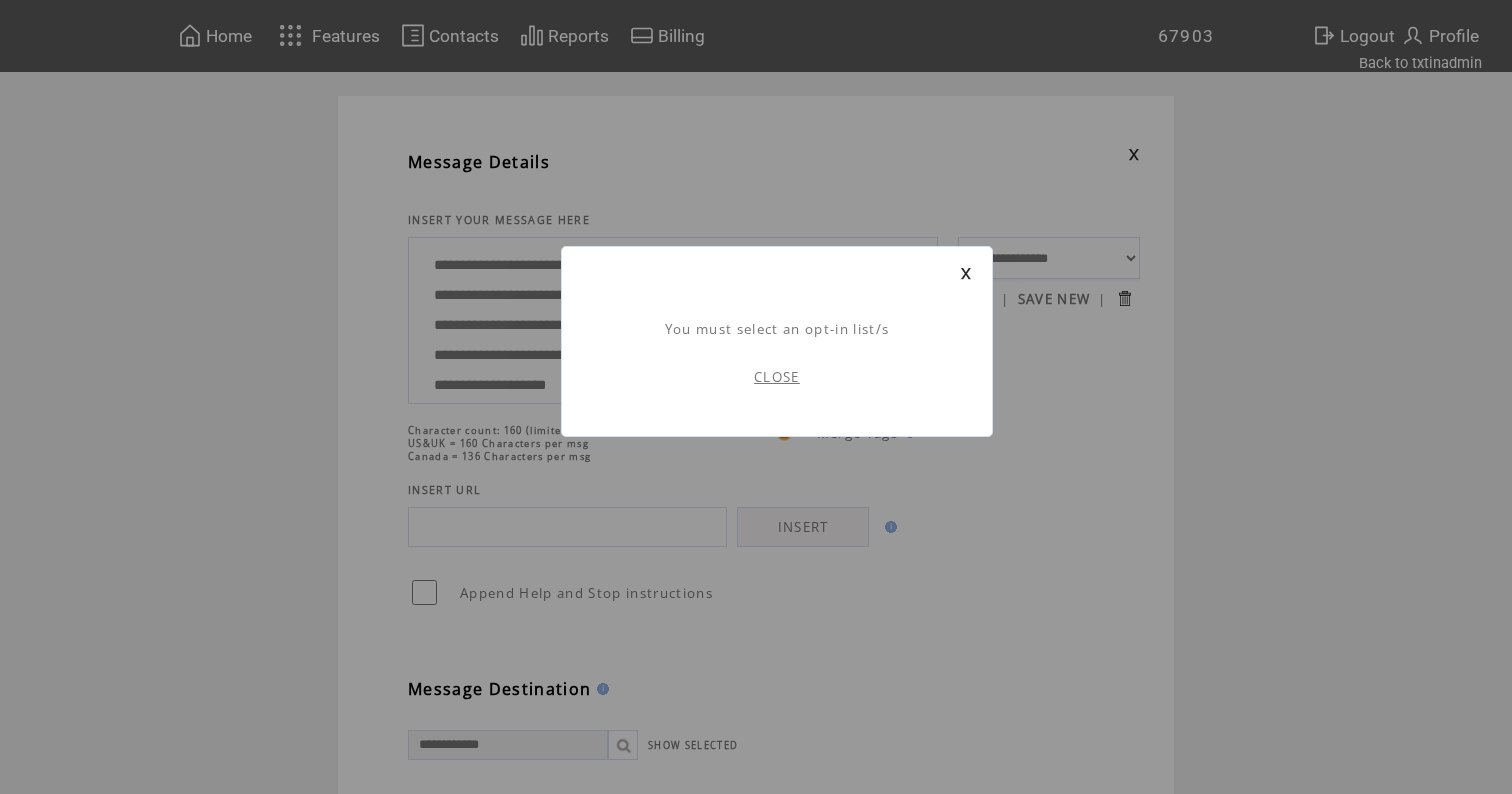 click on "CLOSE" at bounding box center (777, 377) 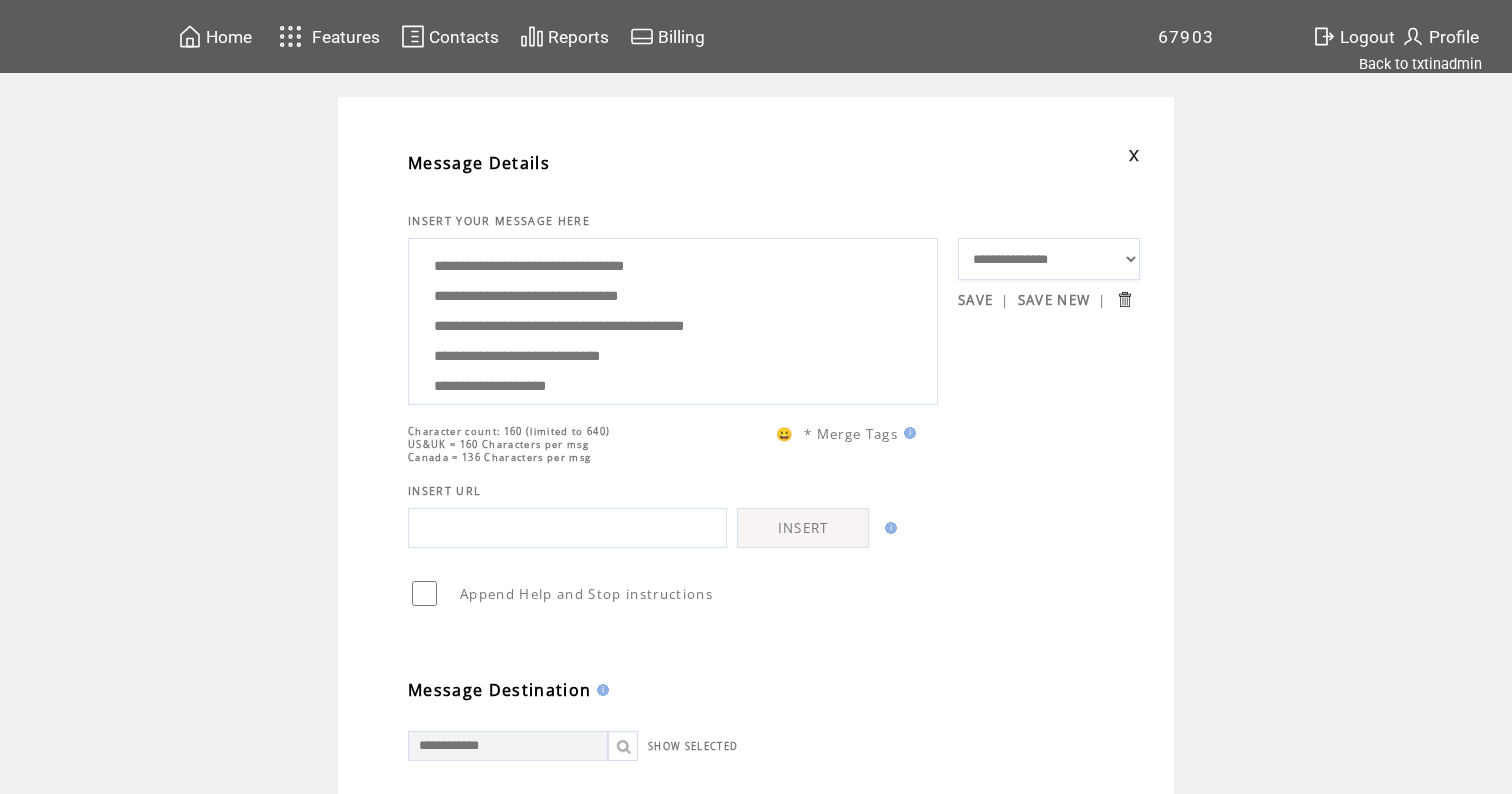 click on "**********" at bounding box center [673, 319] 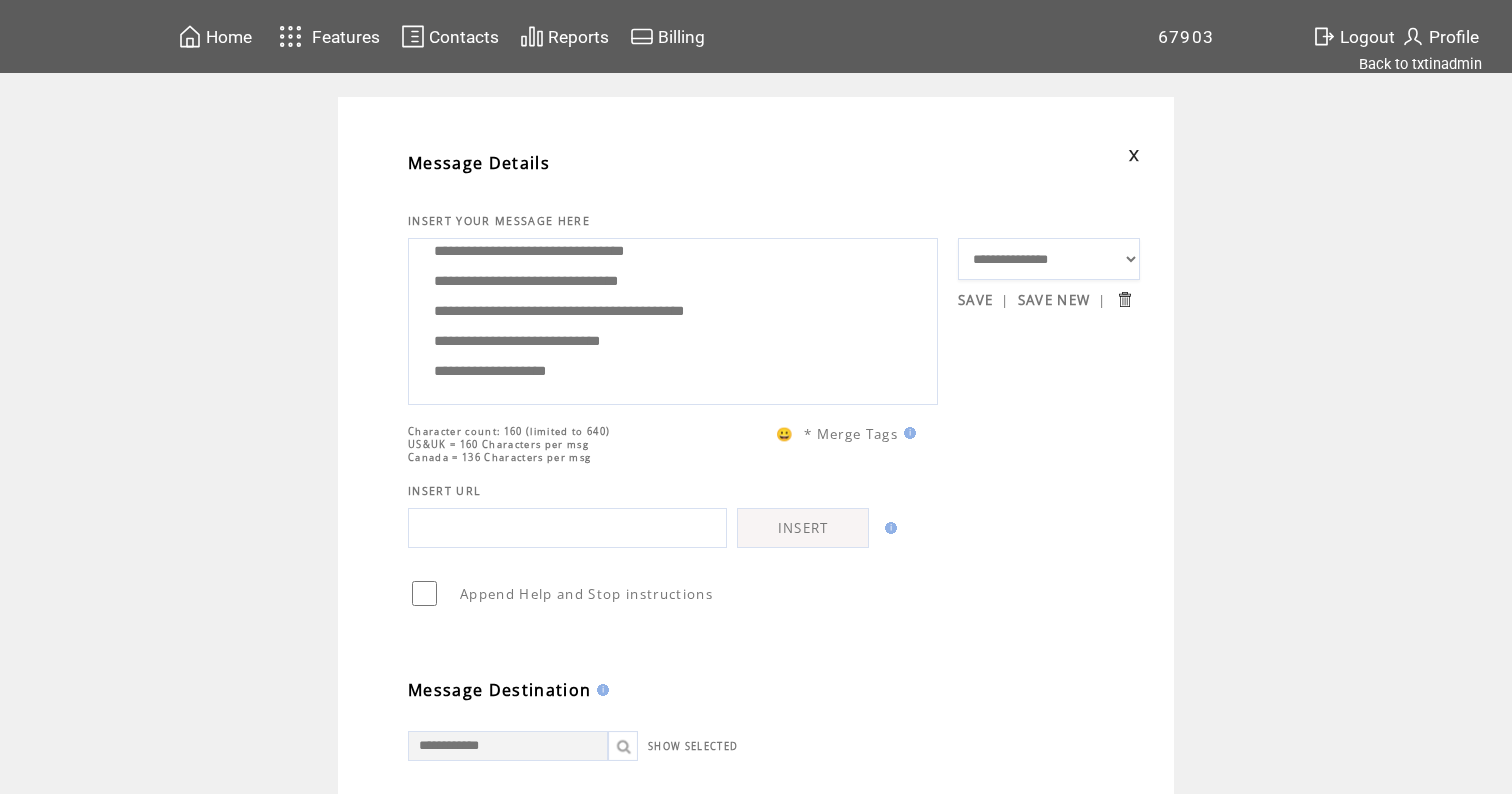 scroll, scrollTop: 60, scrollLeft: 0, axis: vertical 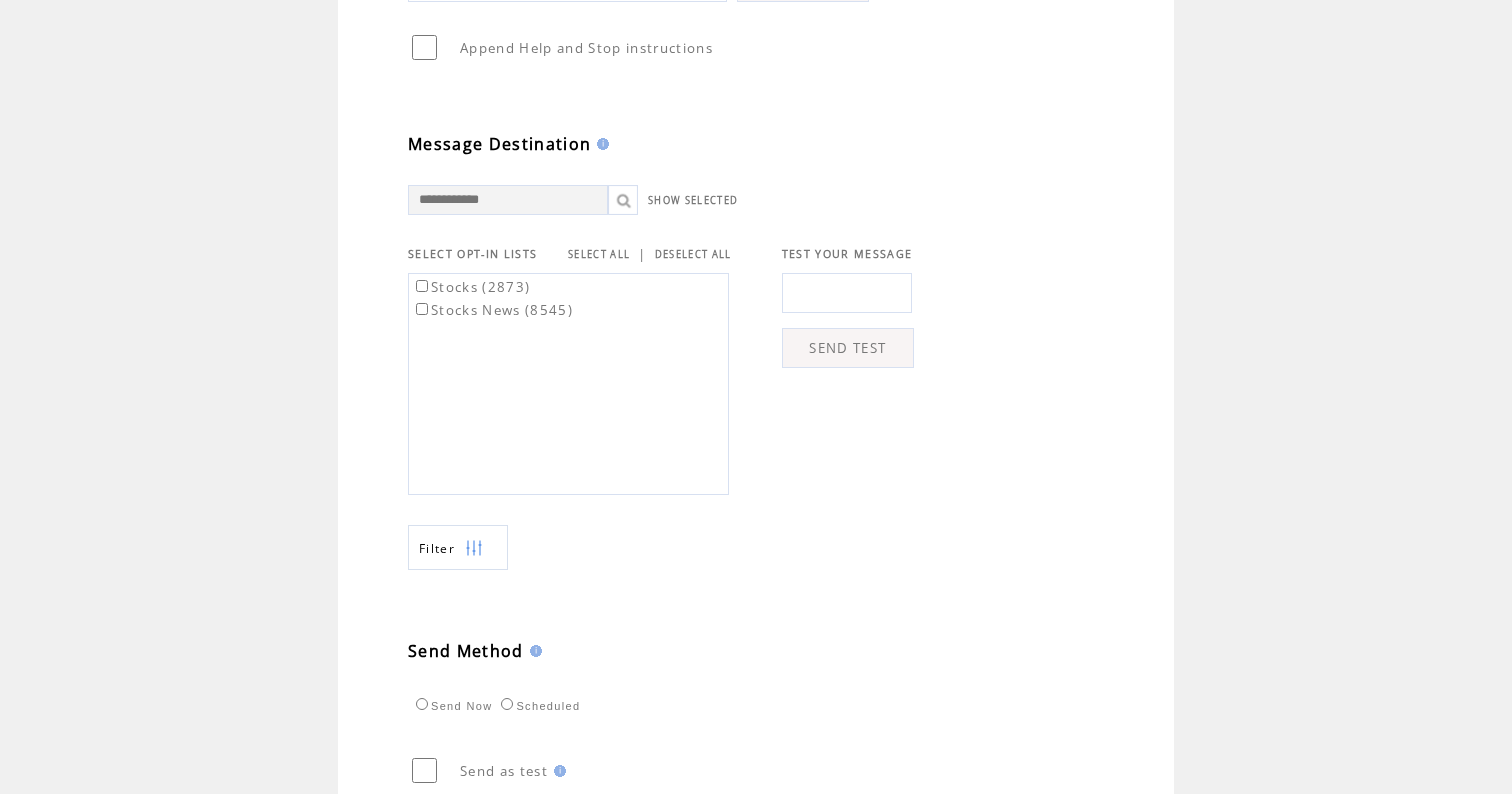 click on "SELECT ALL" at bounding box center (599, 254) 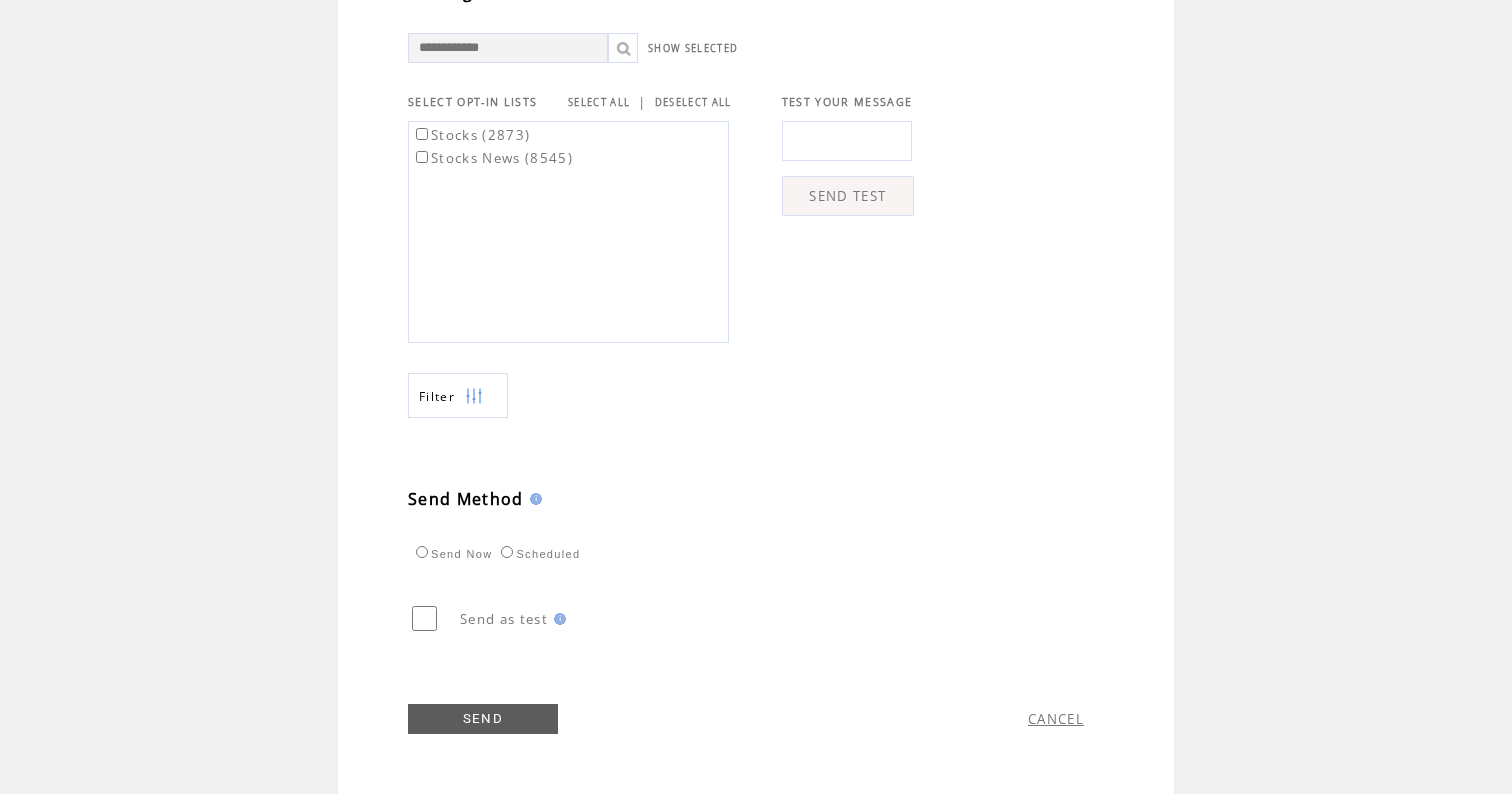 click on "SEND" at bounding box center (483, 719) 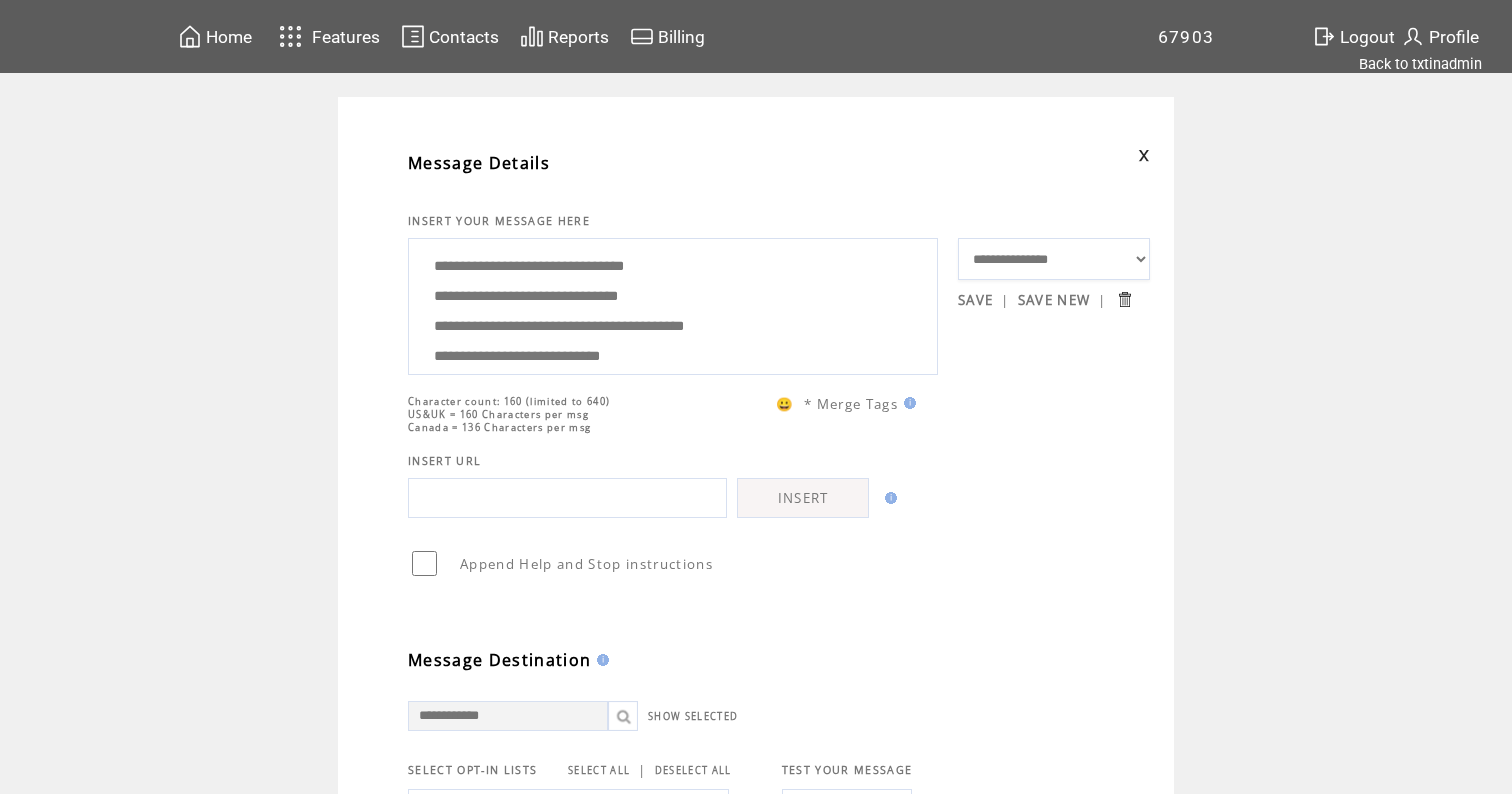 scroll, scrollTop: 0, scrollLeft: 0, axis: both 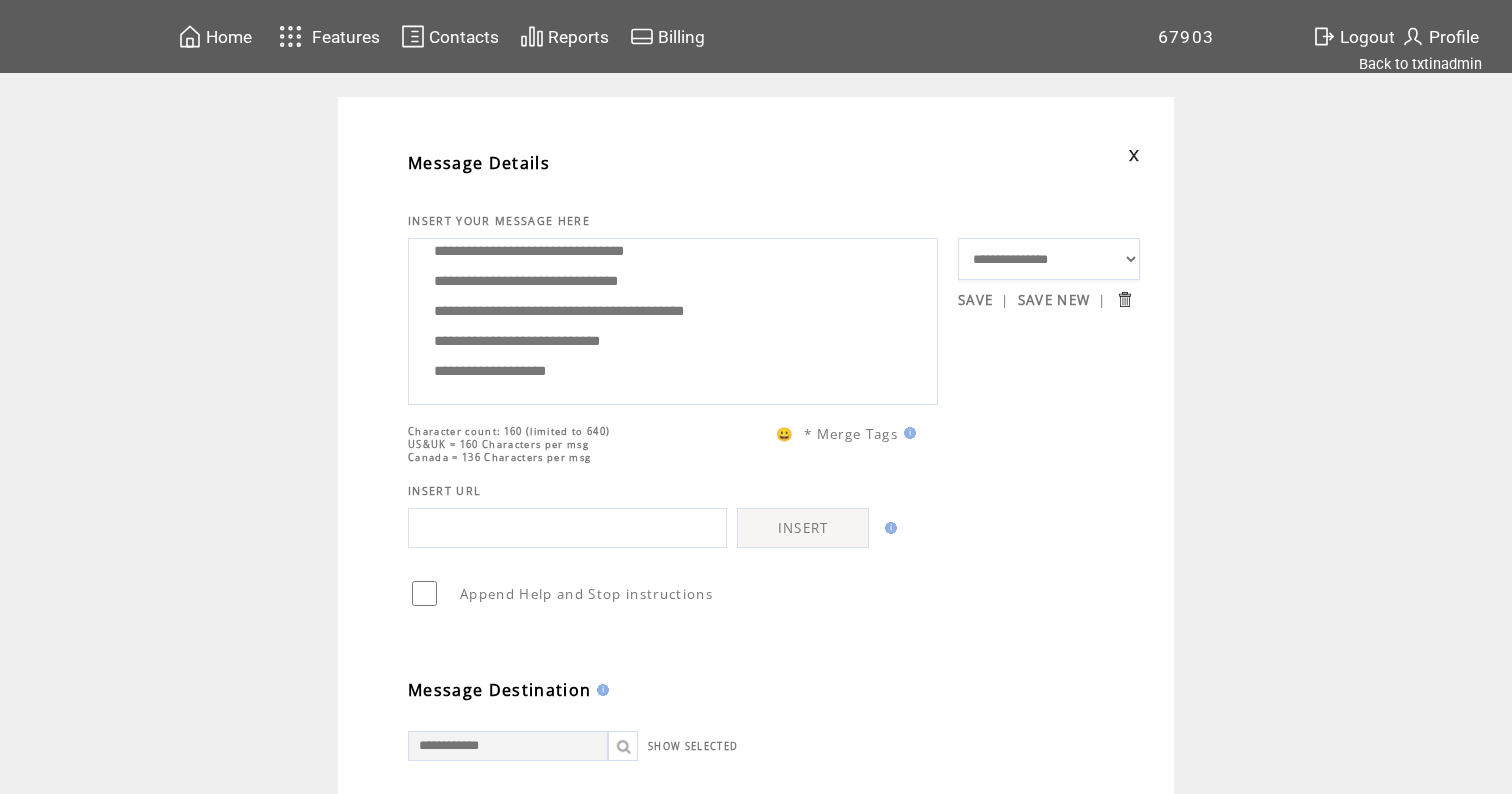 click on "Home" at bounding box center (229, 37) 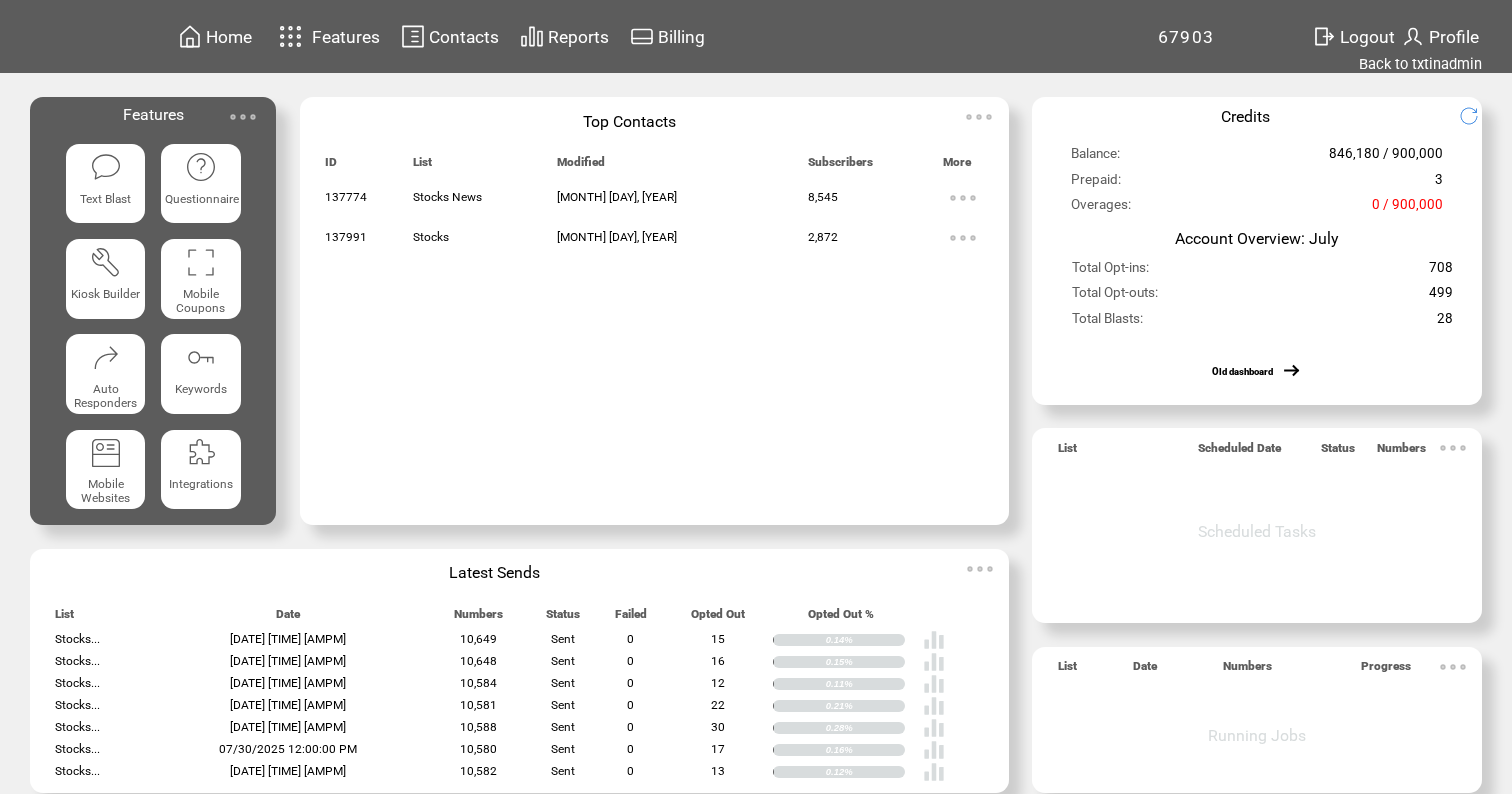 scroll, scrollTop: 0, scrollLeft: 0, axis: both 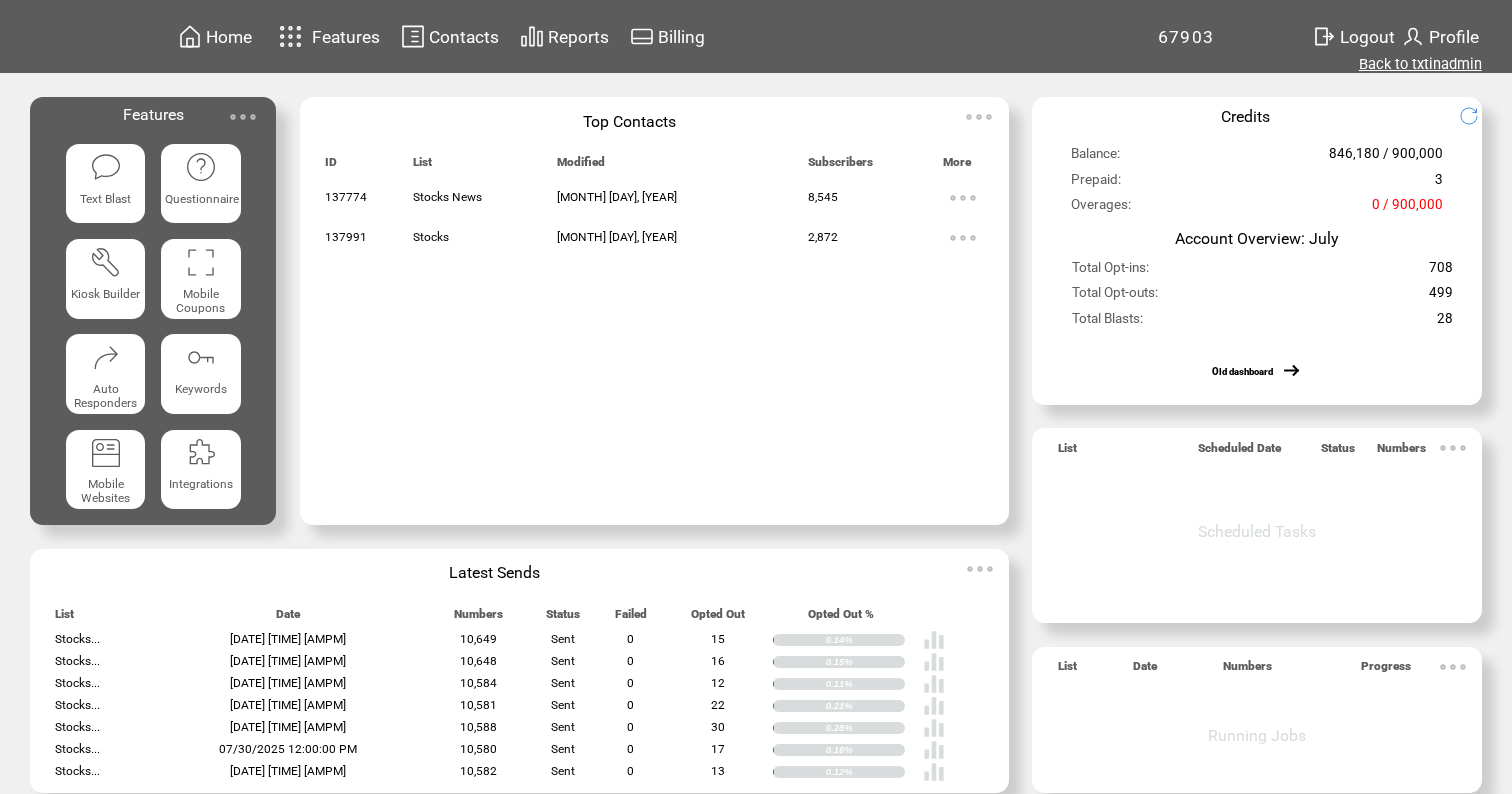 click on "Back to txtinadmin" at bounding box center (1420, 64) 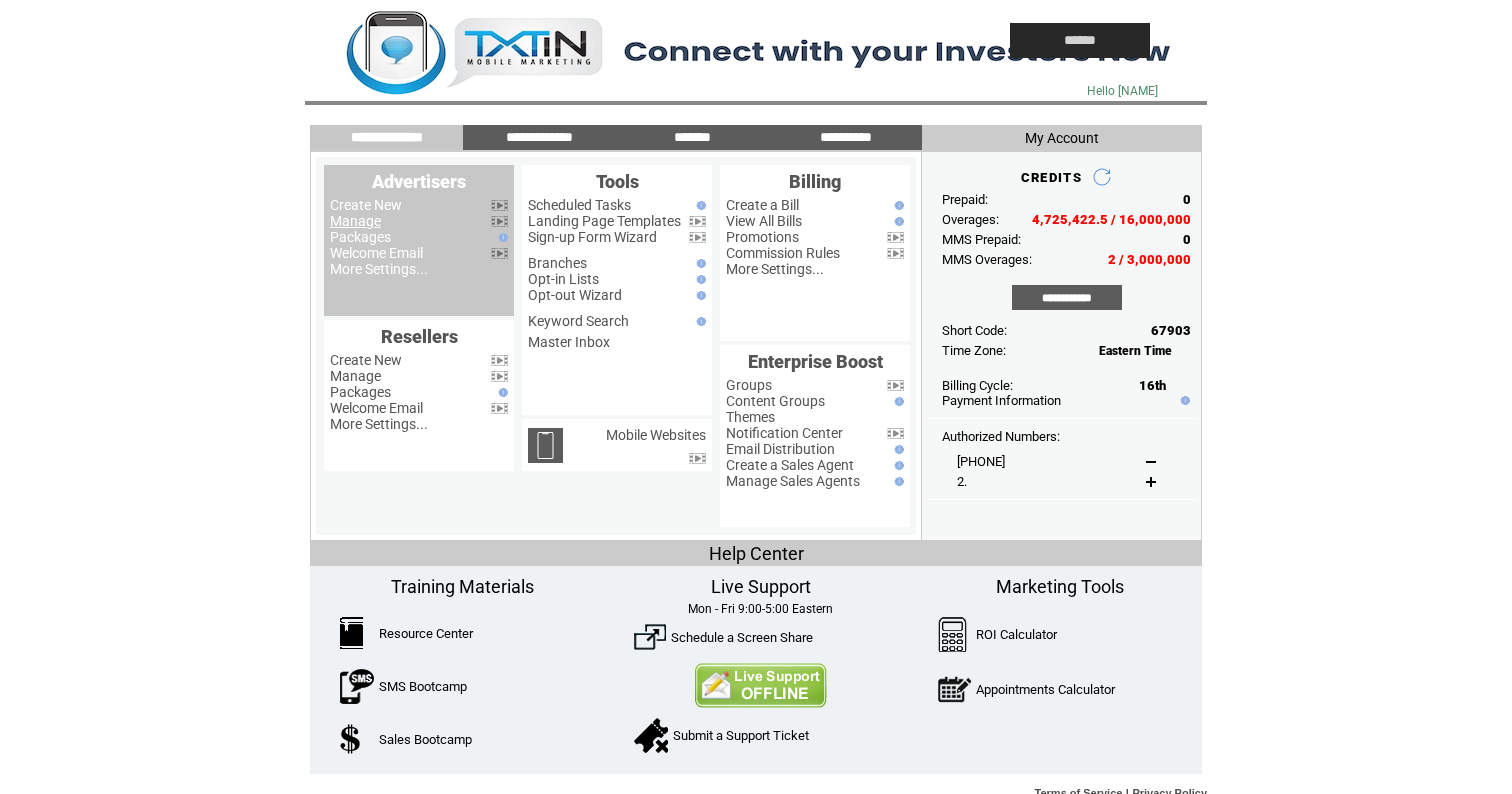 scroll, scrollTop: 0, scrollLeft: 0, axis: both 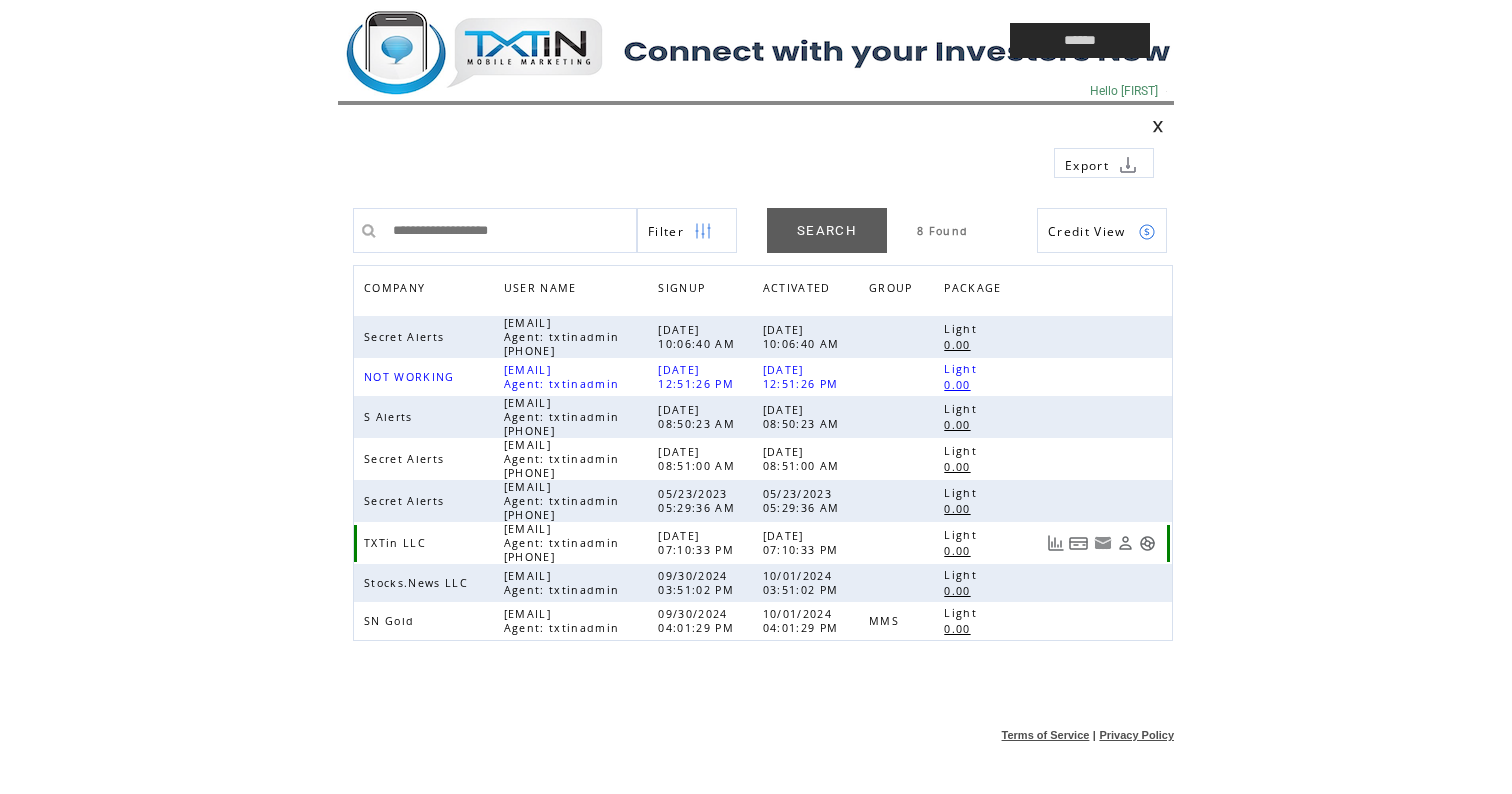 click at bounding box center [1147, 543] 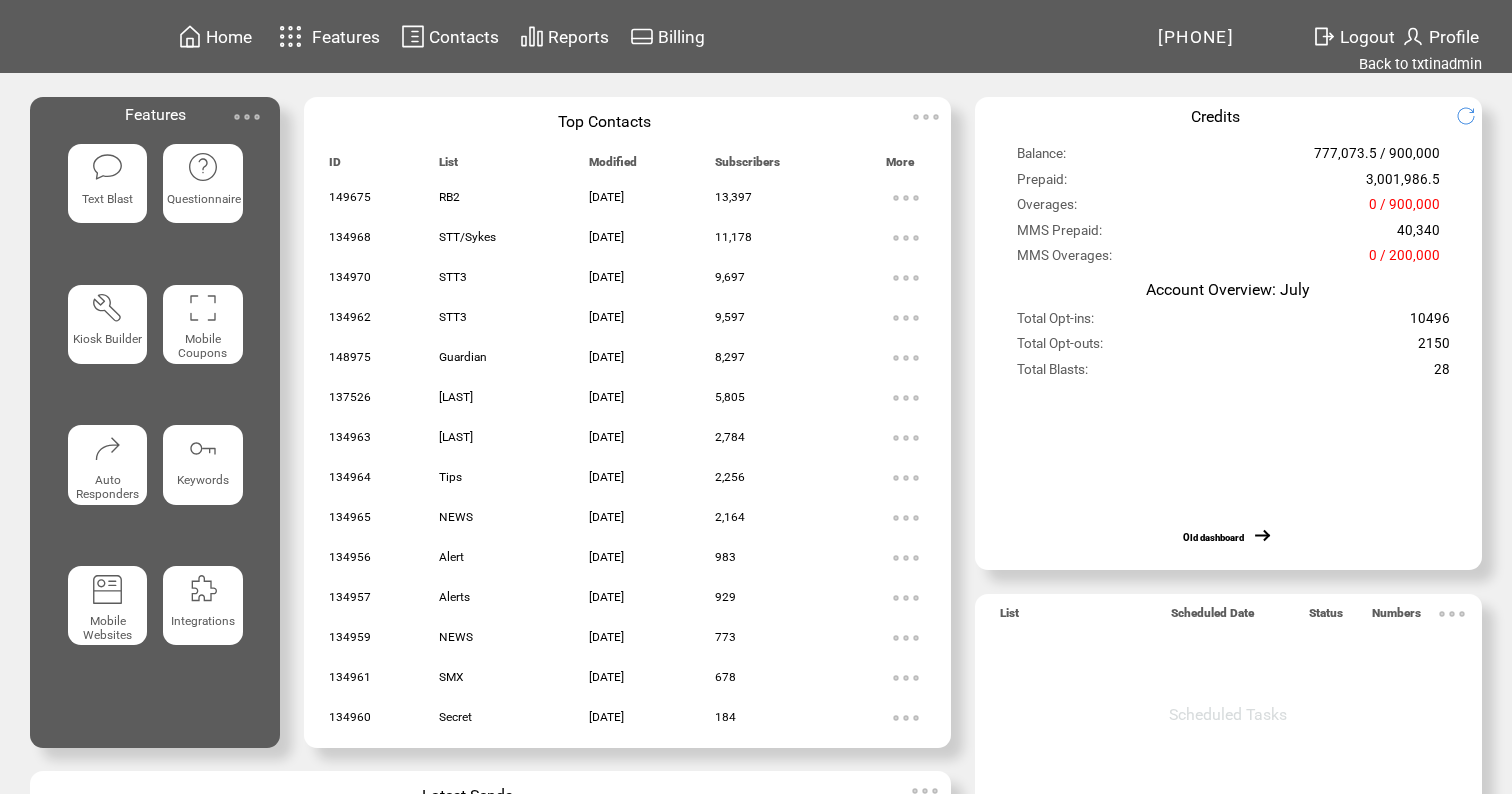 scroll, scrollTop: 0, scrollLeft: 0, axis: both 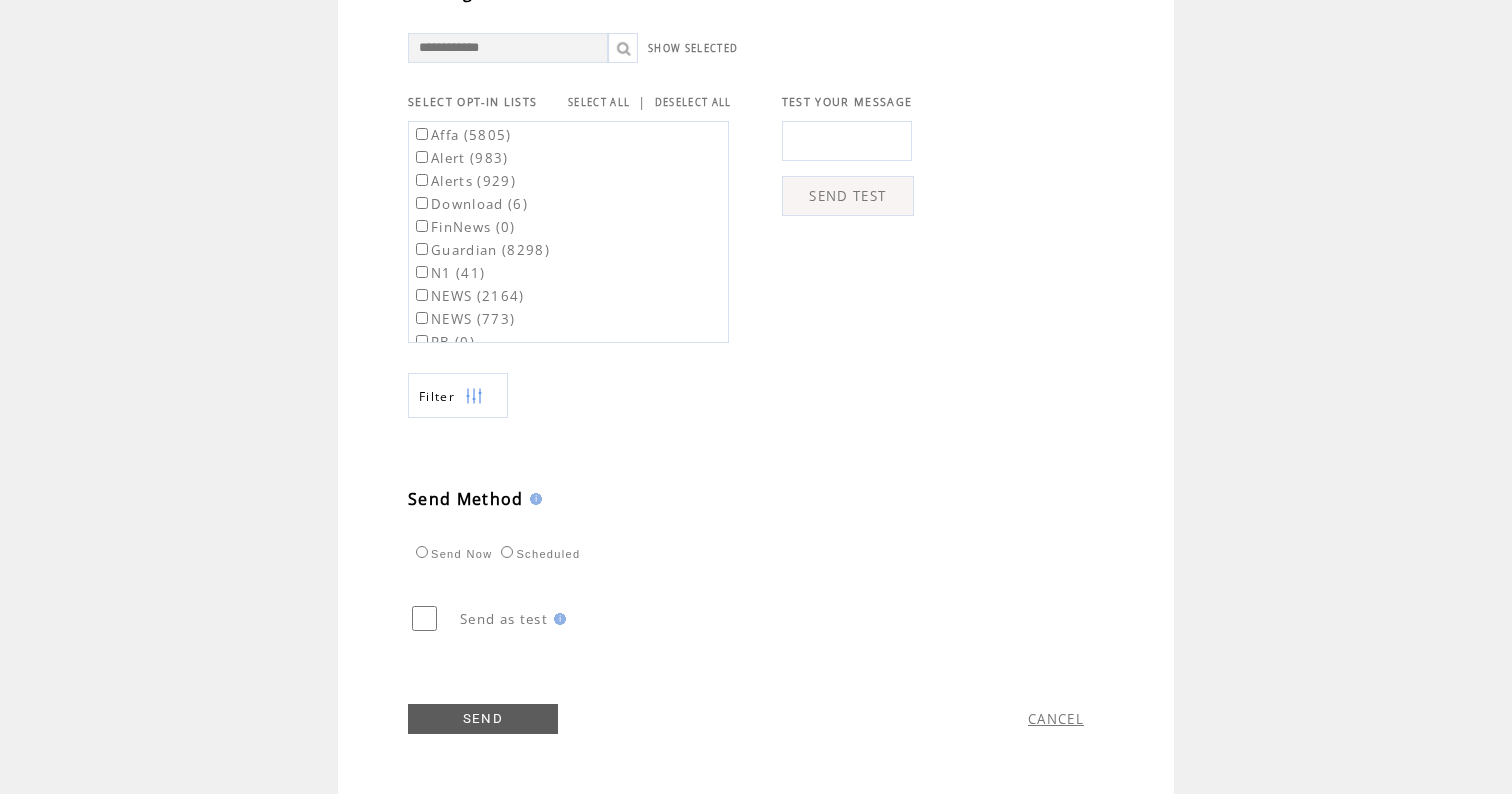 type on "**********" 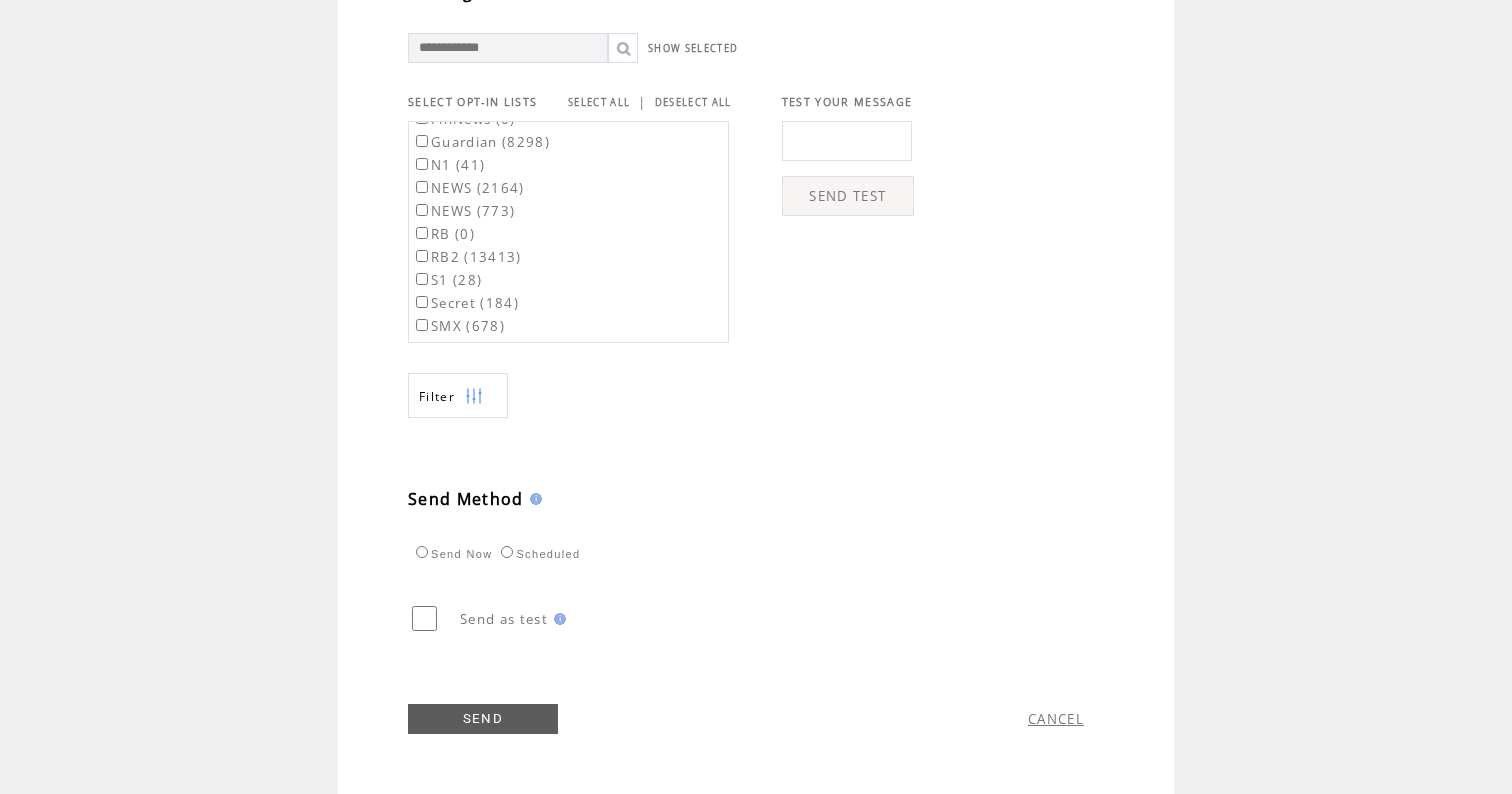scroll, scrollTop: 110, scrollLeft: 0, axis: vertical 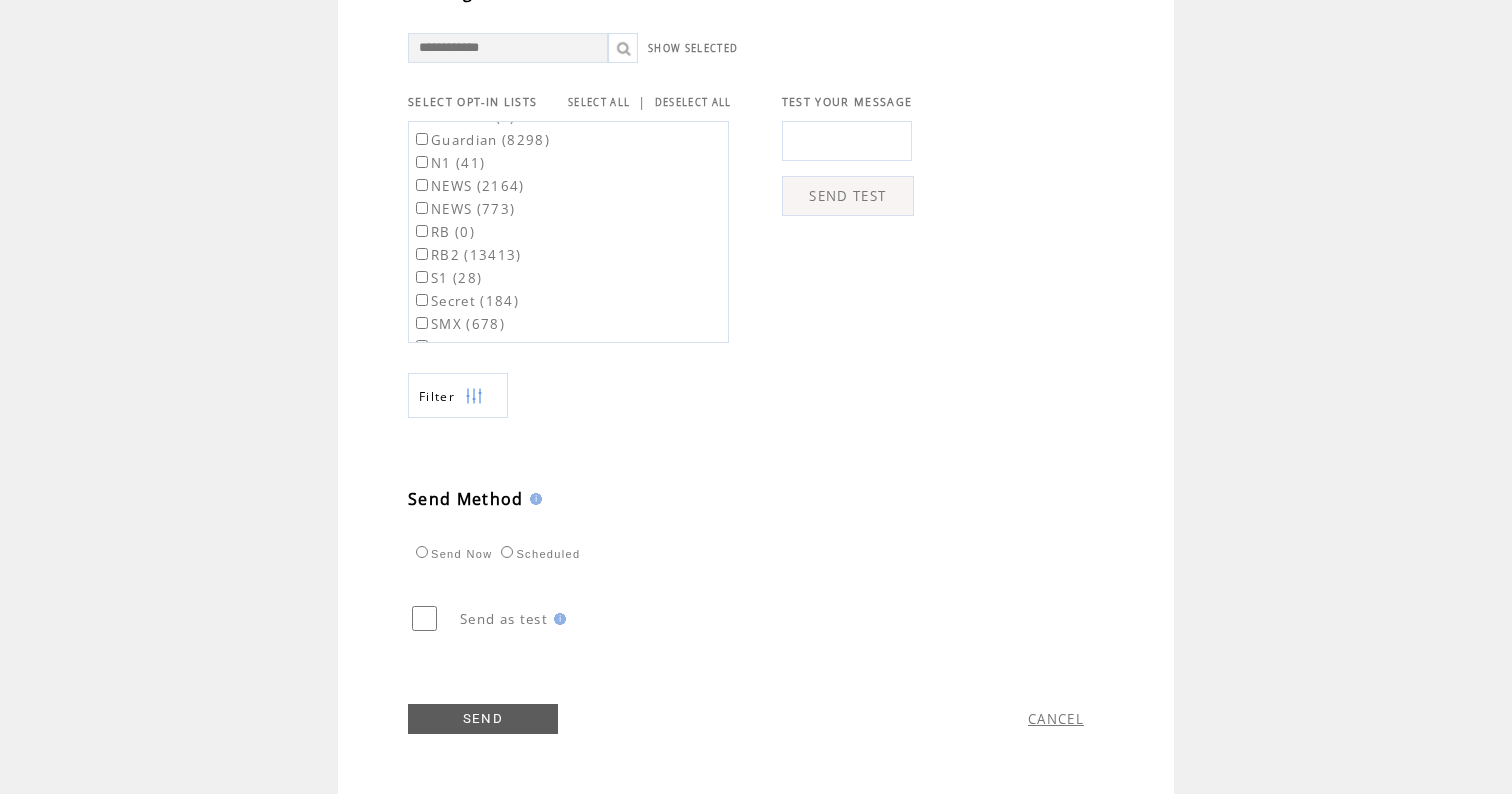 click on "RB2 (13413)" at bounding box center (467, 255) 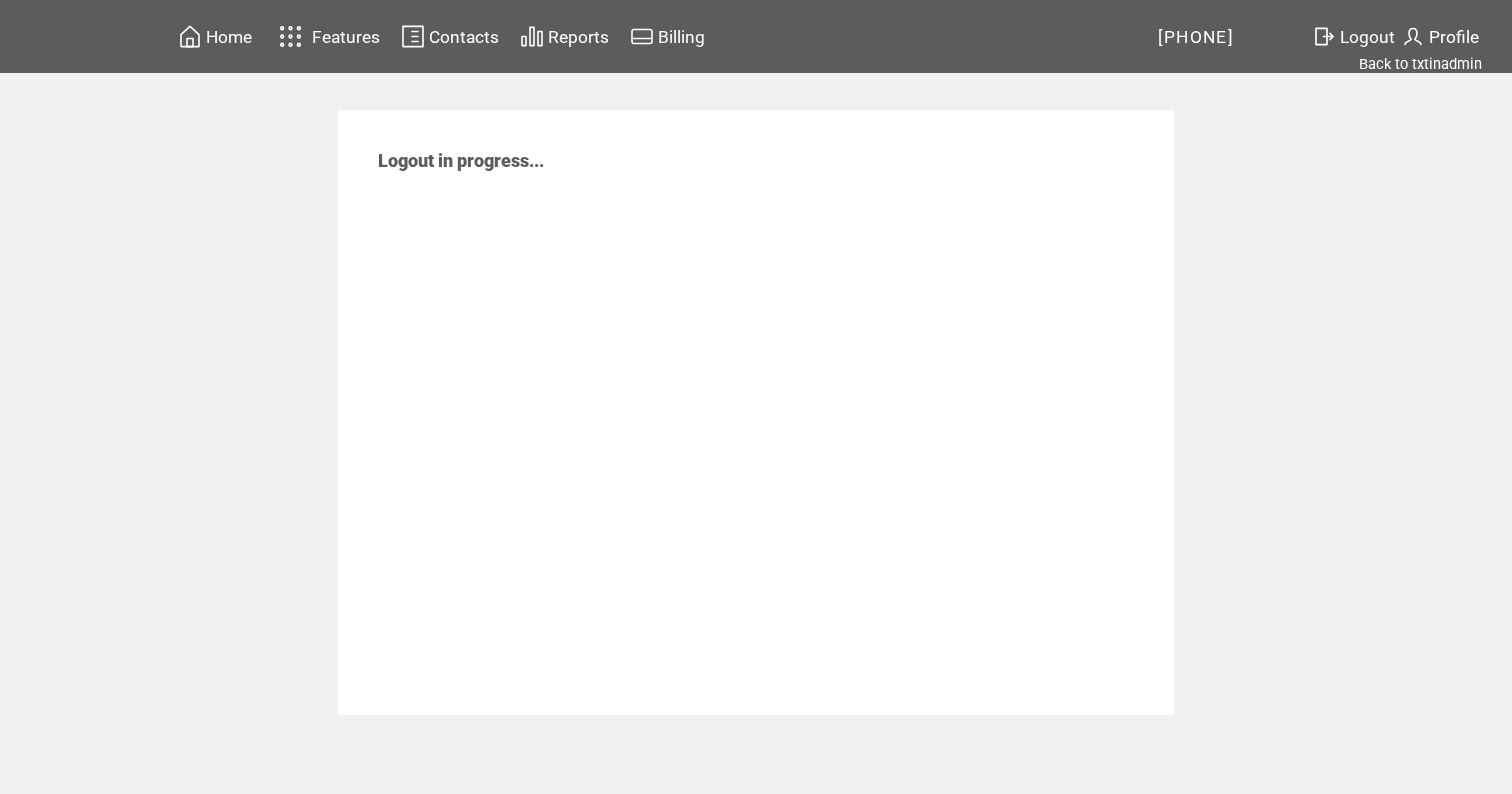 scroll, scrollTop: 0, scrollLeft: 0, axis: both 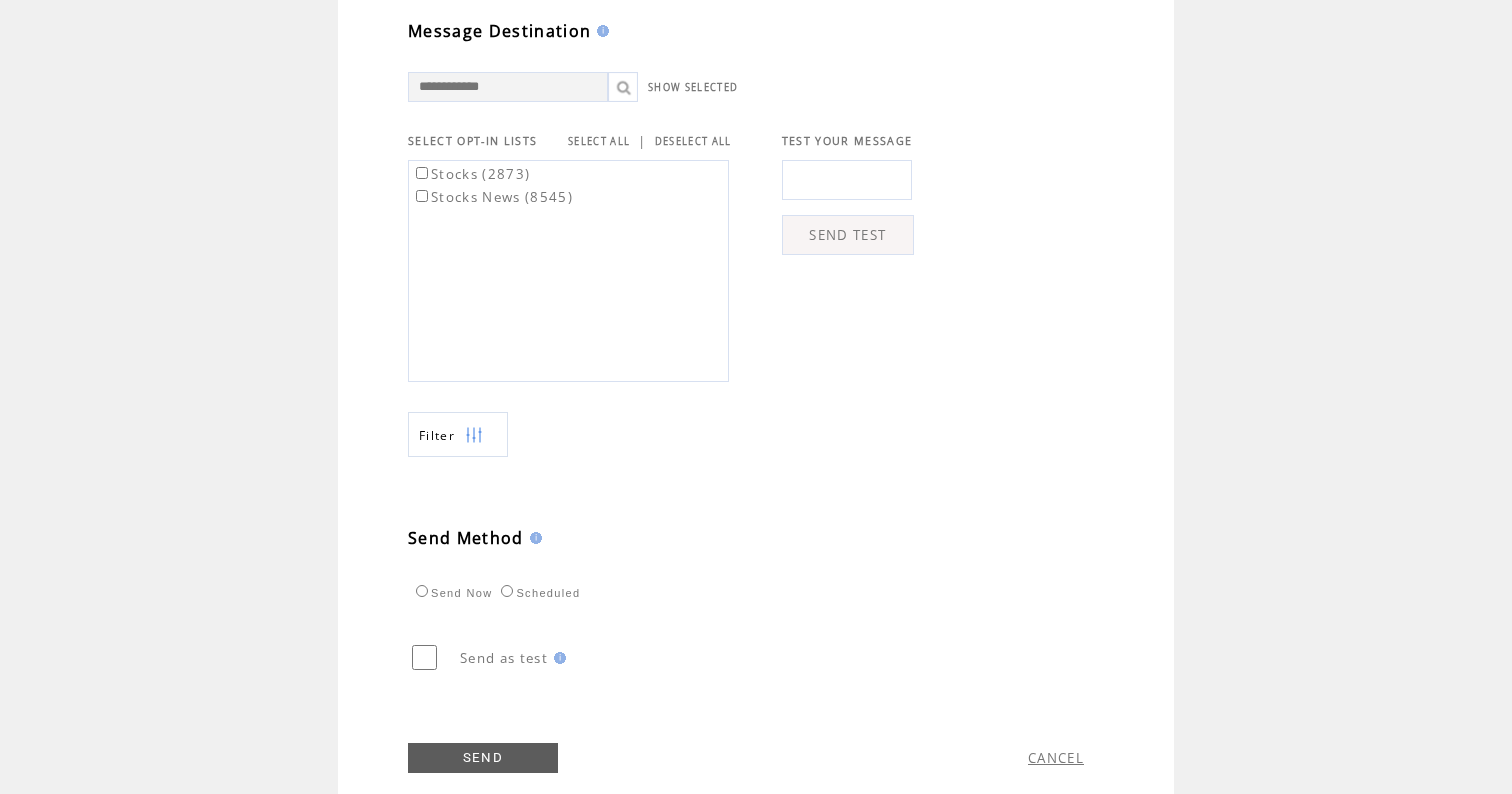 type on "**********" 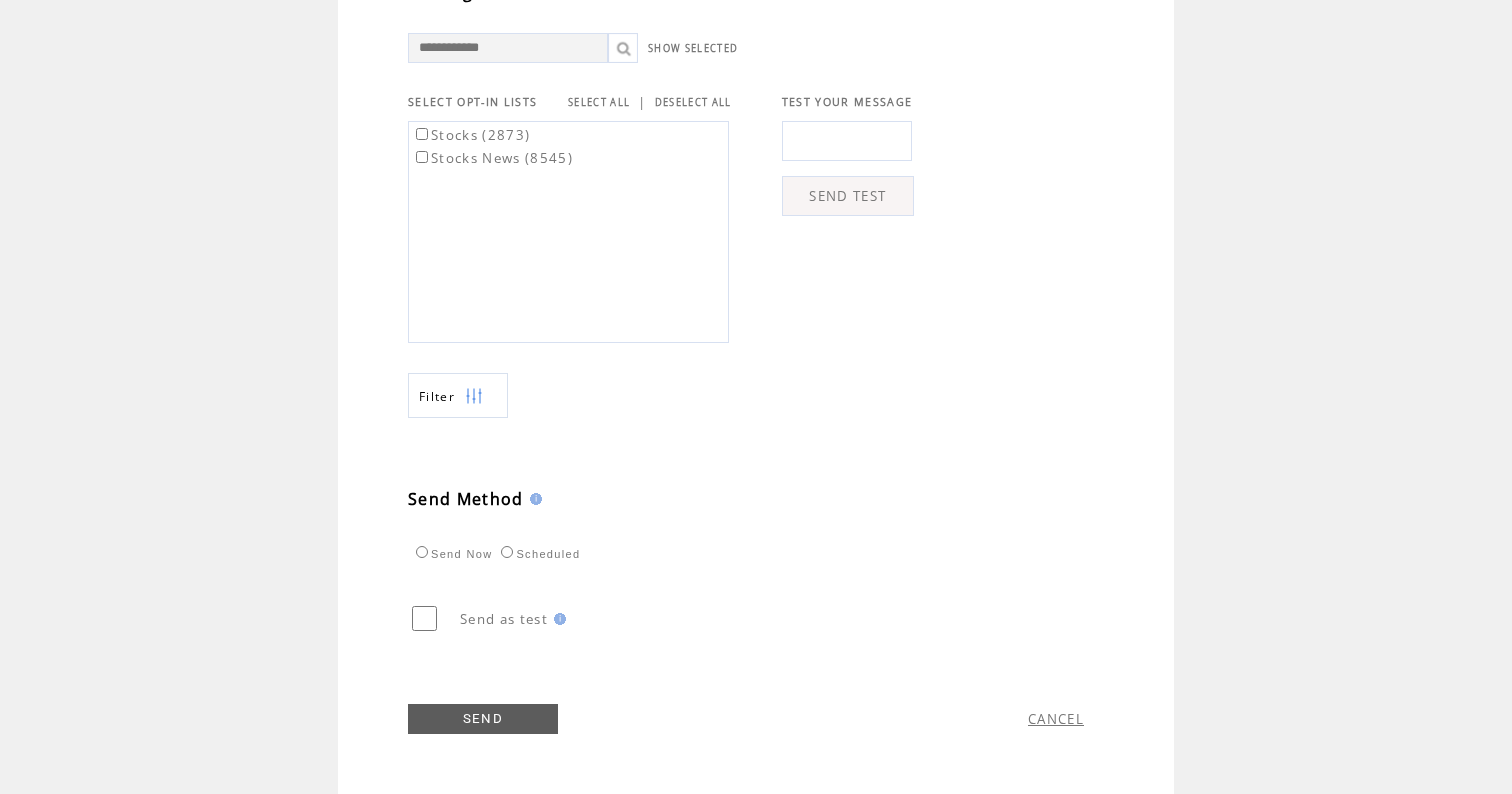 scroll, scrollTop: 709, scrollLeft: 0, axis: vertical 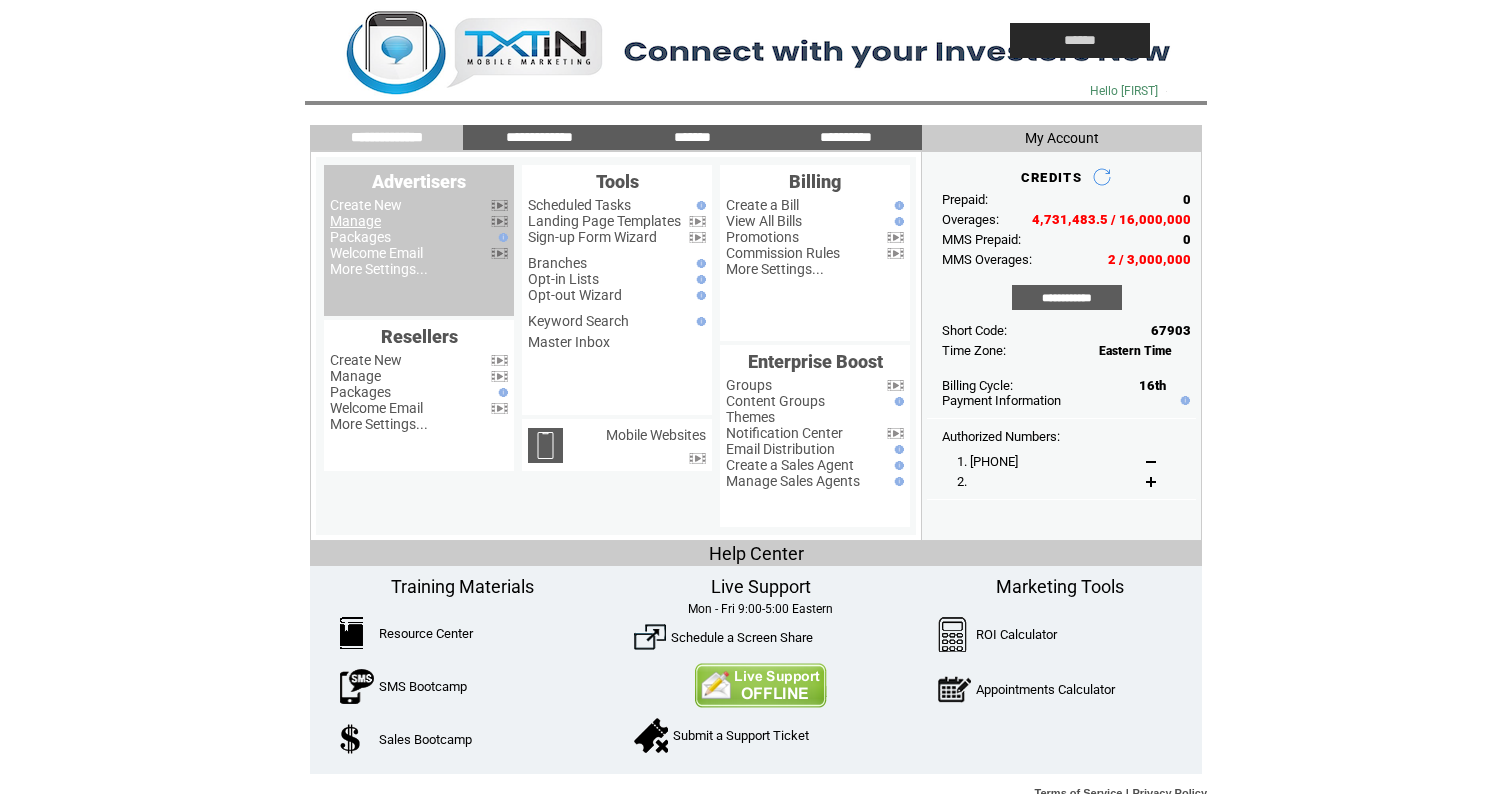 click on "Manage" at bounding box center [355, 221] 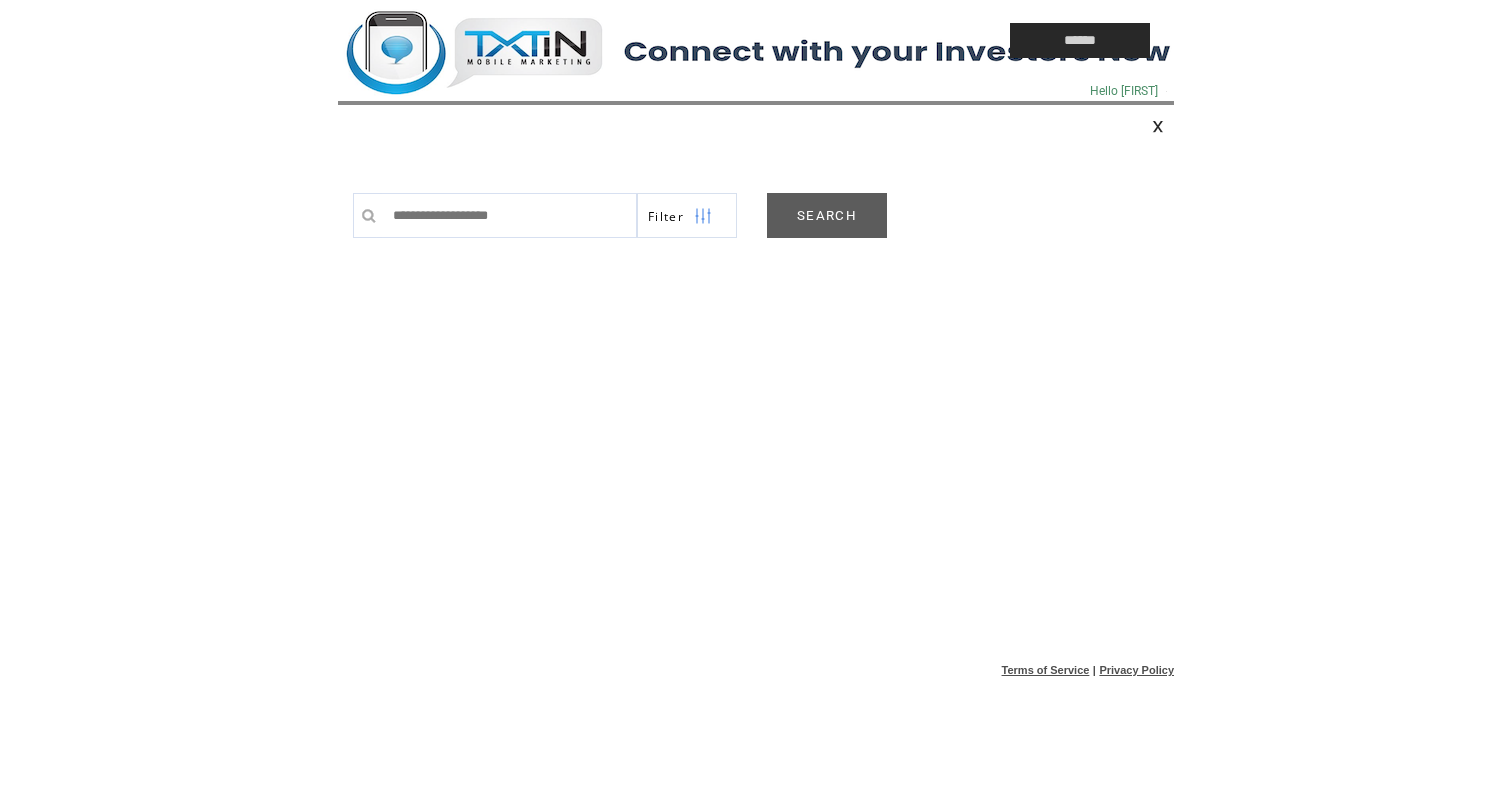 scroll, scrollTop: 0, scrollLeft: 0, axis: both 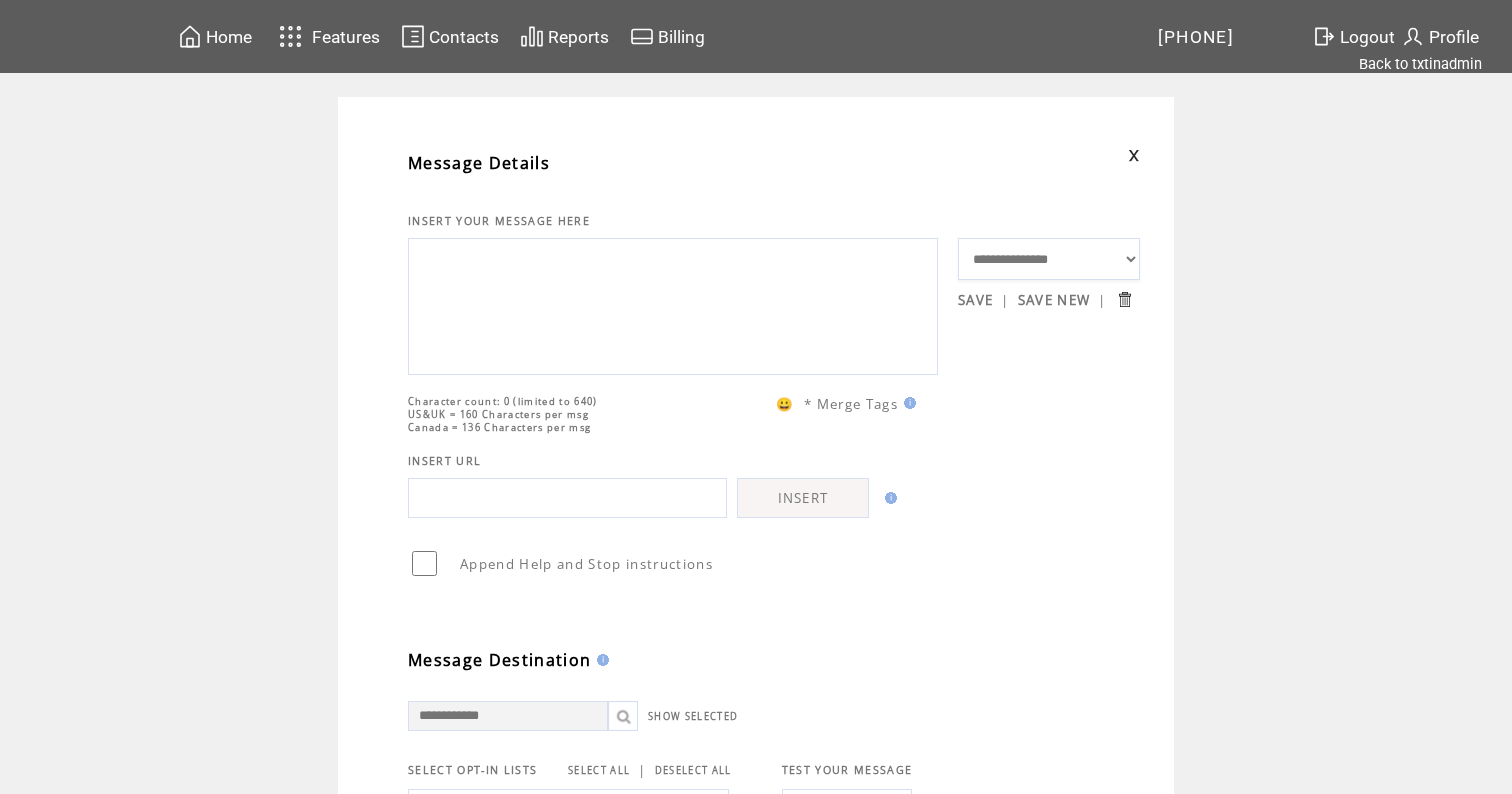 click at bounding box center (673, 304) 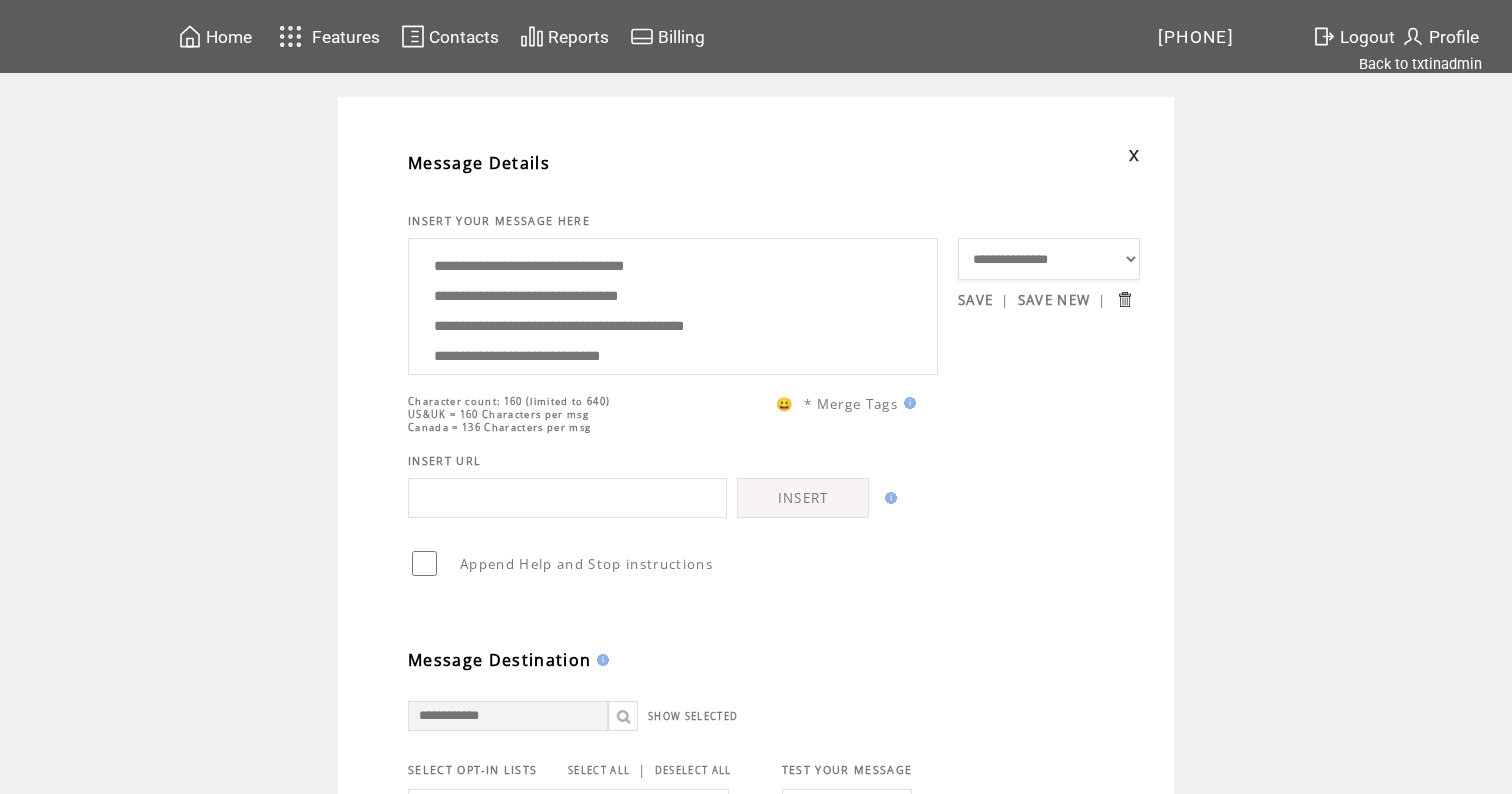 scroll, scrollTop: 60, scrollLeft: 0, axis: vertical 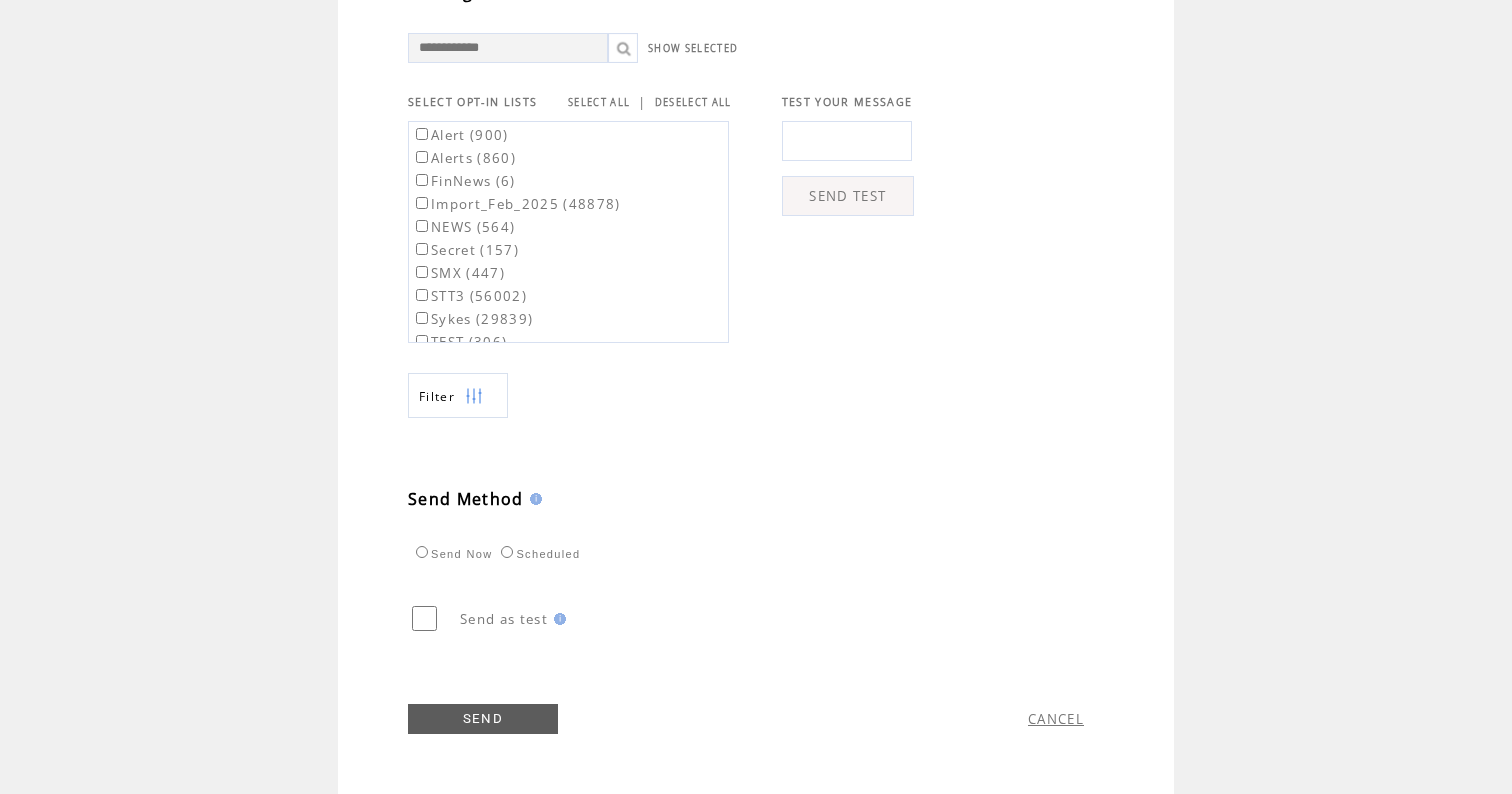 type on "**********" 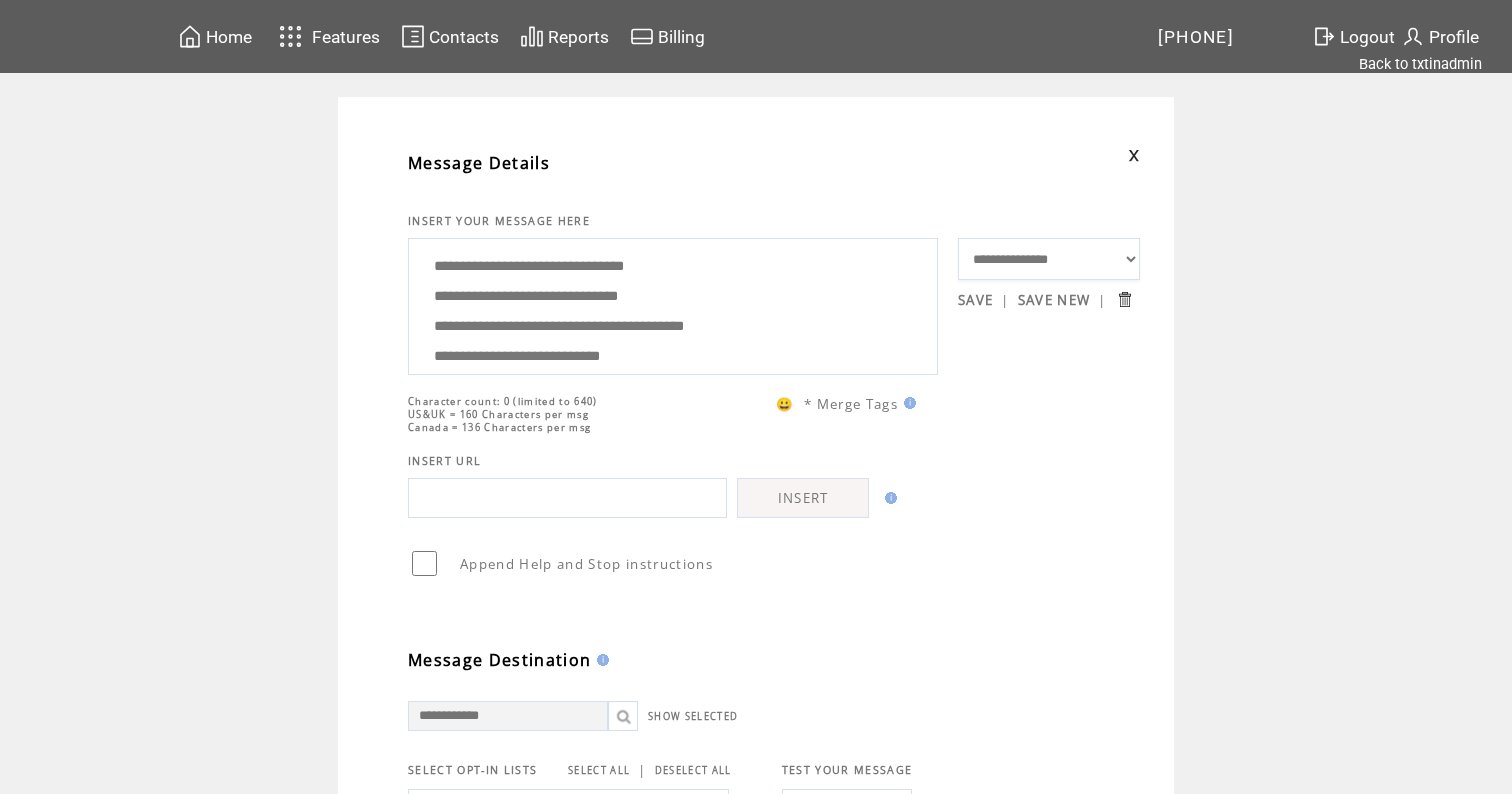 scroll, scrollTop: 0, scrollLeft: 0, axis: both 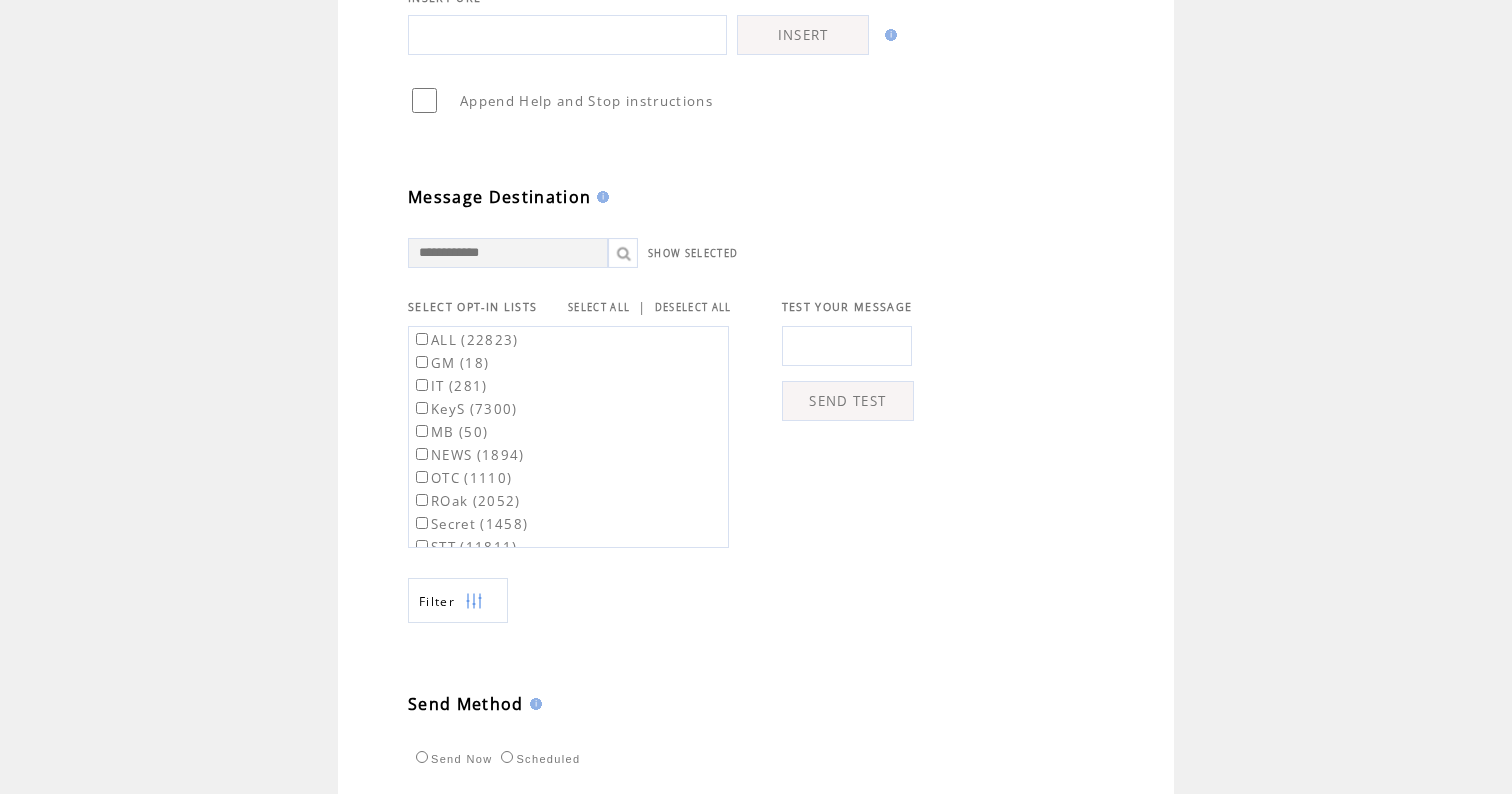 type on "**********" 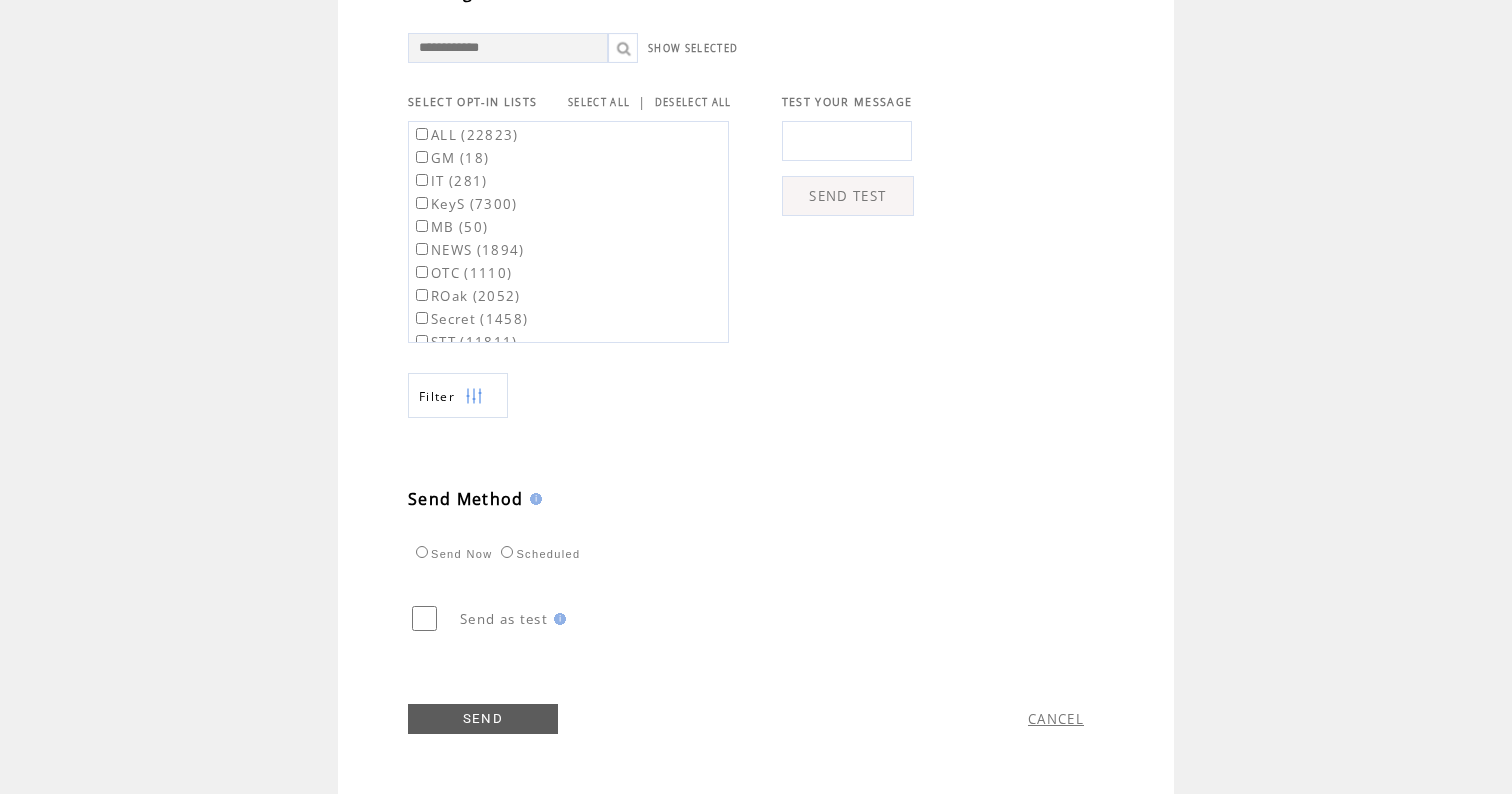 scroll, scrollTop: 709, scrollLeft: 0, axis: vertical 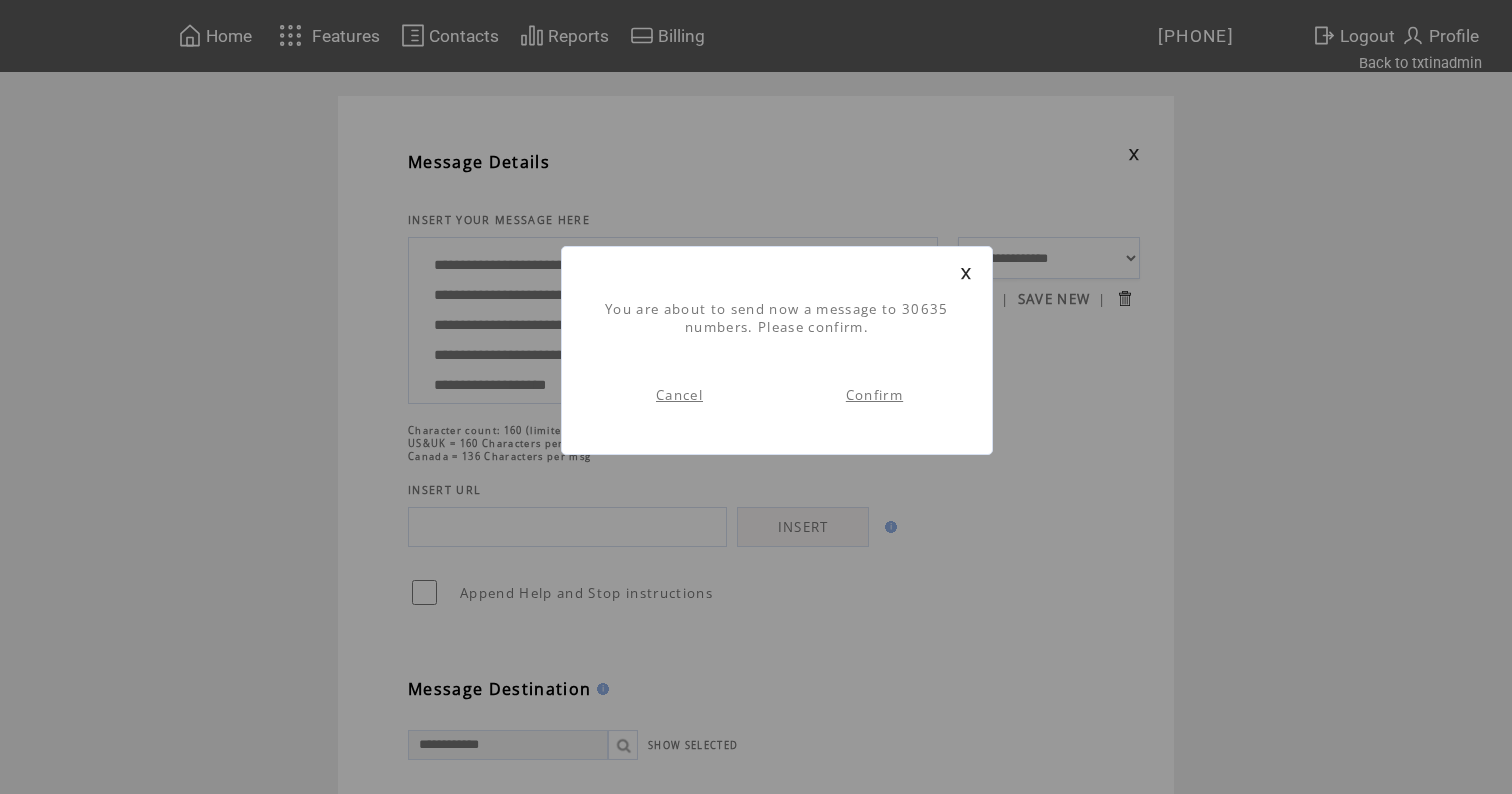 click on "Confirm" at bounding box center (874, 395) 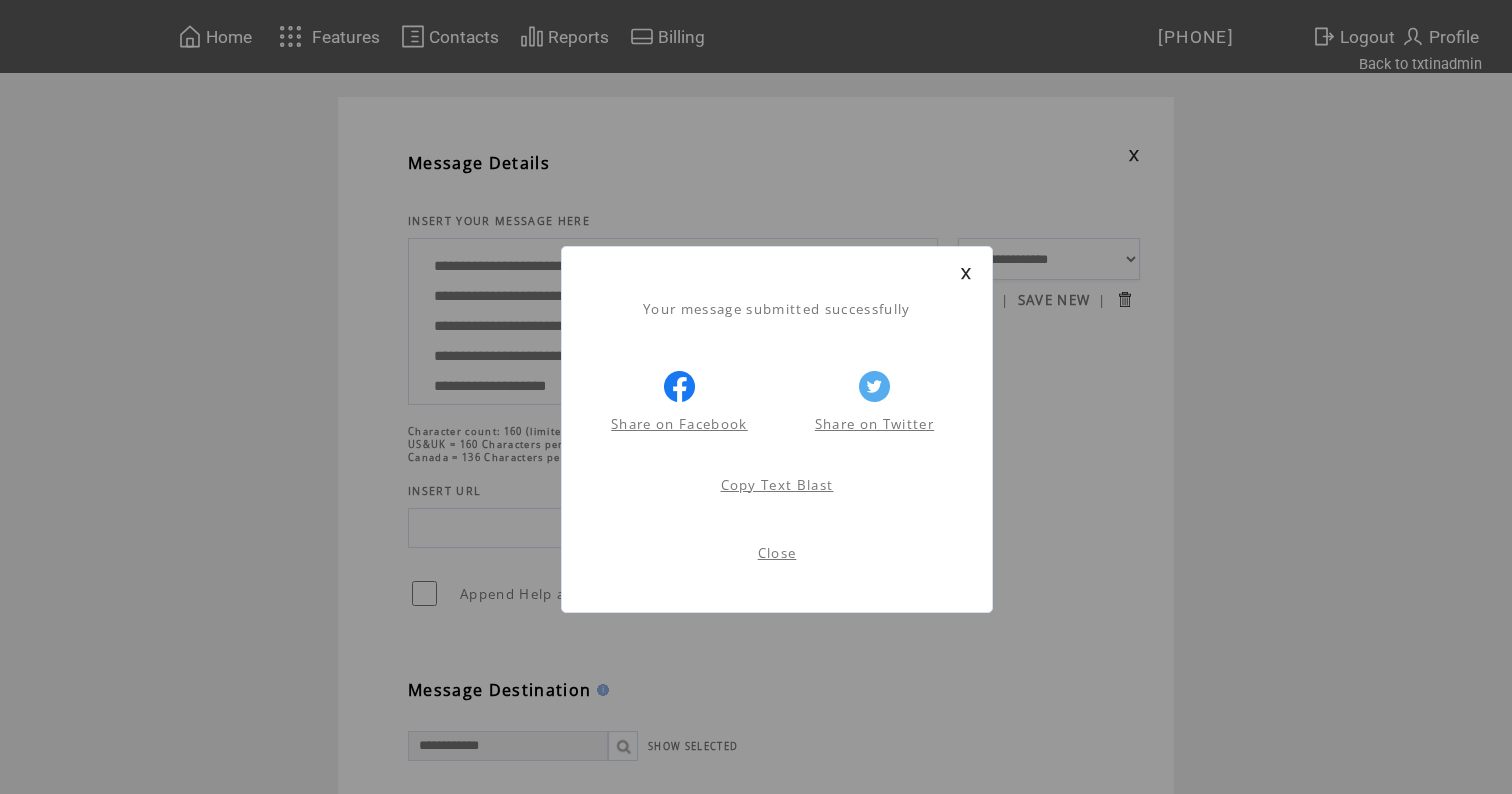 scroll, scrollTop: 1, scrollLeft: 0, axis: vertical 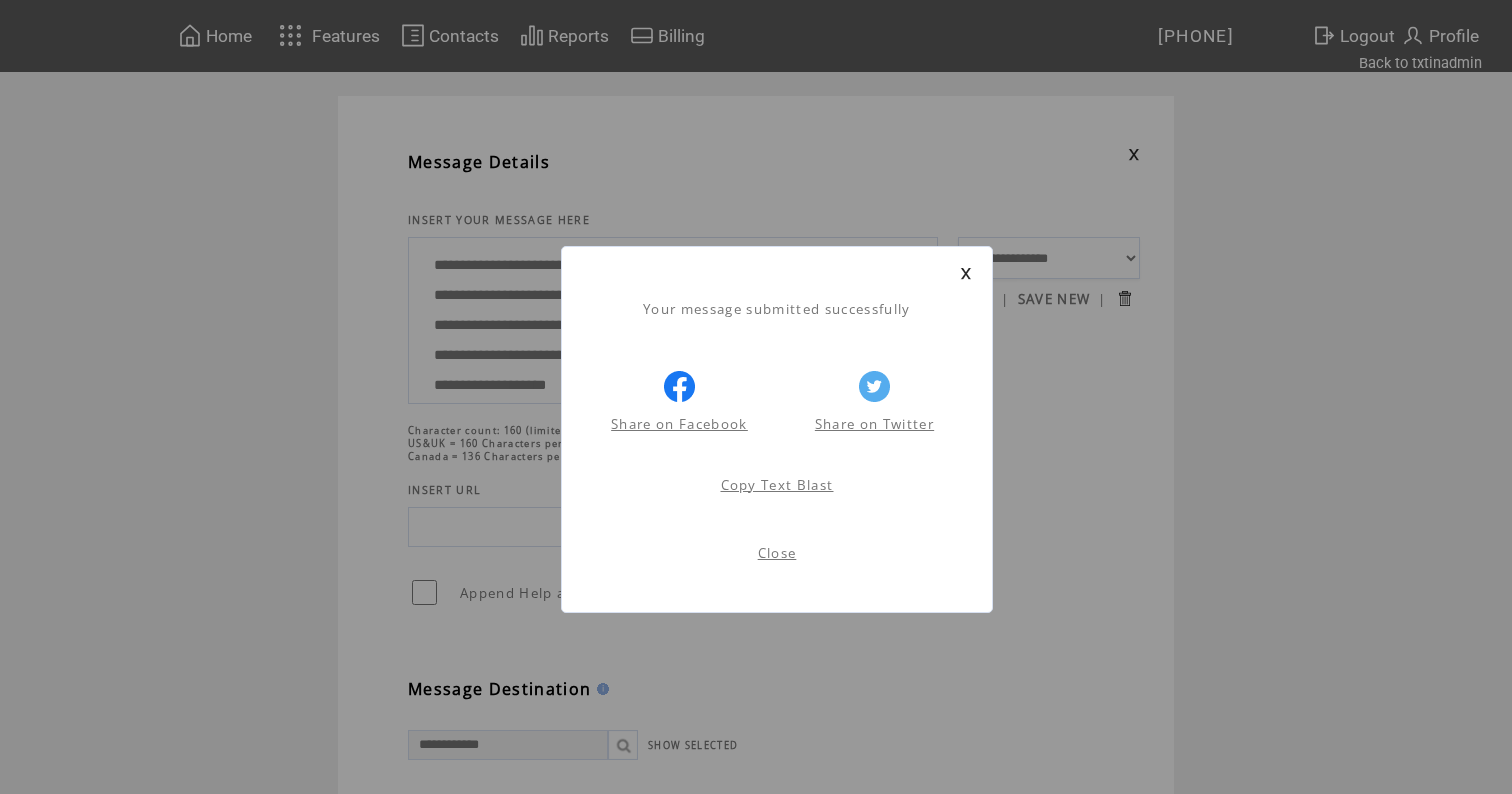 click at bounding box center [966, 273] 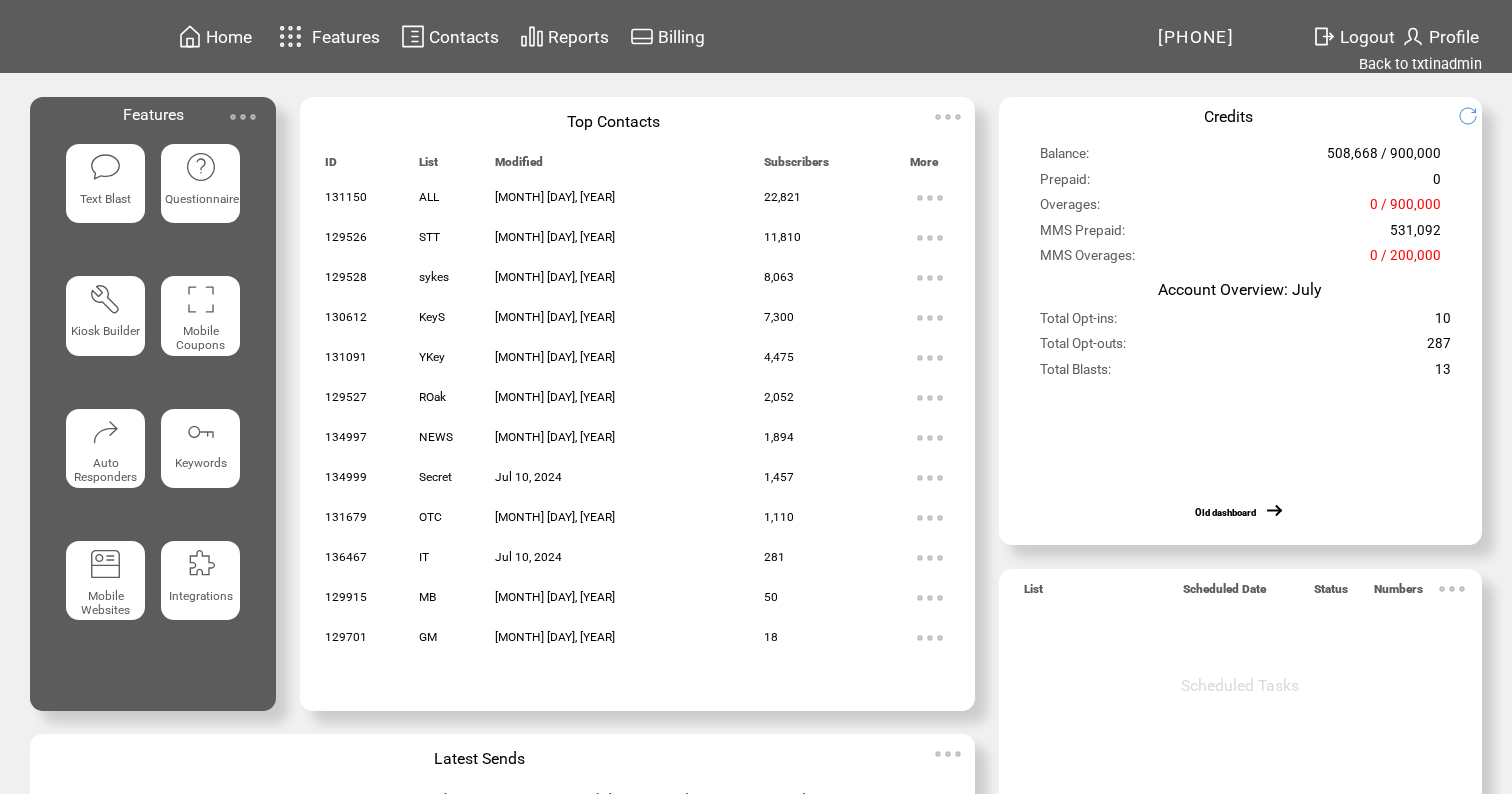scroll, scrollTop: 0, scrollLeft: 0, axis: both 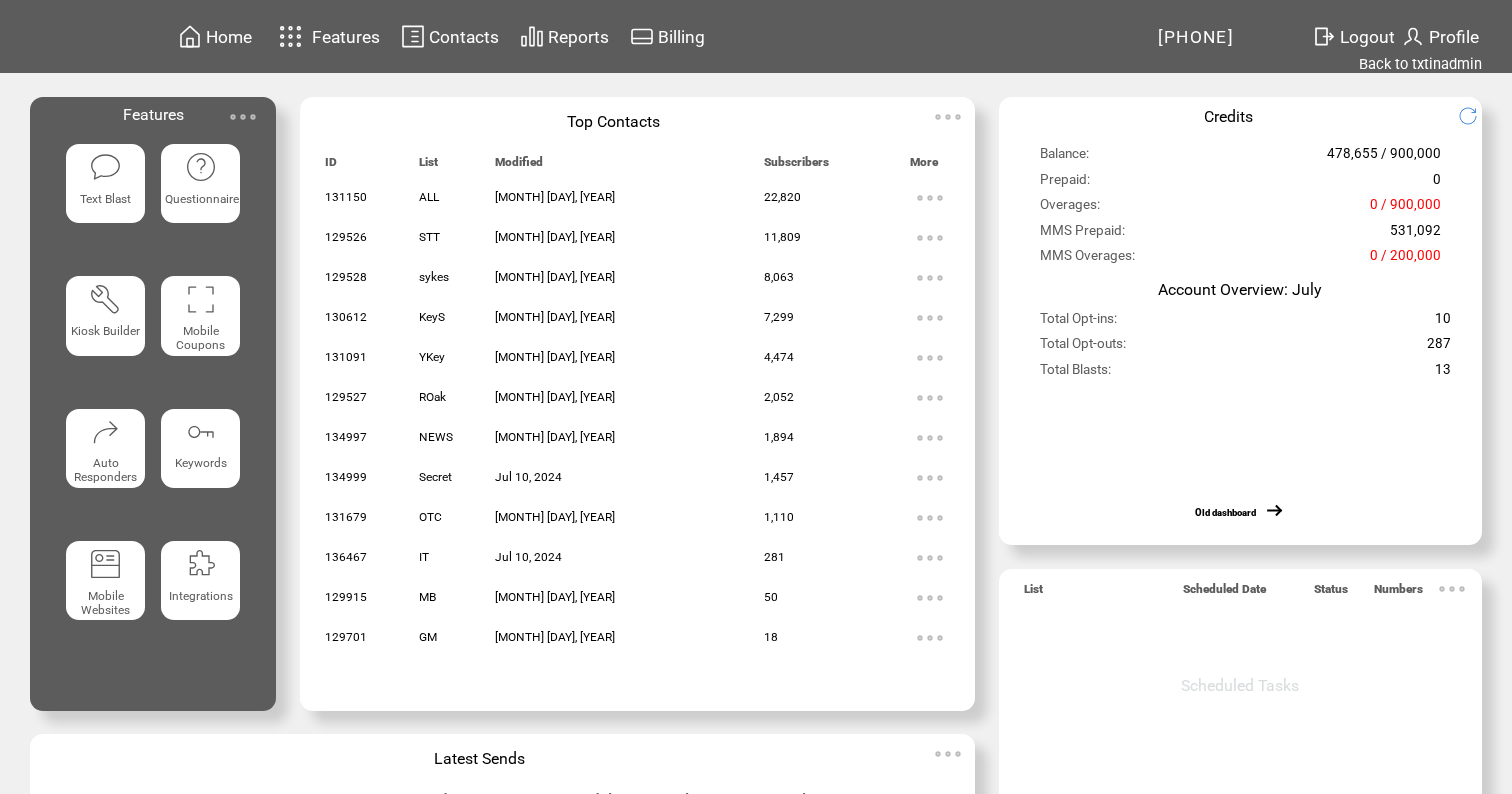 click on "Reports" at bounding box center (578, 37) 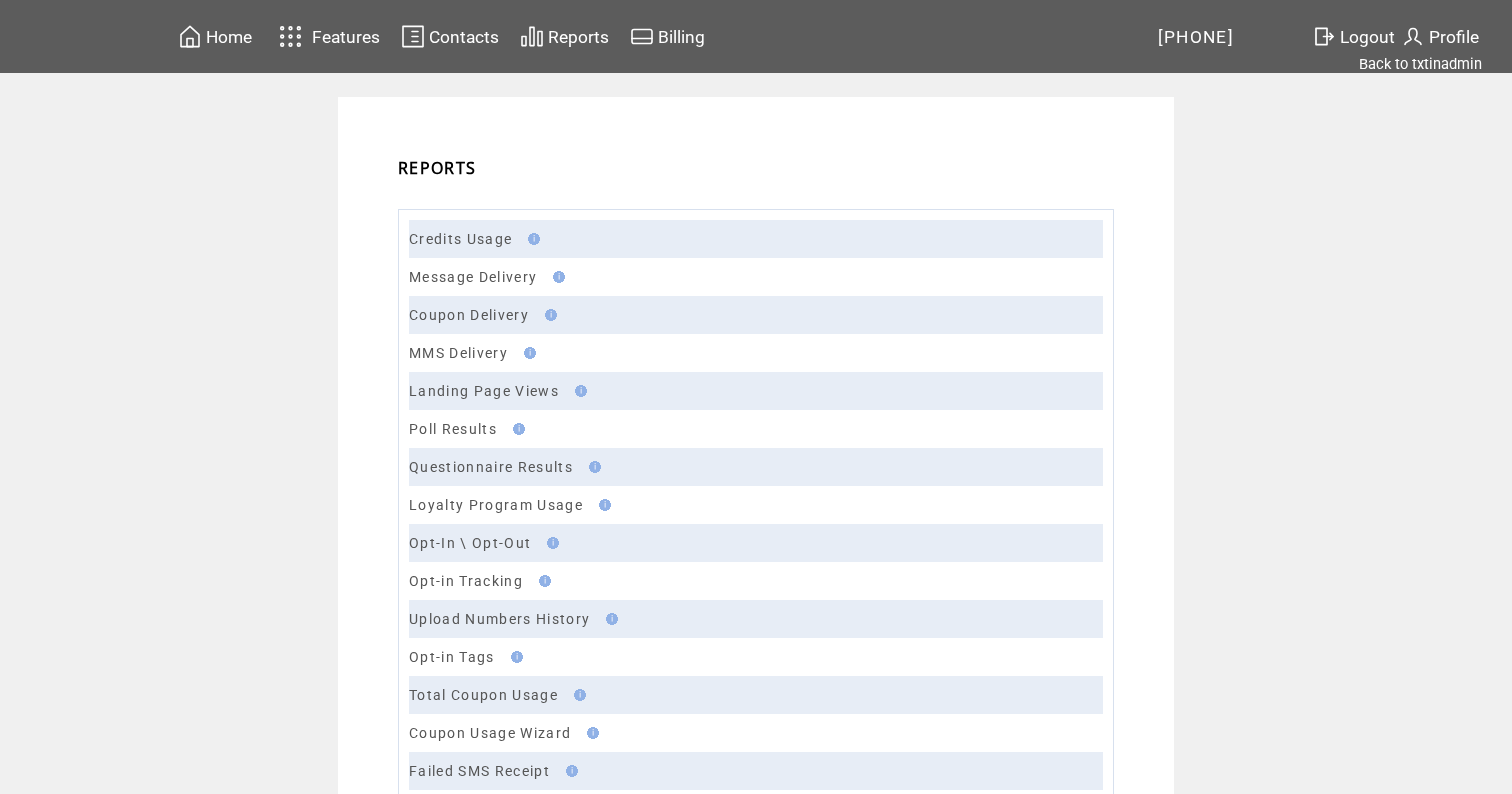 scroll, scrollTop: 0, scrollLeft: 0, axis: both 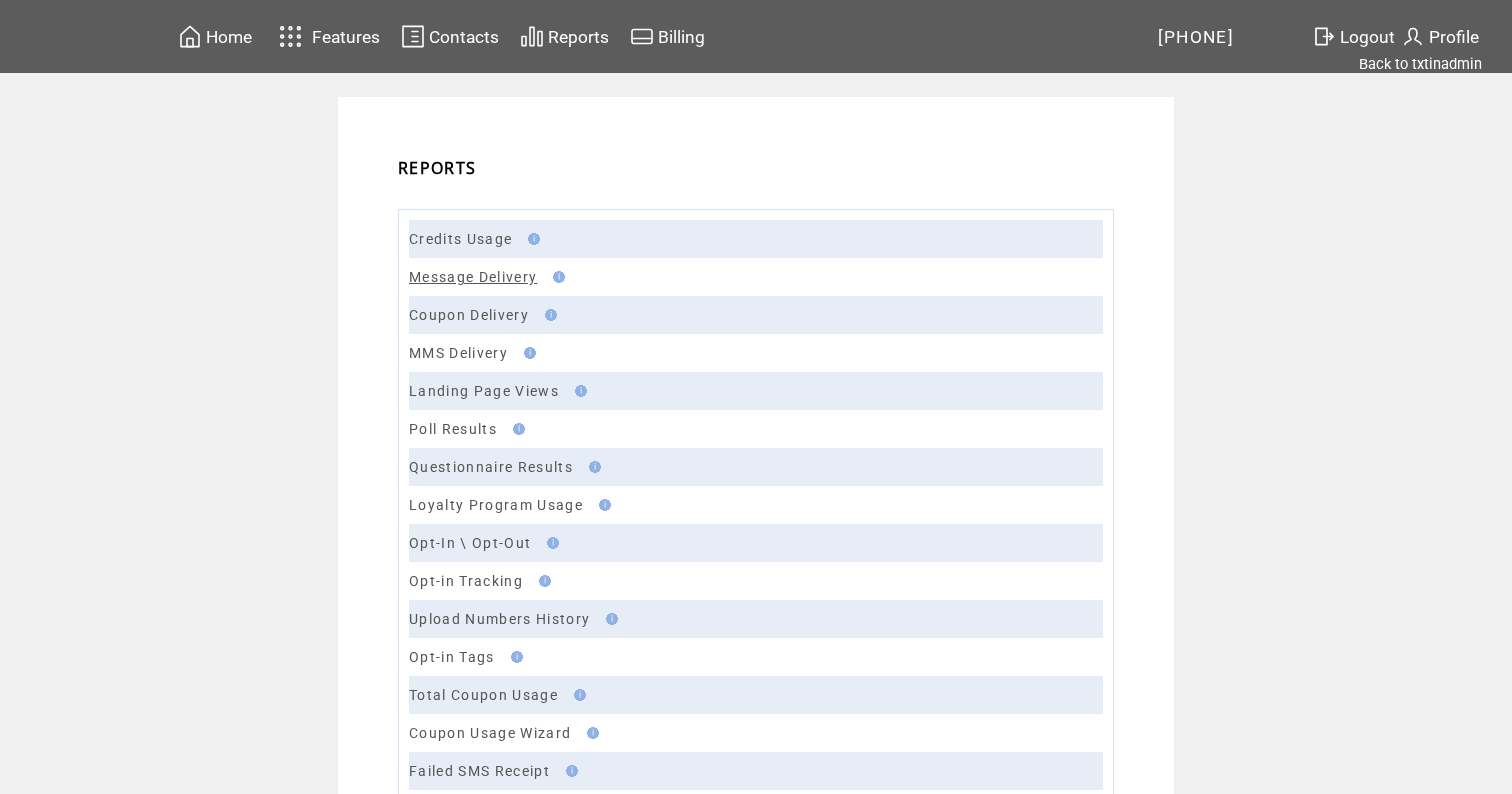click on "Message Delivery" at bounding box center (473, 277) 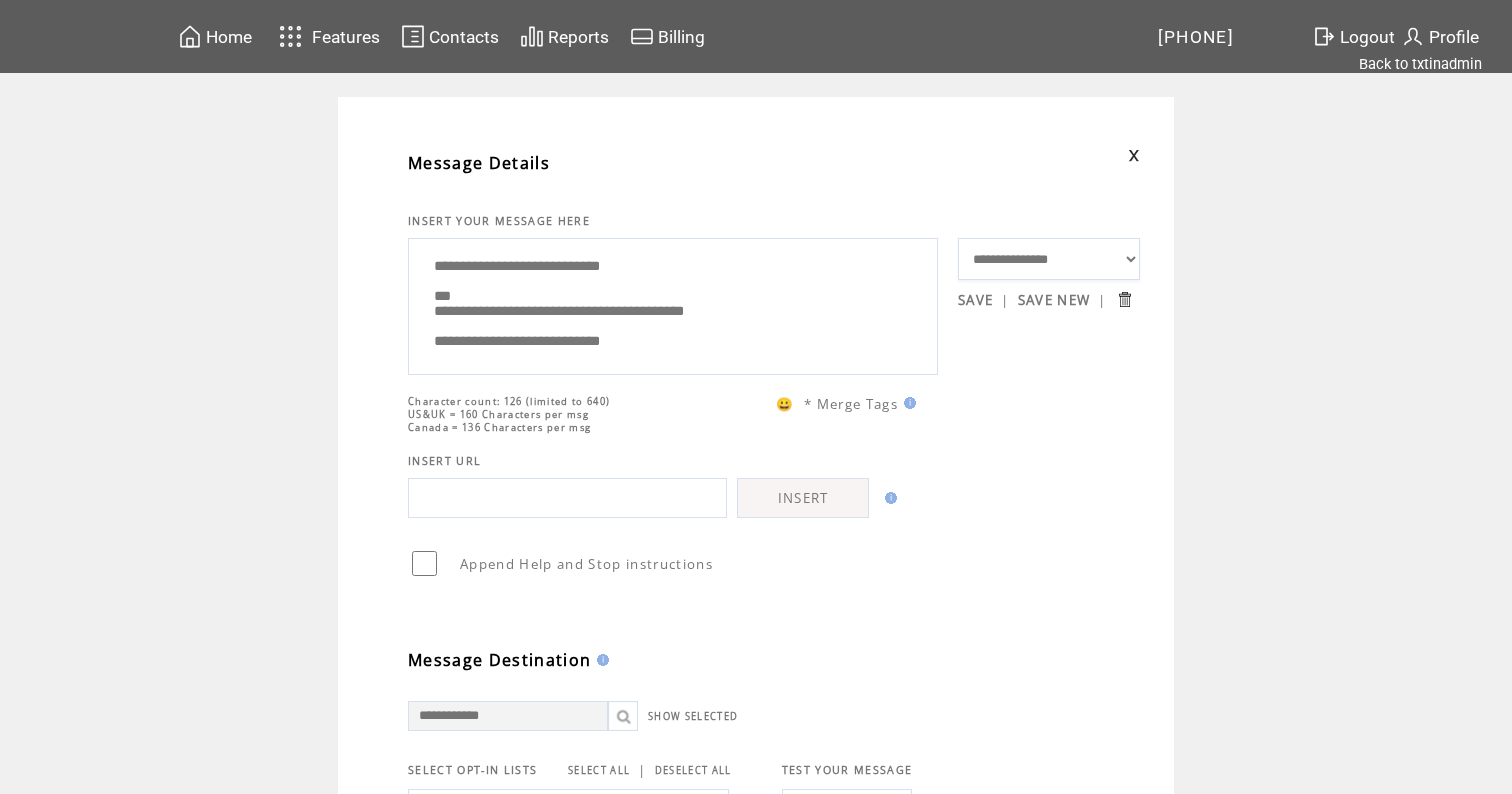 scroll, scrollTop: 0, scrollLeft: 0, axis: both 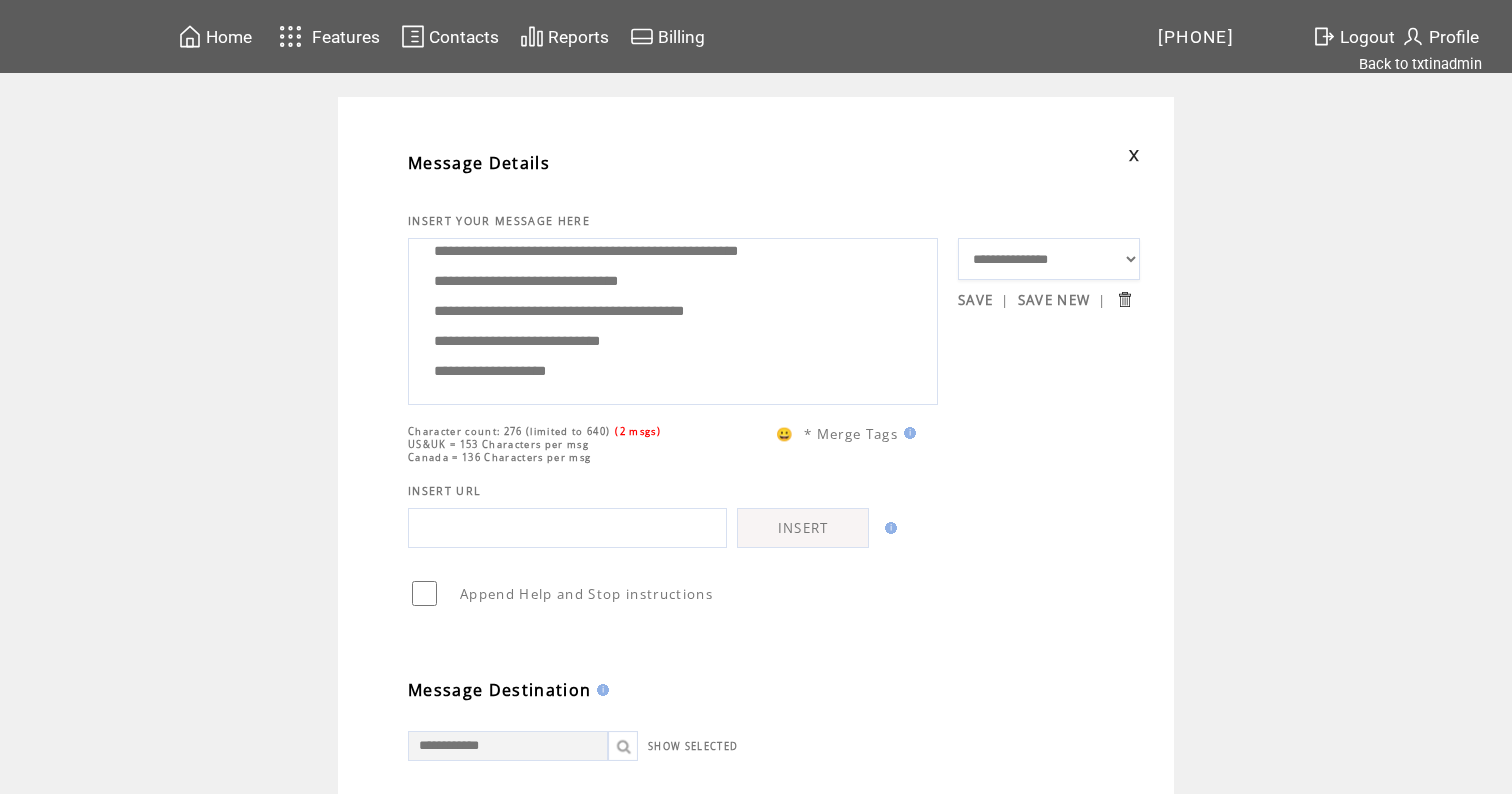 click on "**********" at bounding box center [673, 319] 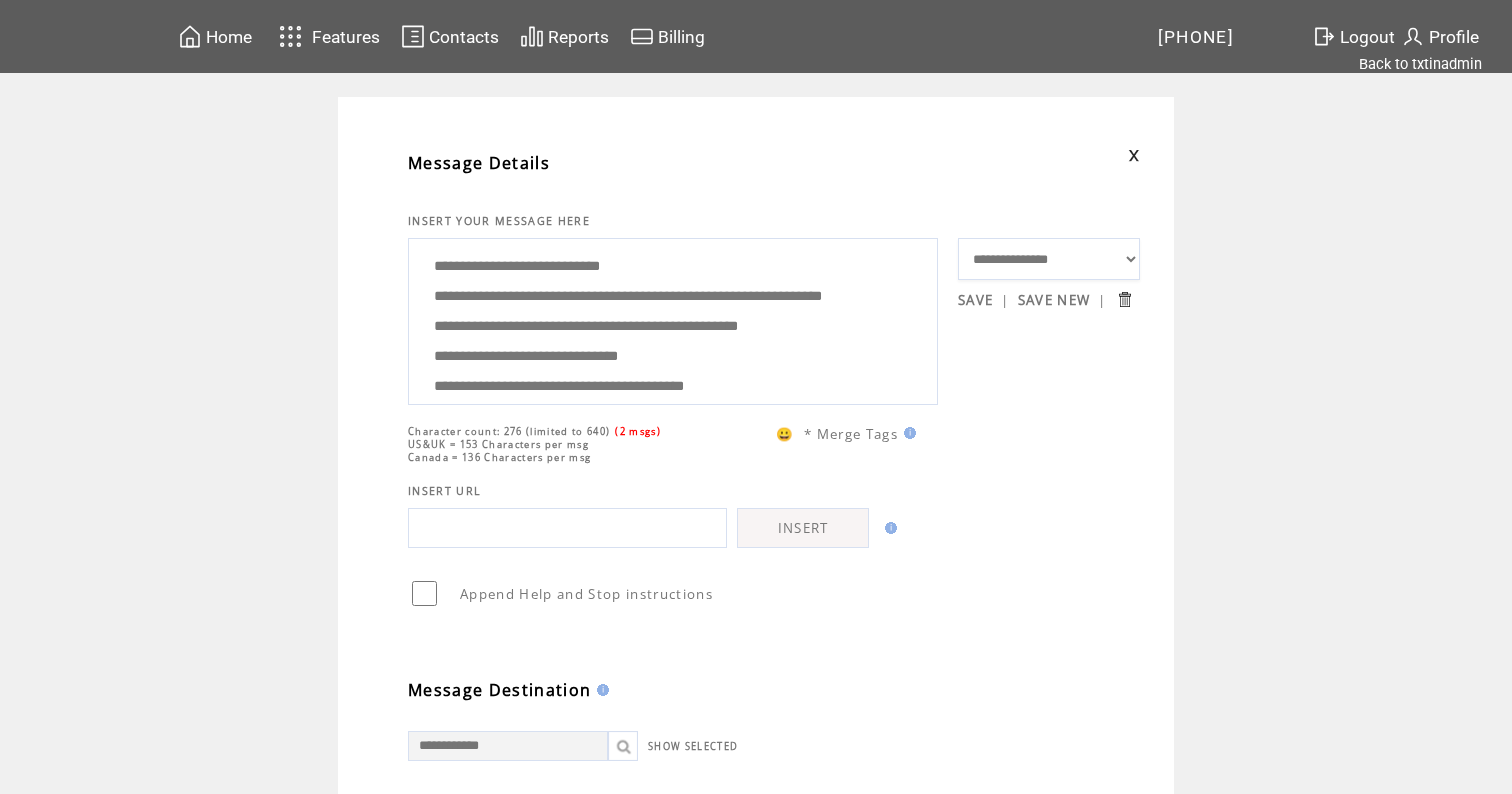 scroll, scrollTop: 0, scrollLeft: 0, axis: both 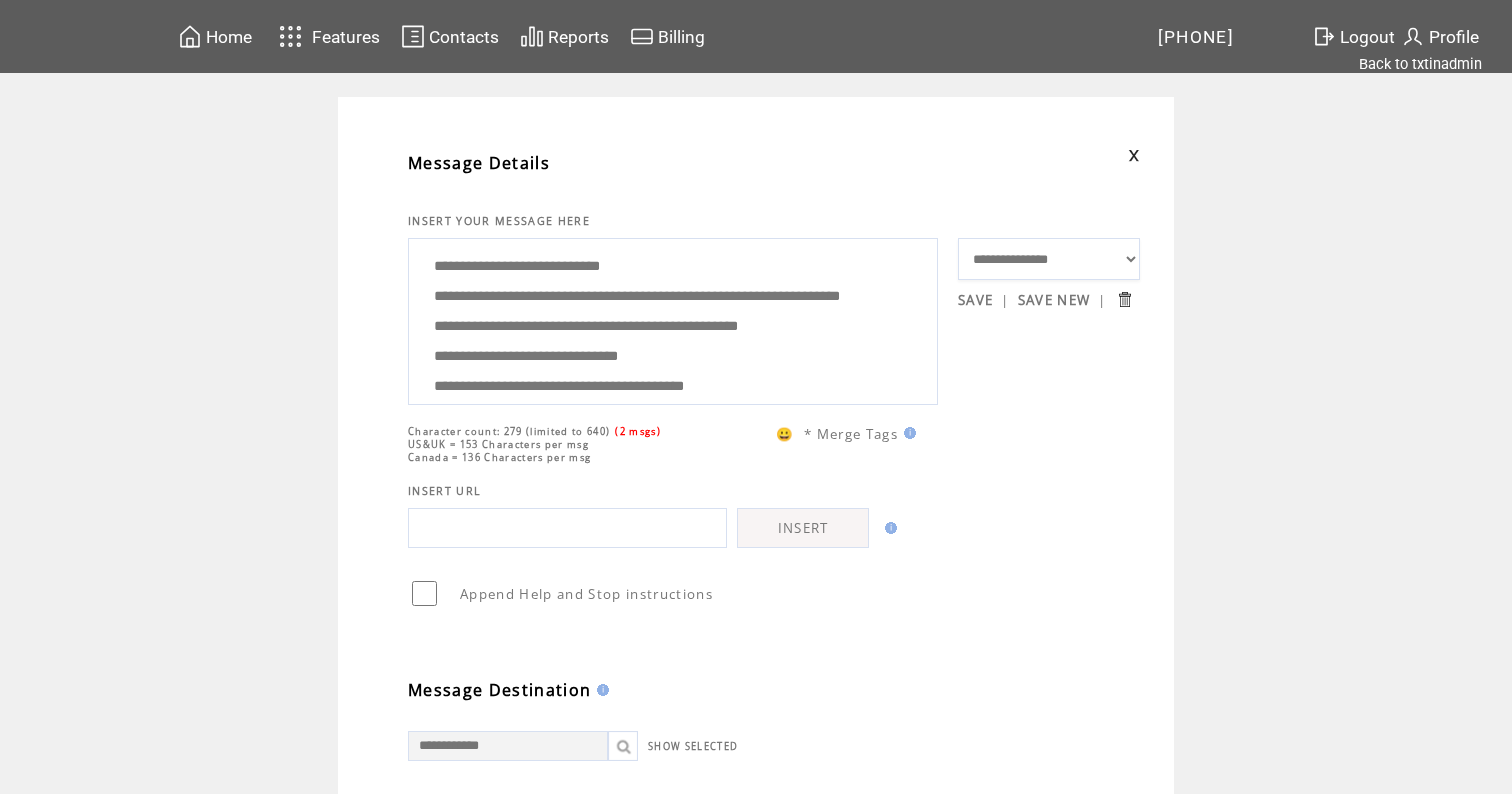 click on "**********" at bounding box center [673, 319] 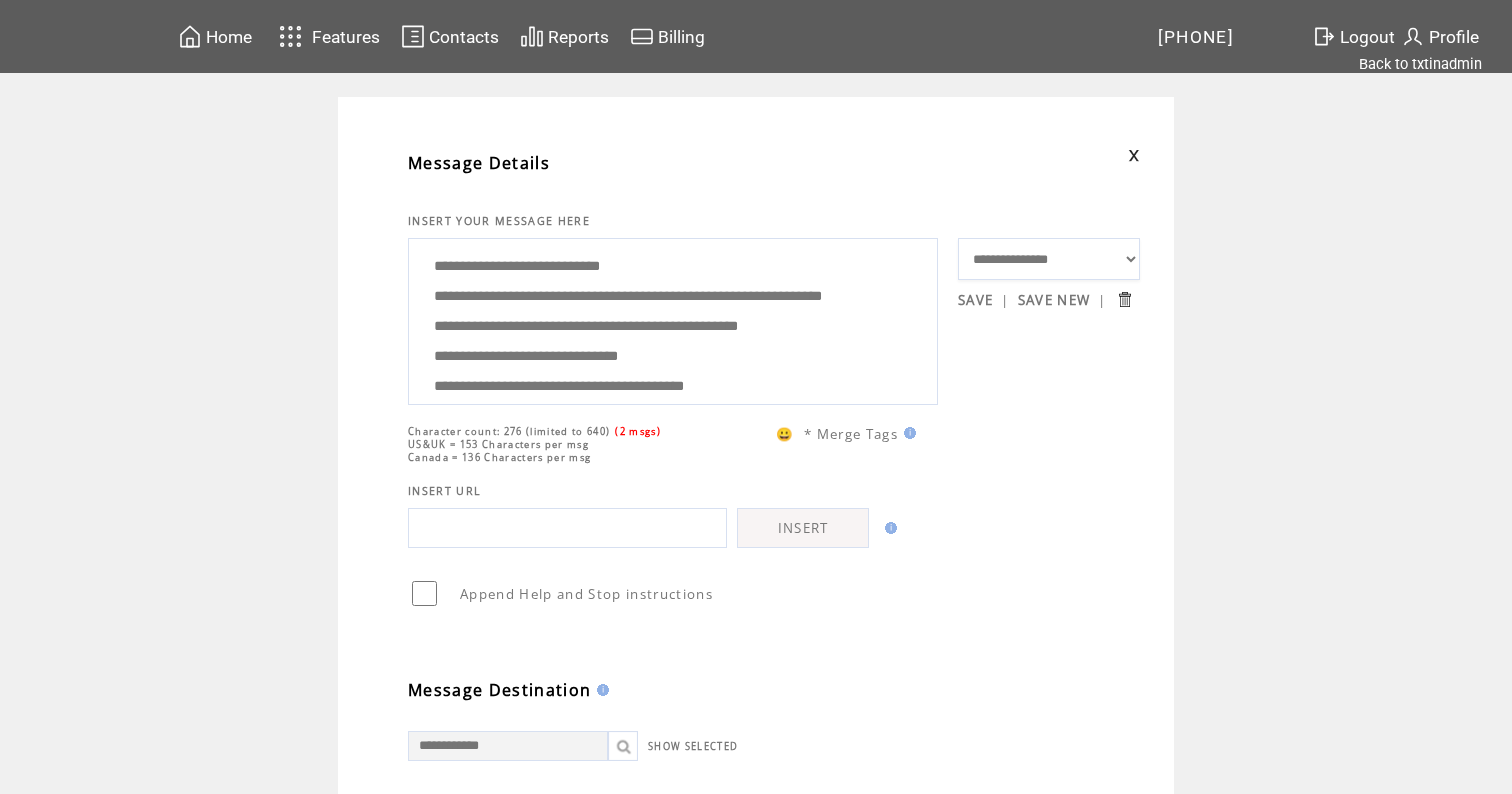 click on "**********" at bounding box center (673, 319) 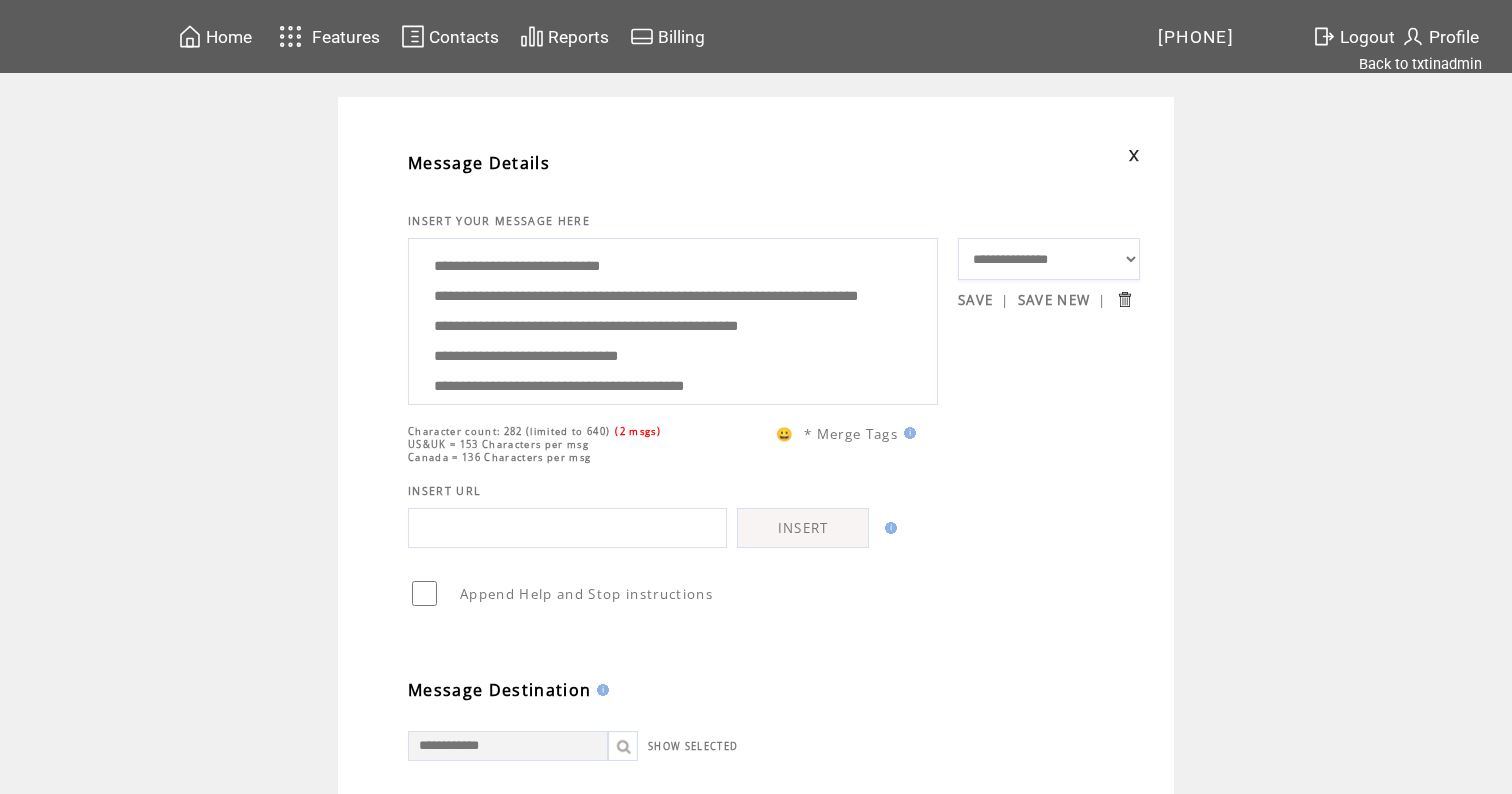 click on "**********" at bounding box center [673, 319] 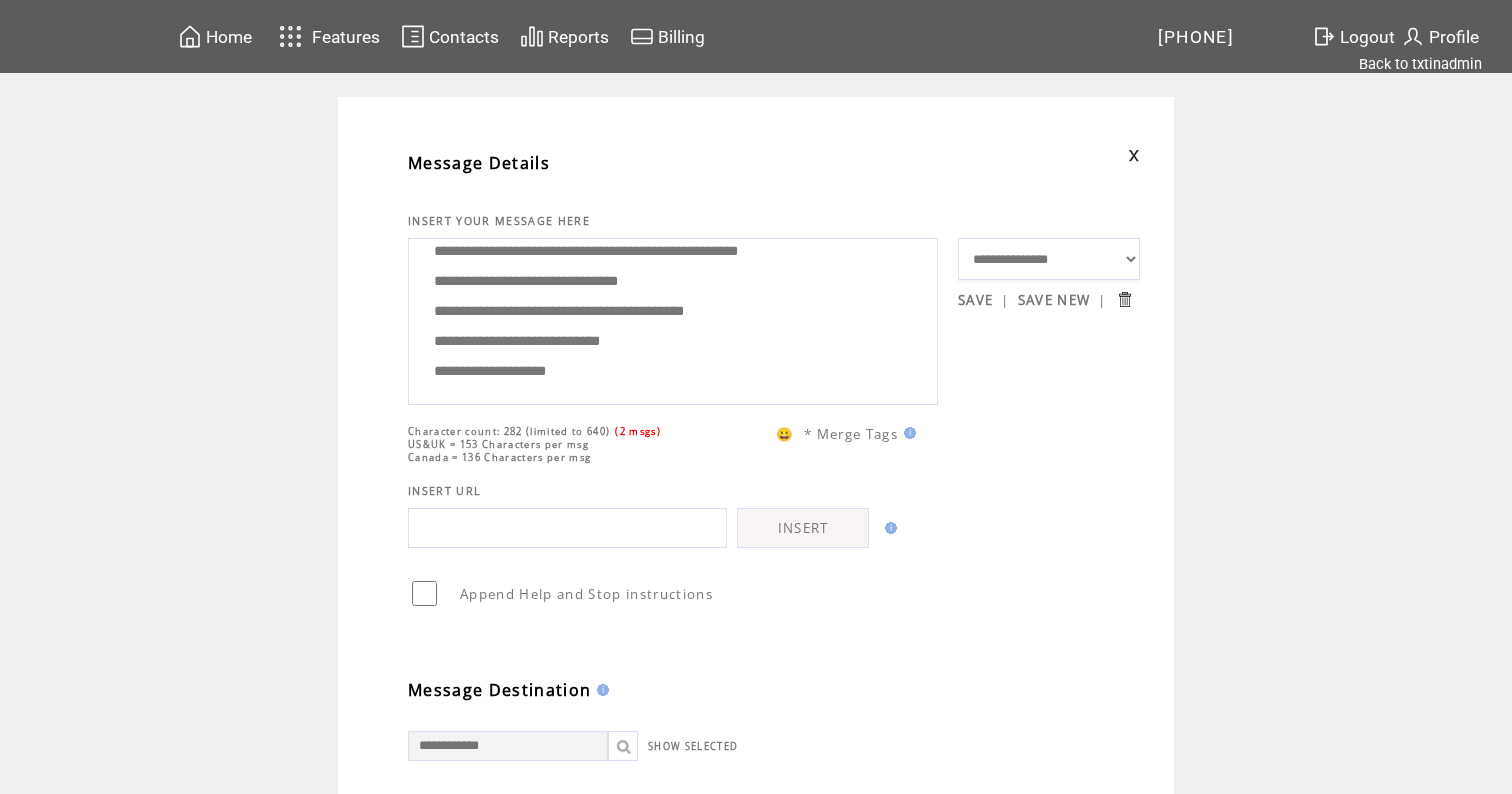 scroll, scrollTop: 160, scrollLeft: 0, axis: vertical 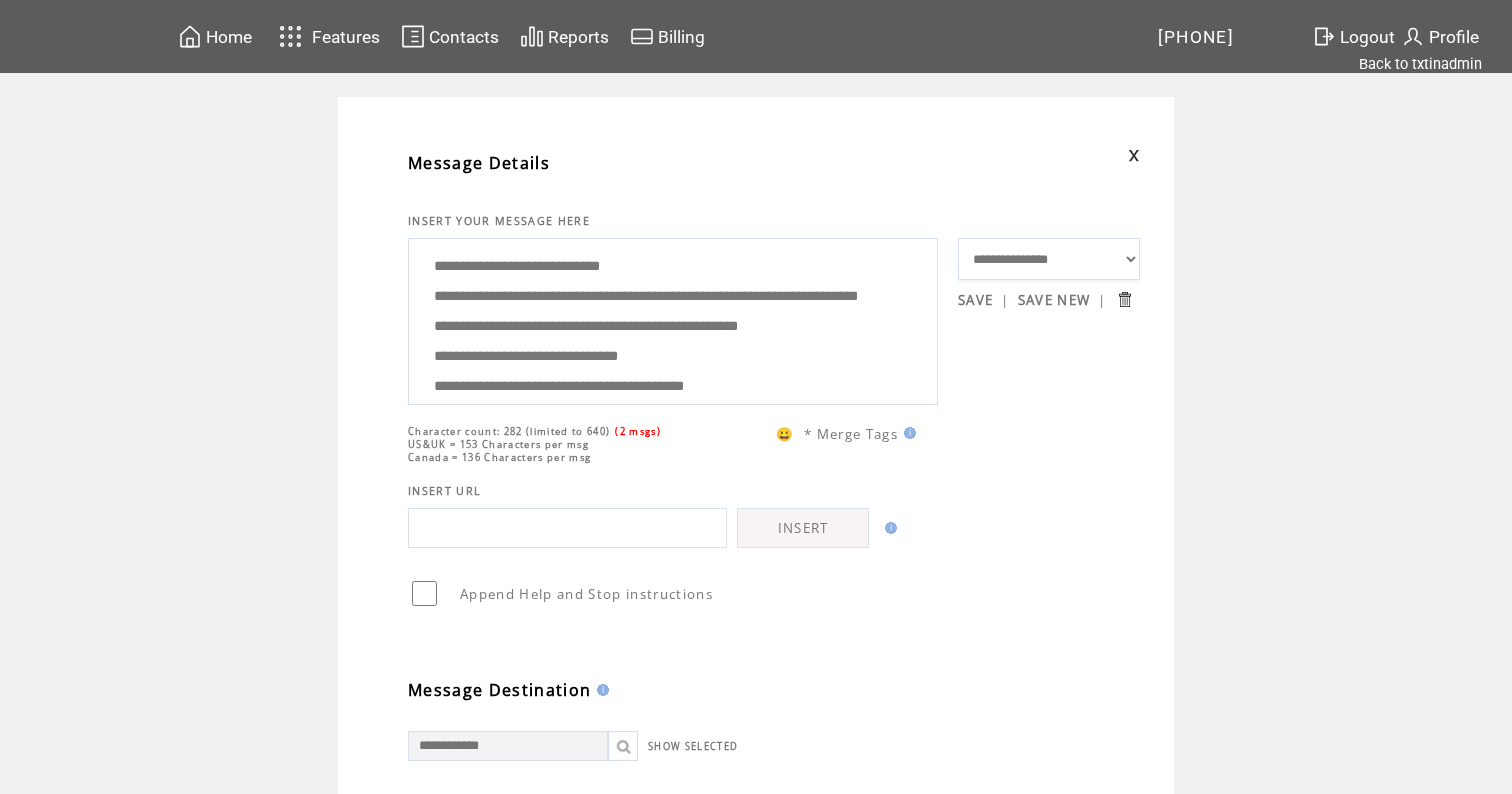 drag, startPoint x: 616, startPoint y: 376, endPoint x: 601, endPoint y: 181, distance: 195.57607 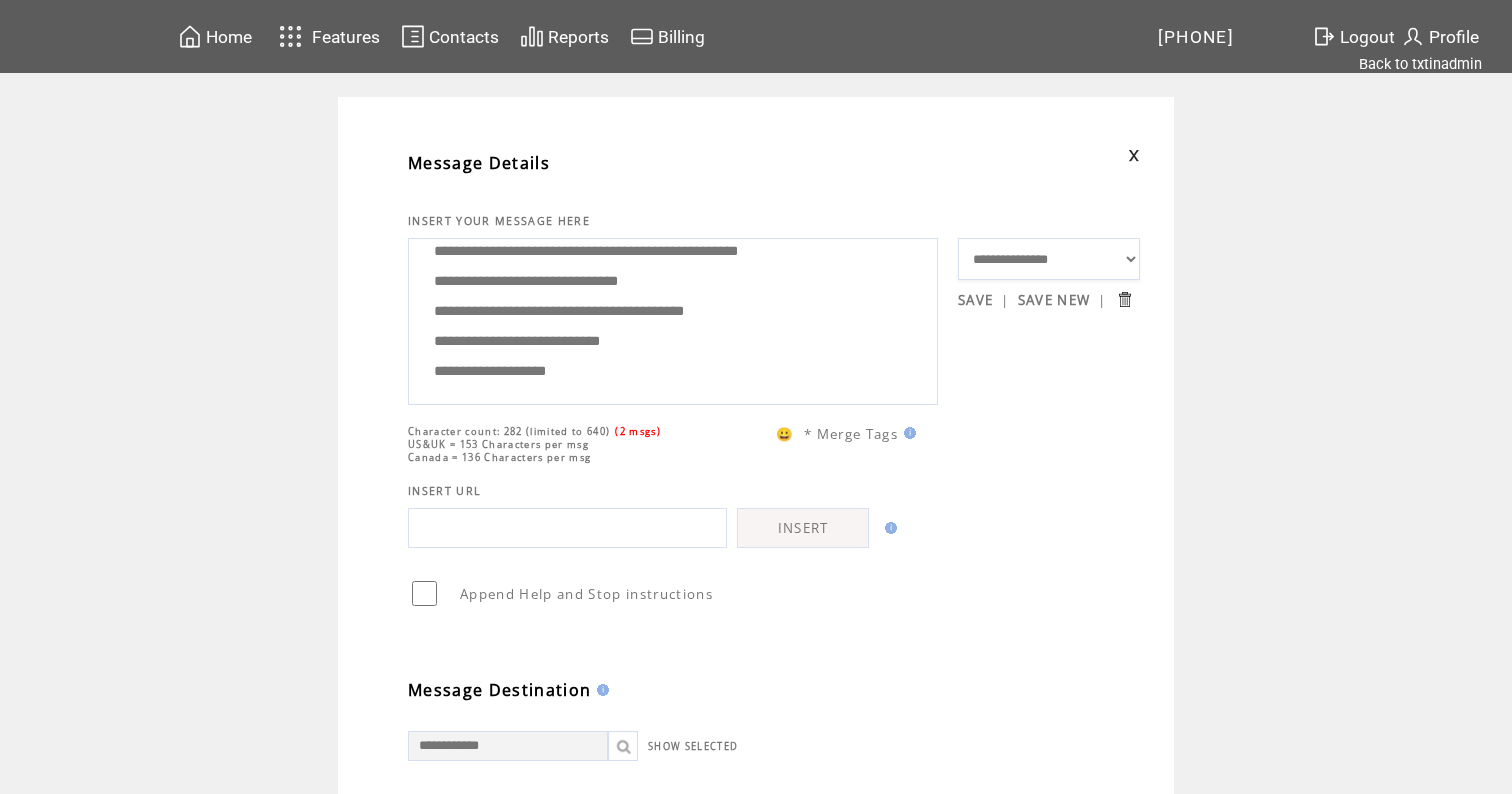 scroll, scrollTop: 107, scrollLeft: 0, axis: vertical 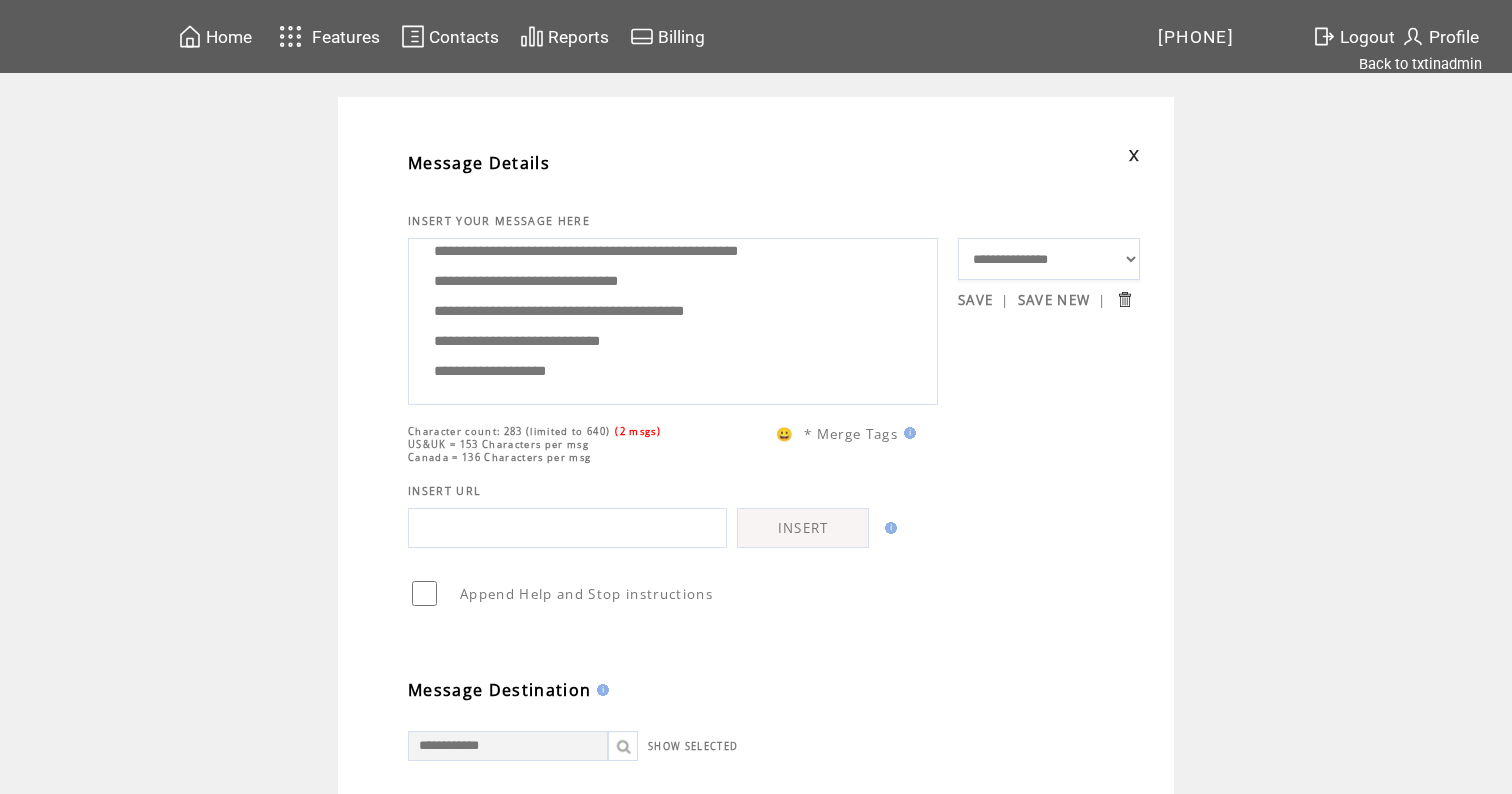 click on "**********" at bounding box center (673, 319) 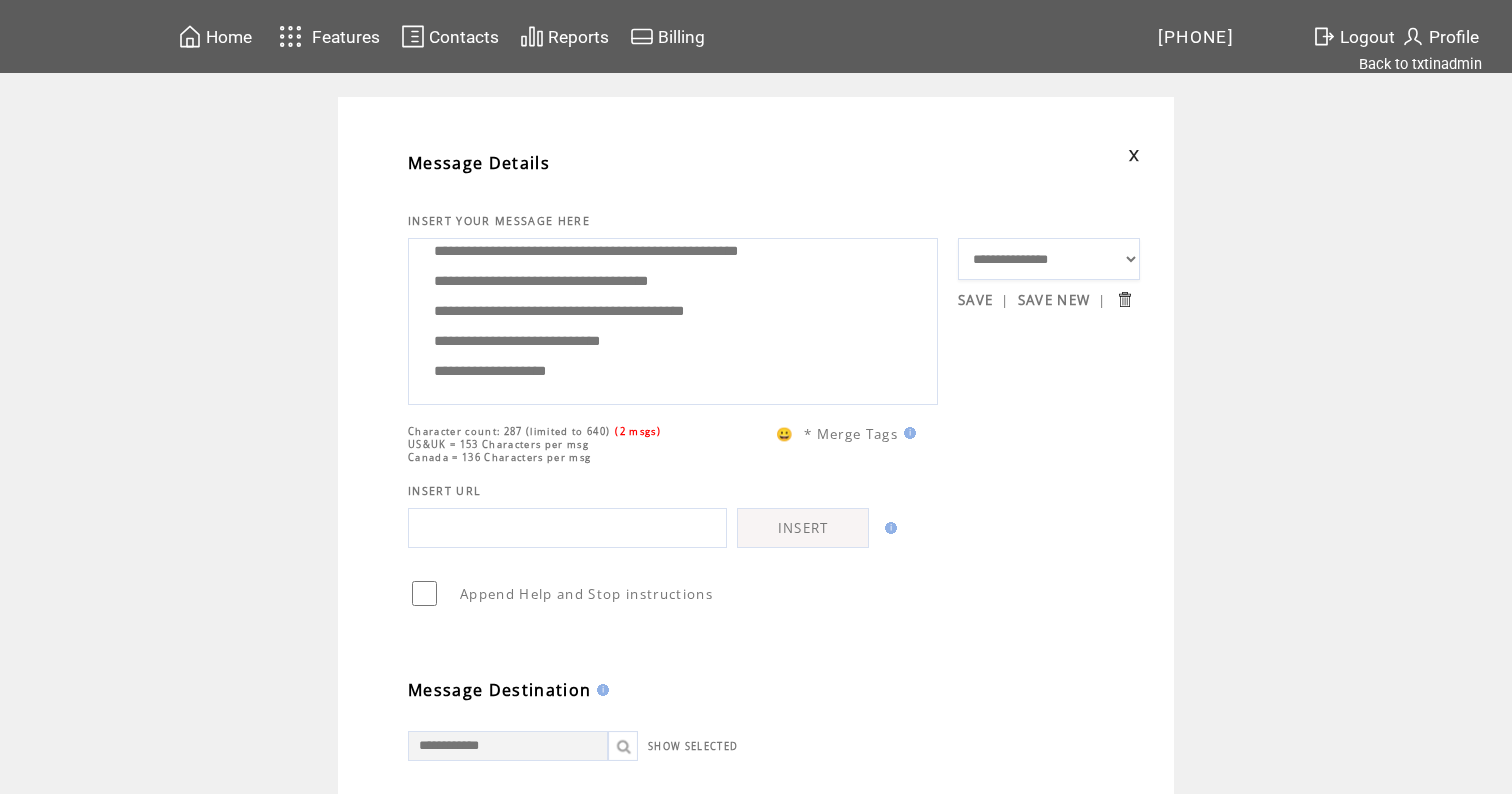 click on "**********" at bounding box center [673, 319] 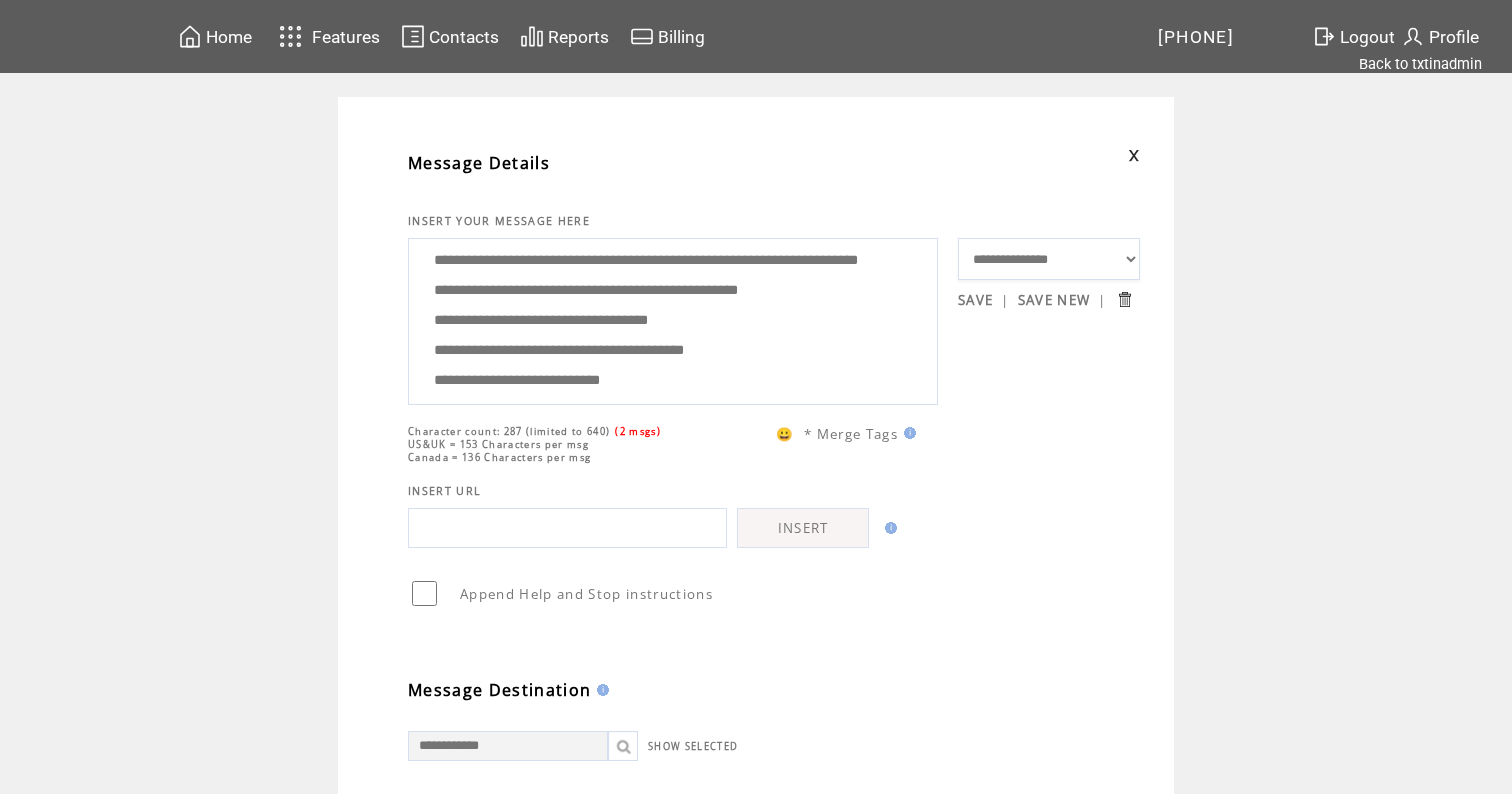 scroll, scrollTop: 0, scrollLeft: 0, axis: both 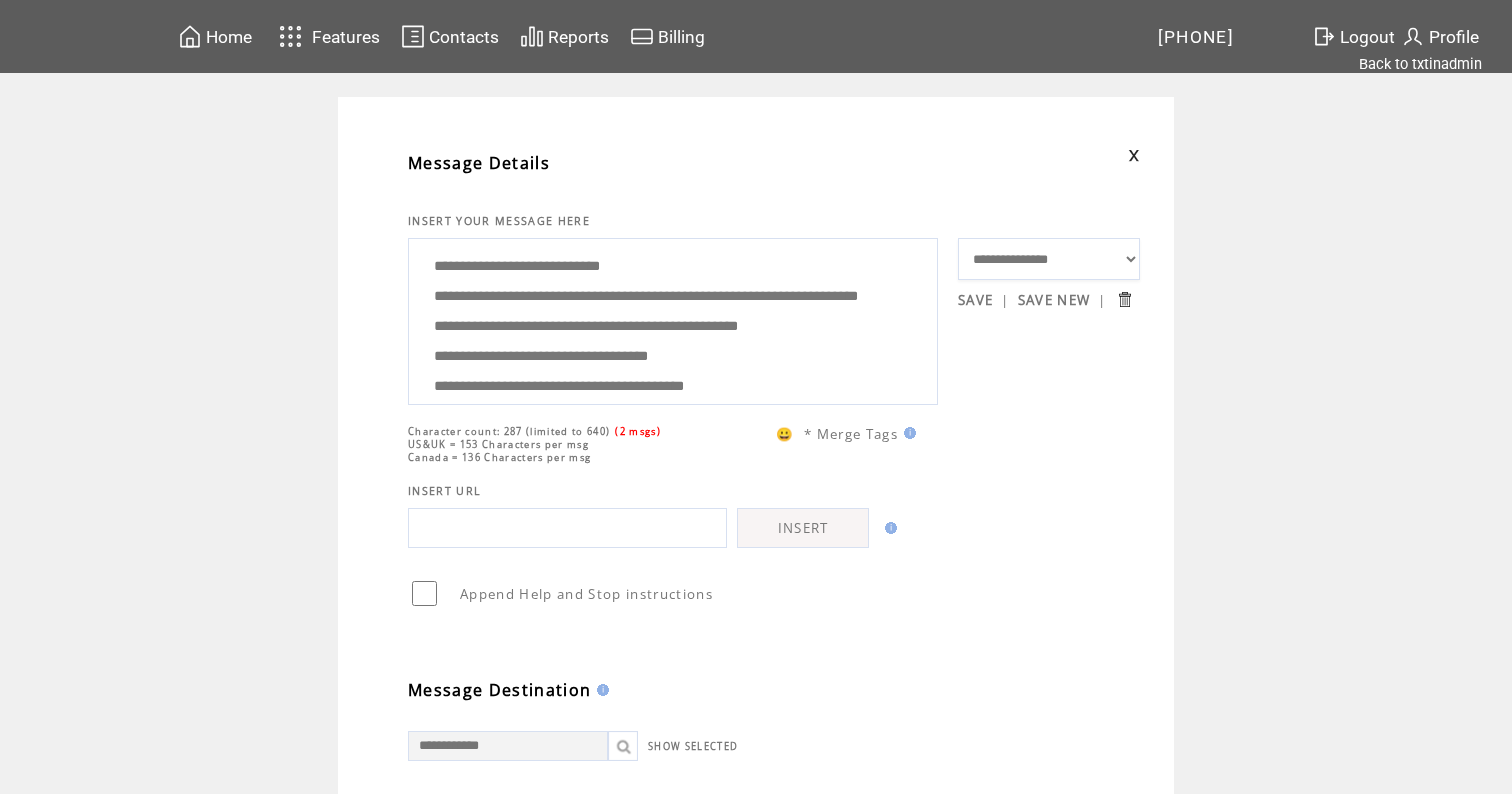 drag, startPoint x: 608, startPoint y: 378, endPoint x: 602, endPoint y: 156, distance: 222.08107 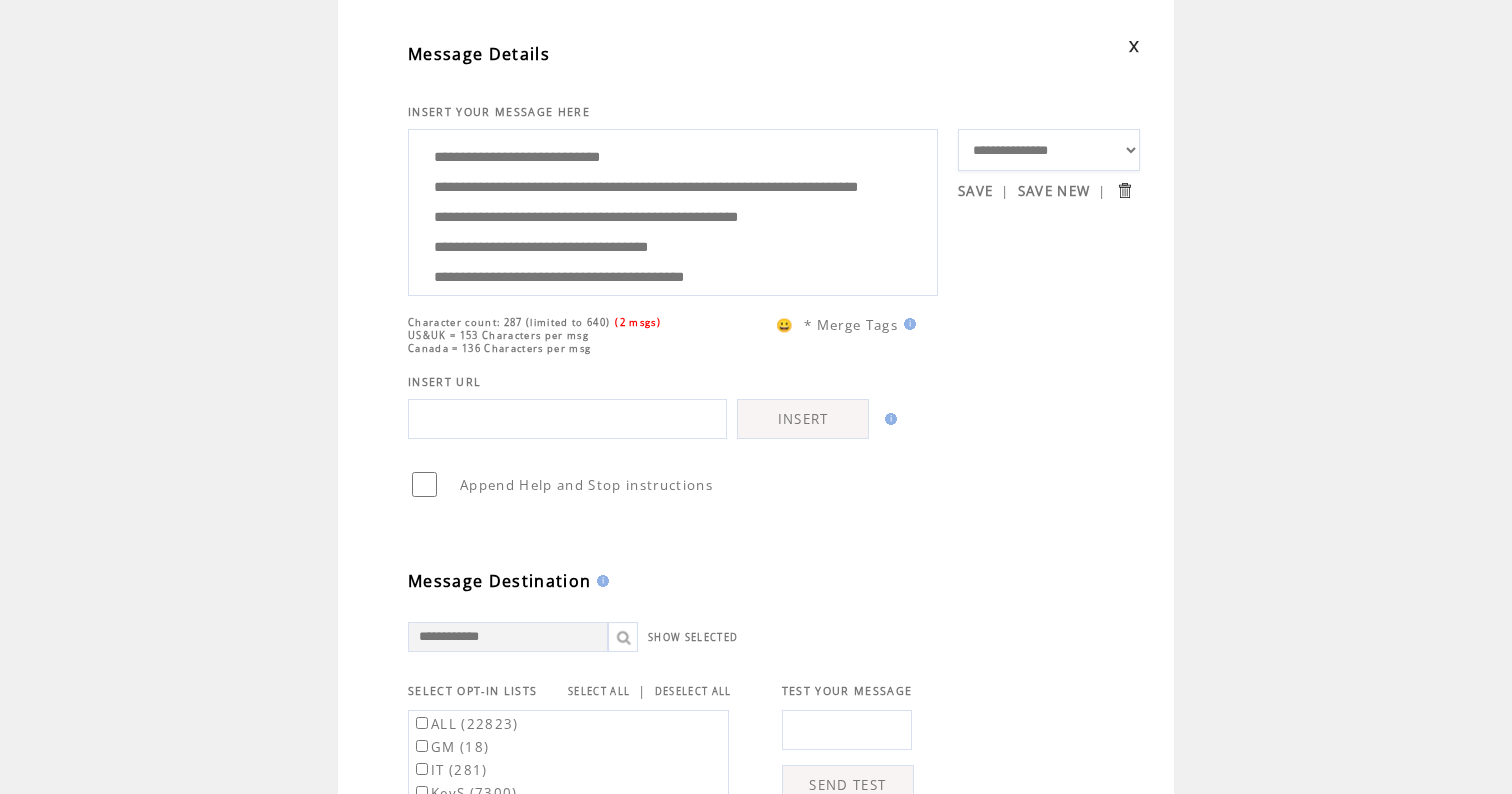 scroll, scrollTop: 127, scrollLeft: 0, axis: vertical 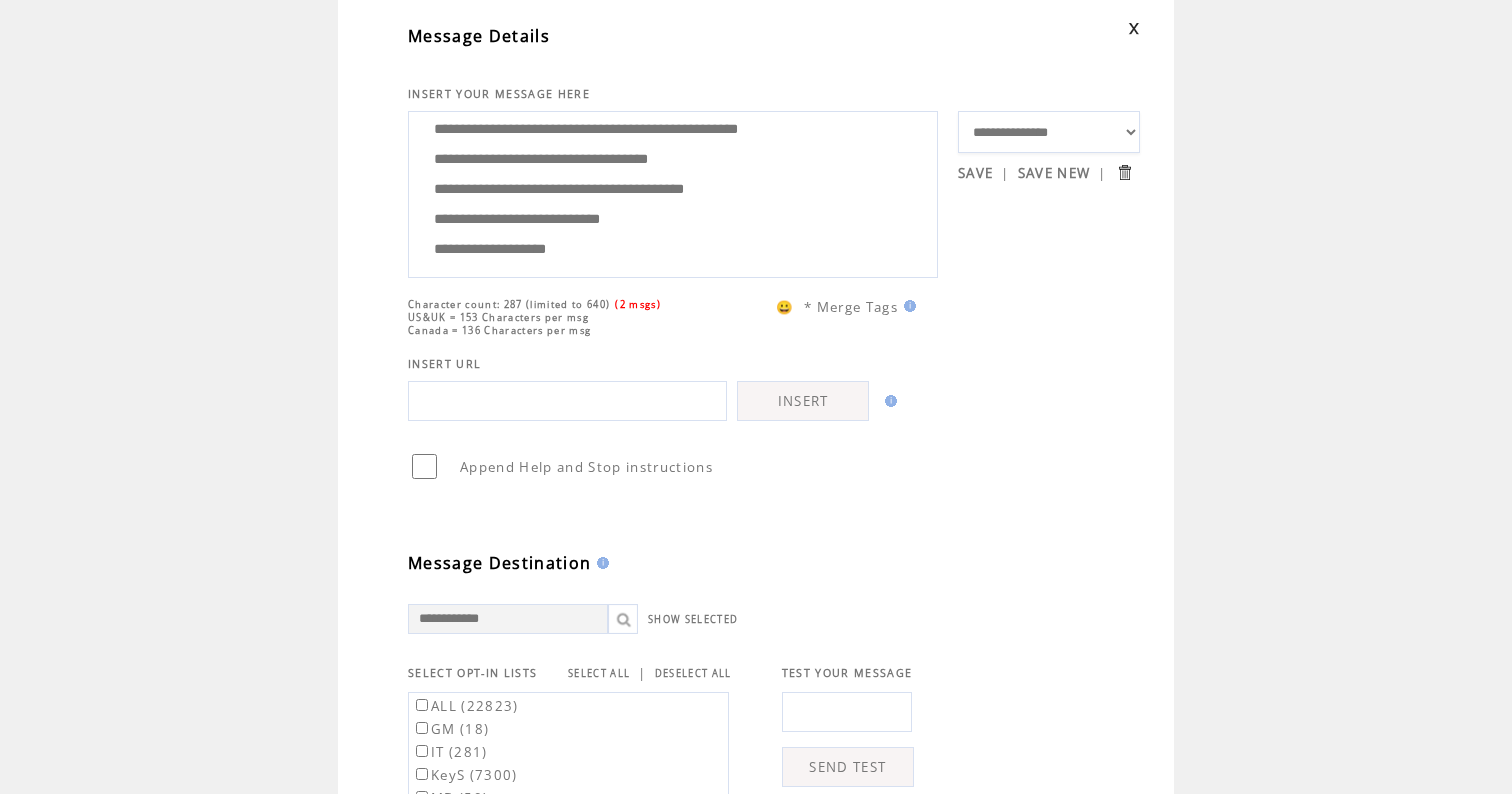 click on "**********" at bounding box center (673, 192) 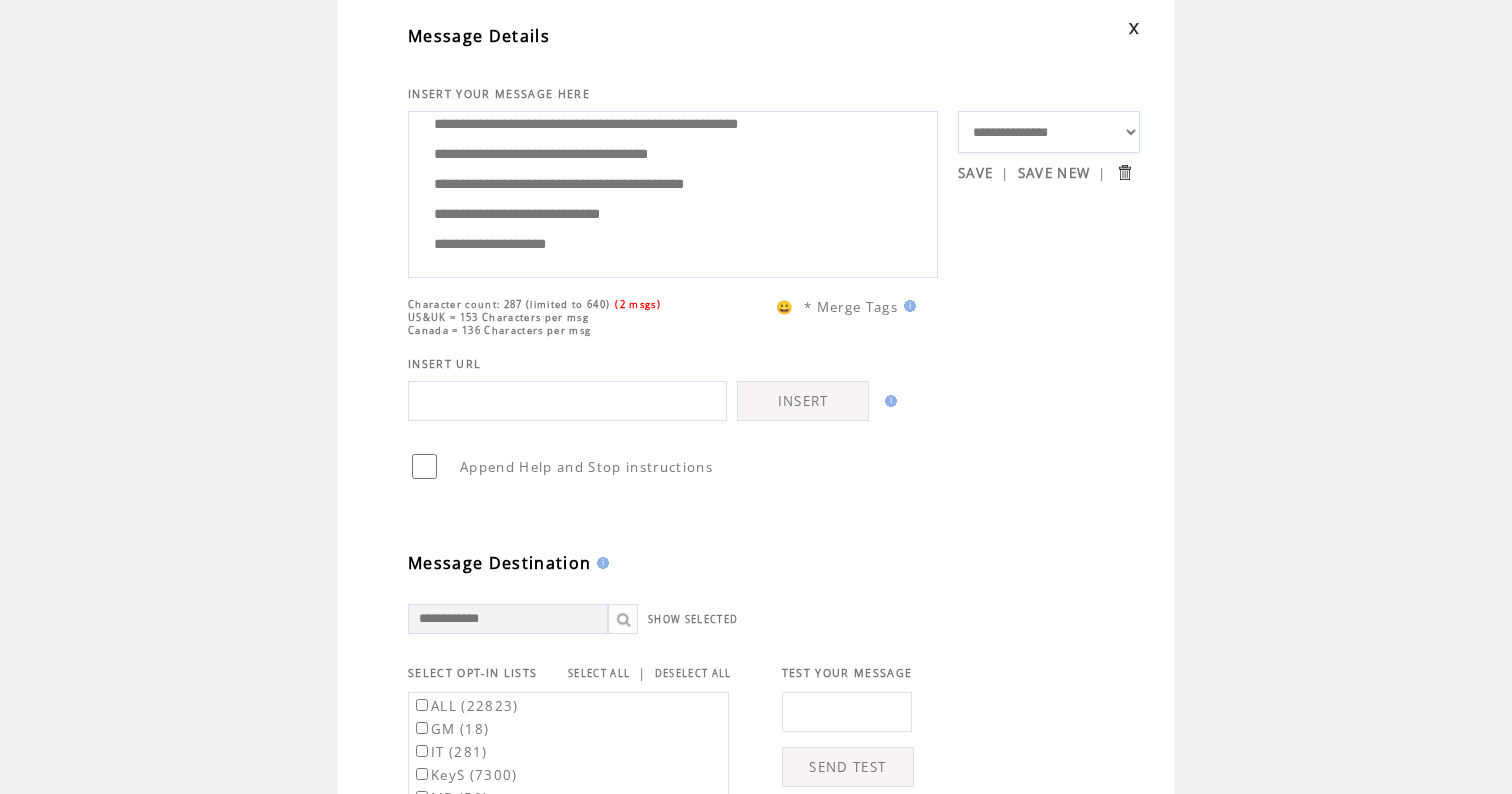 scroll, scrollTop: 163, scrollLeft: 0, axis: vertical 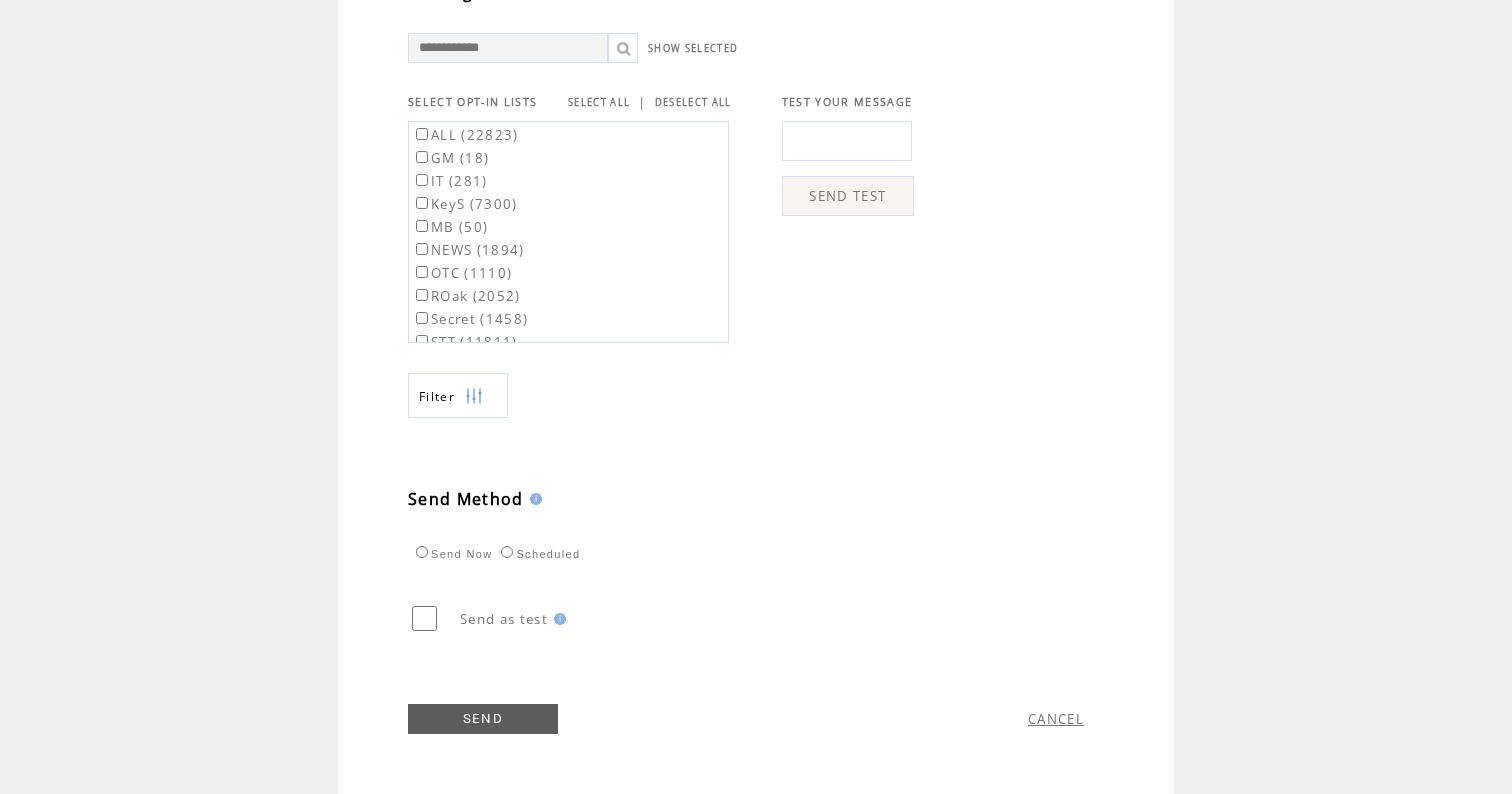 type on "**********" 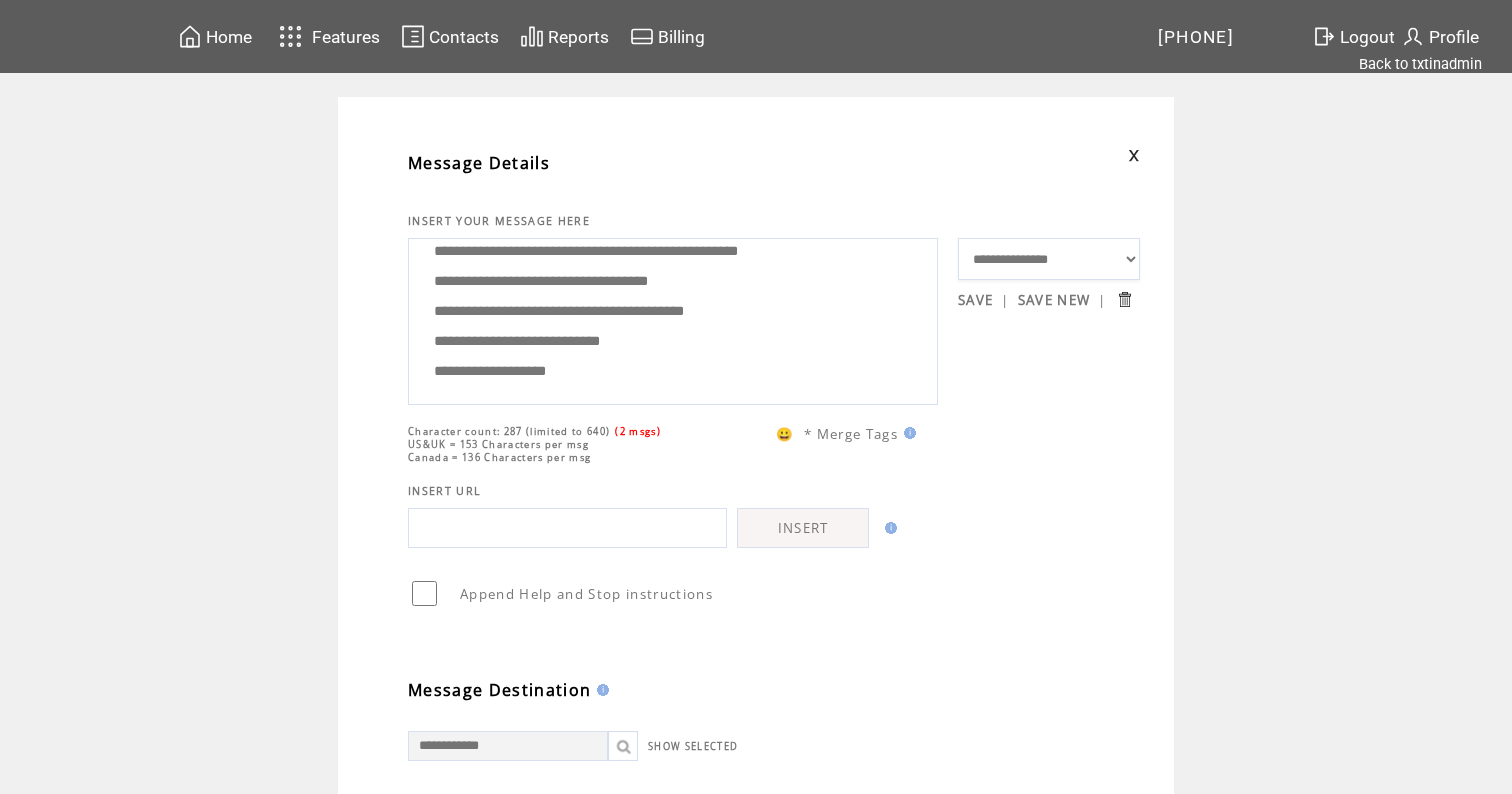 scroll, scrollTop: -1, scrollLeft: 0, axis: vertical 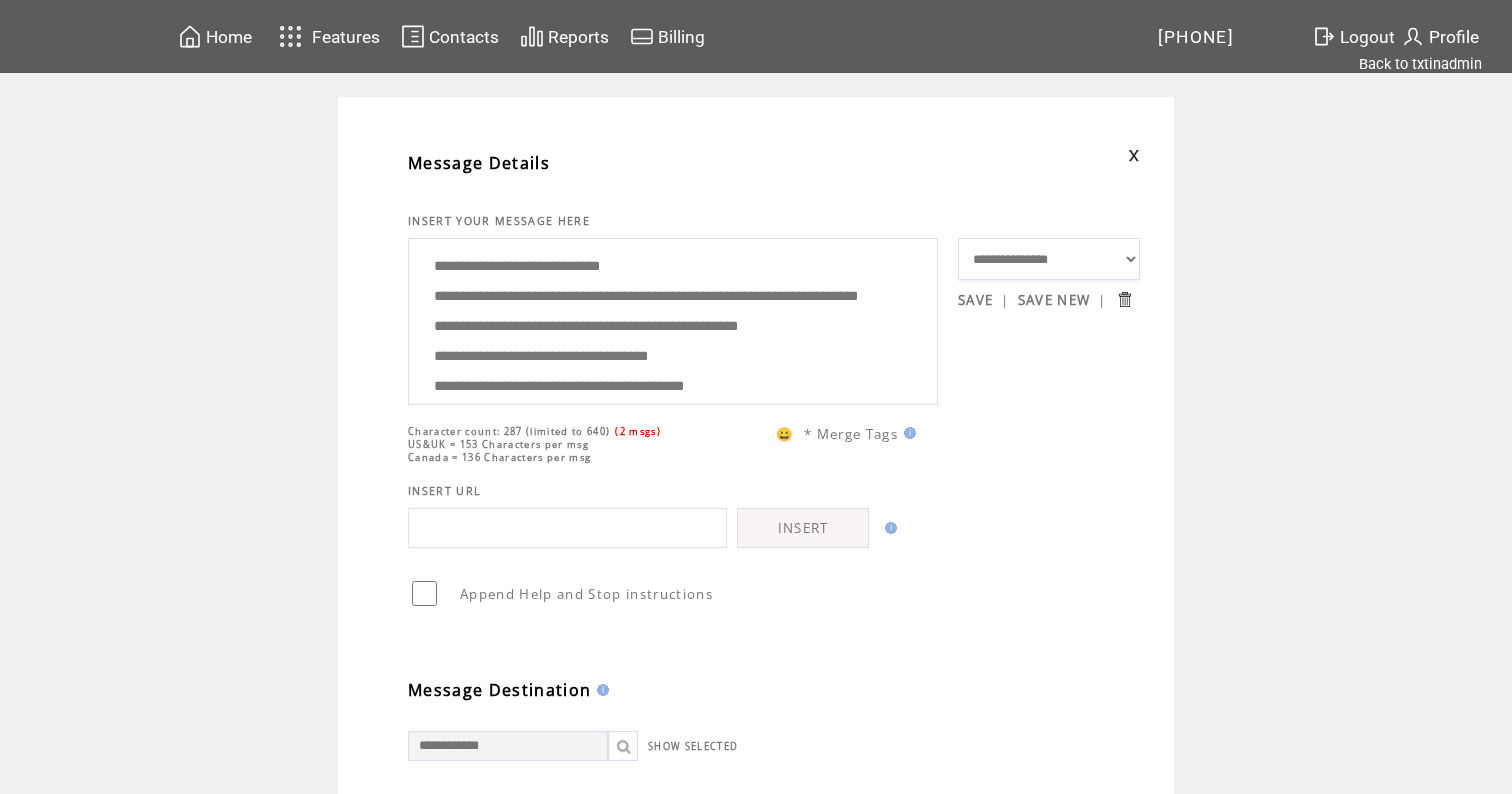 drag, startPoint x: 620, startPoint y: 372, endPoint x: 588, endPoint y: 141, distance: 233.20592 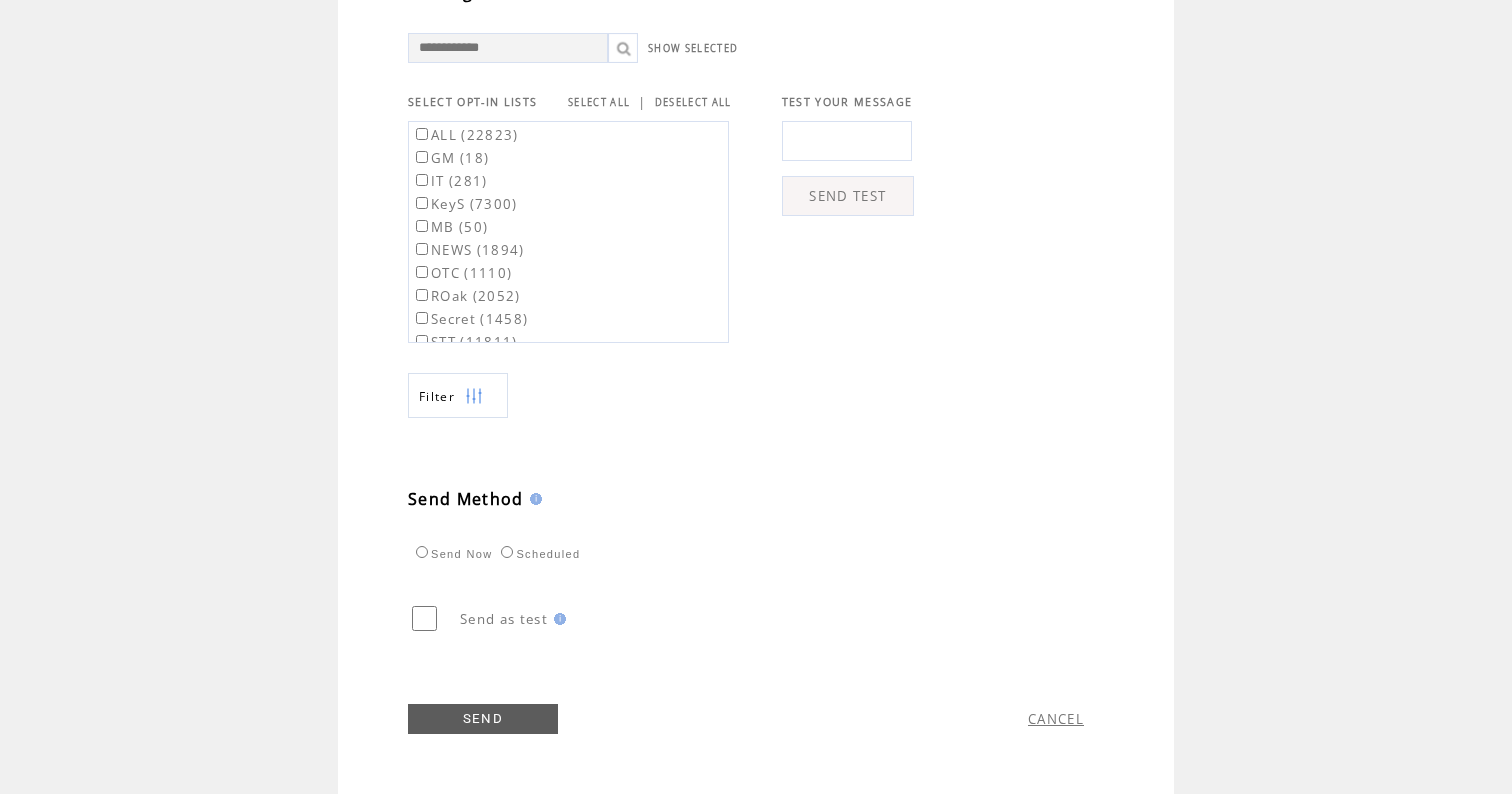 scroll, scrollTop: 709, scrollLeft: 0, axis: vertical 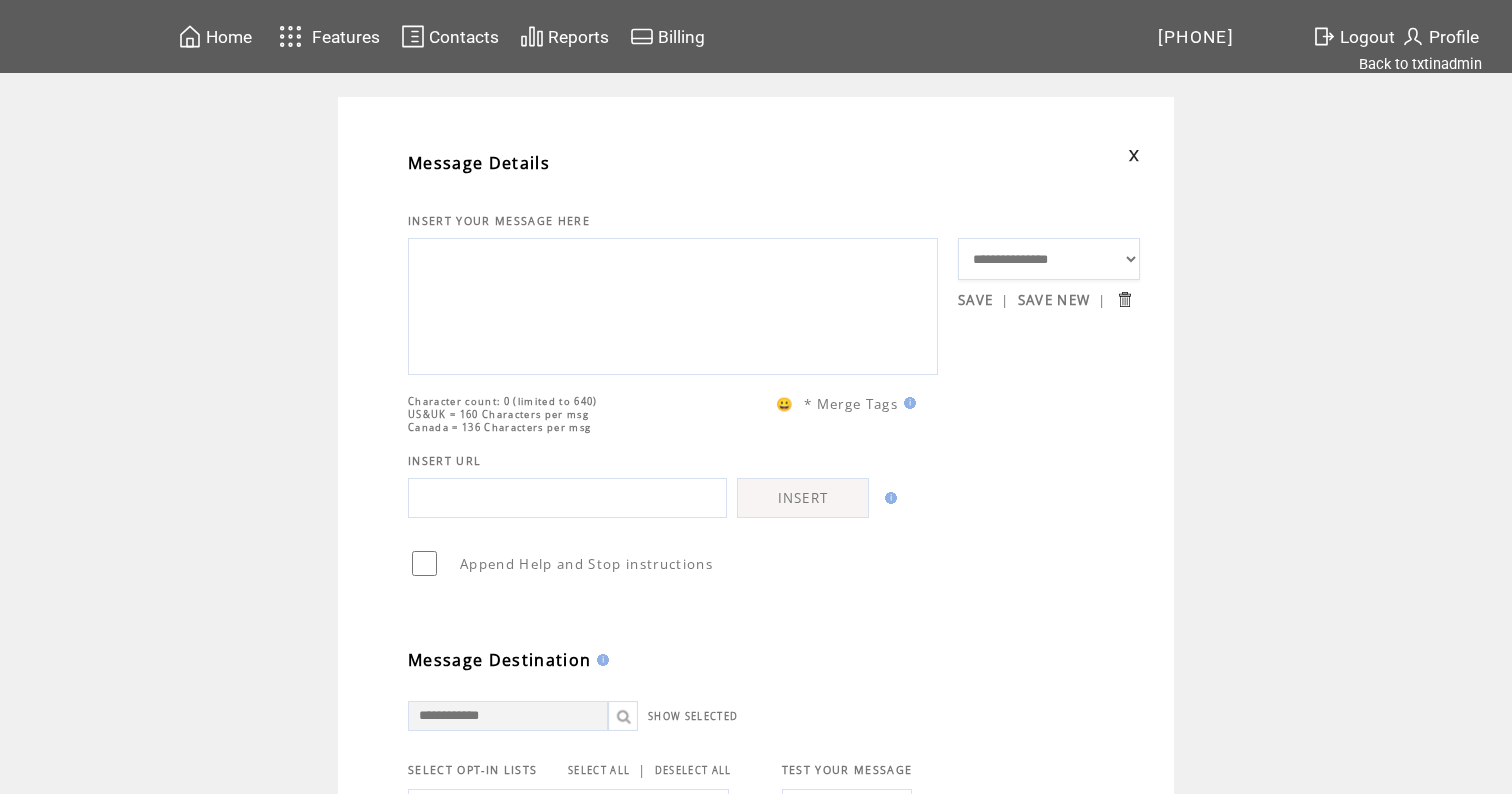 click at bounding box center [673, 304] 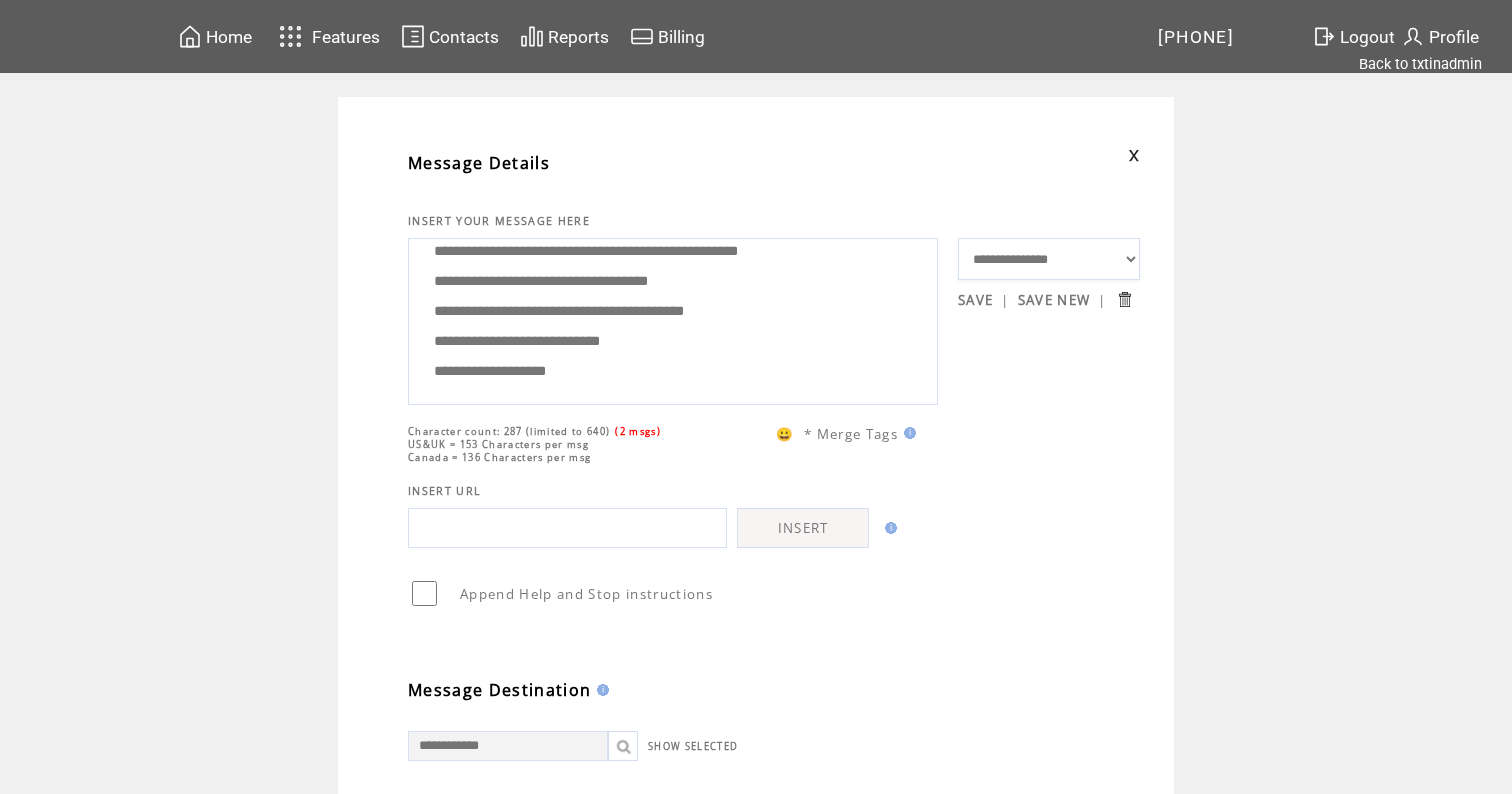scroll, scrollTop: 160, scrollLeft: 0, axis: vertical 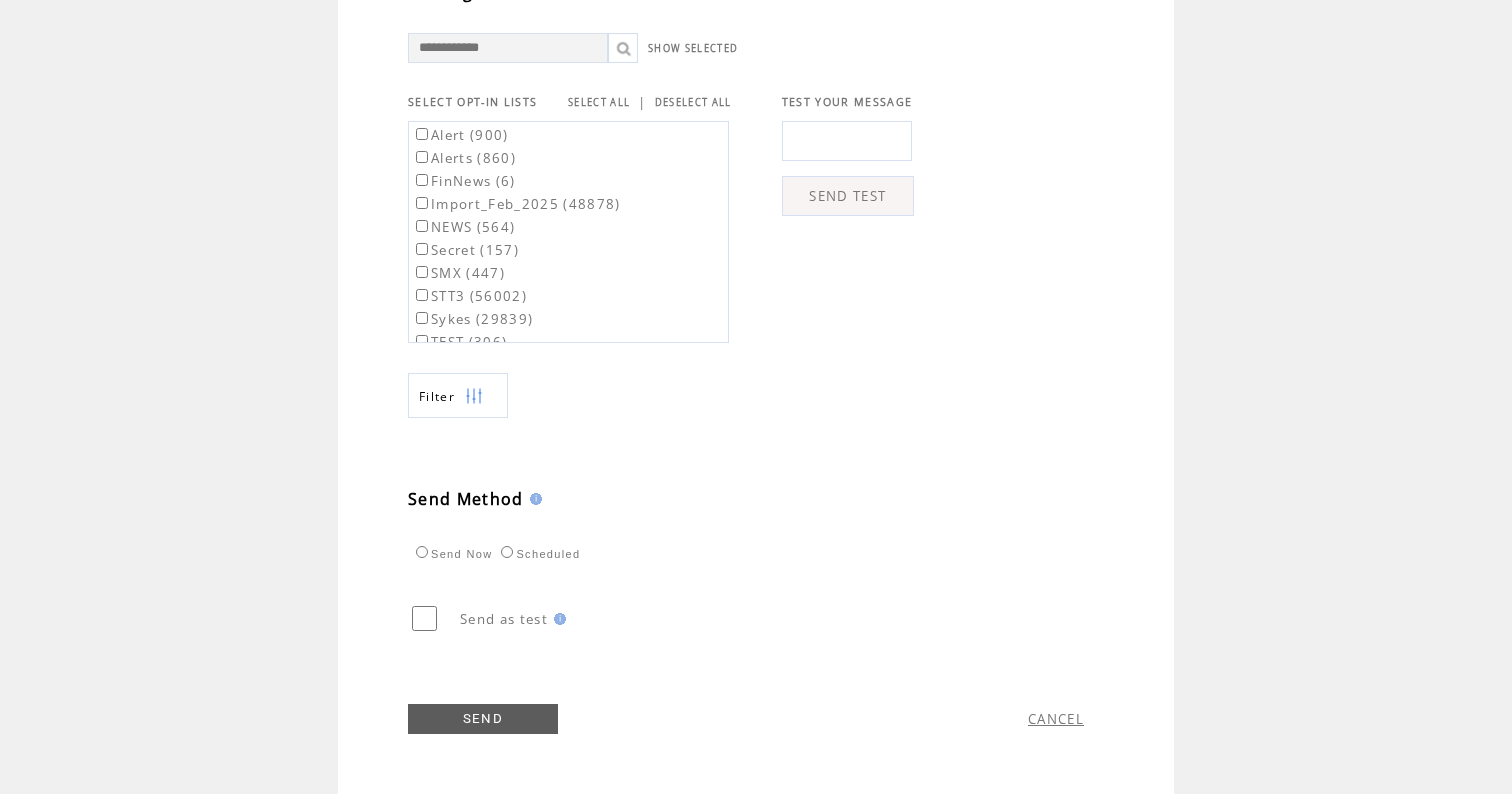 type on "**********" 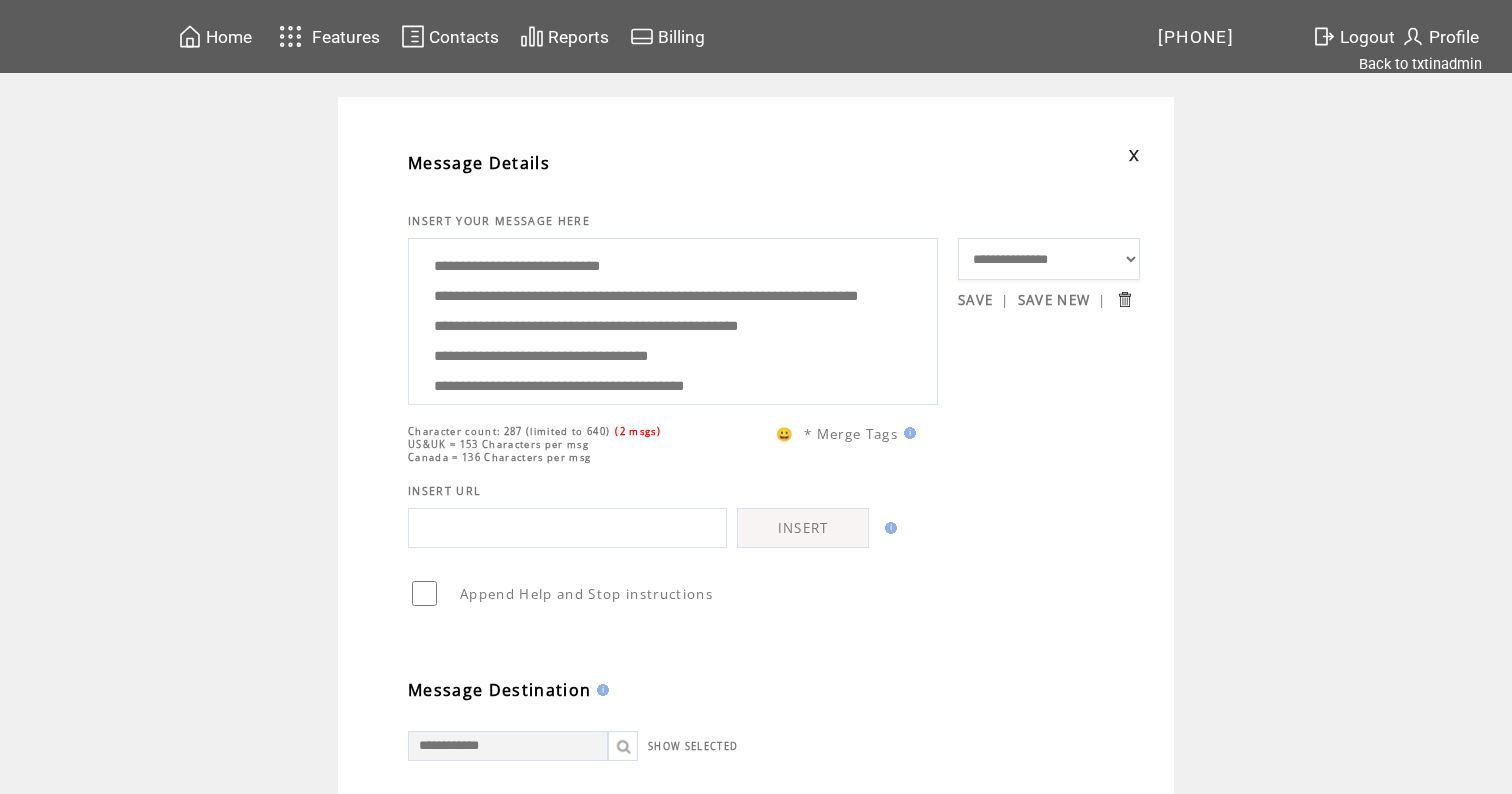 scroll, scrollTop: 0, scrollLeft: 0, axis: both 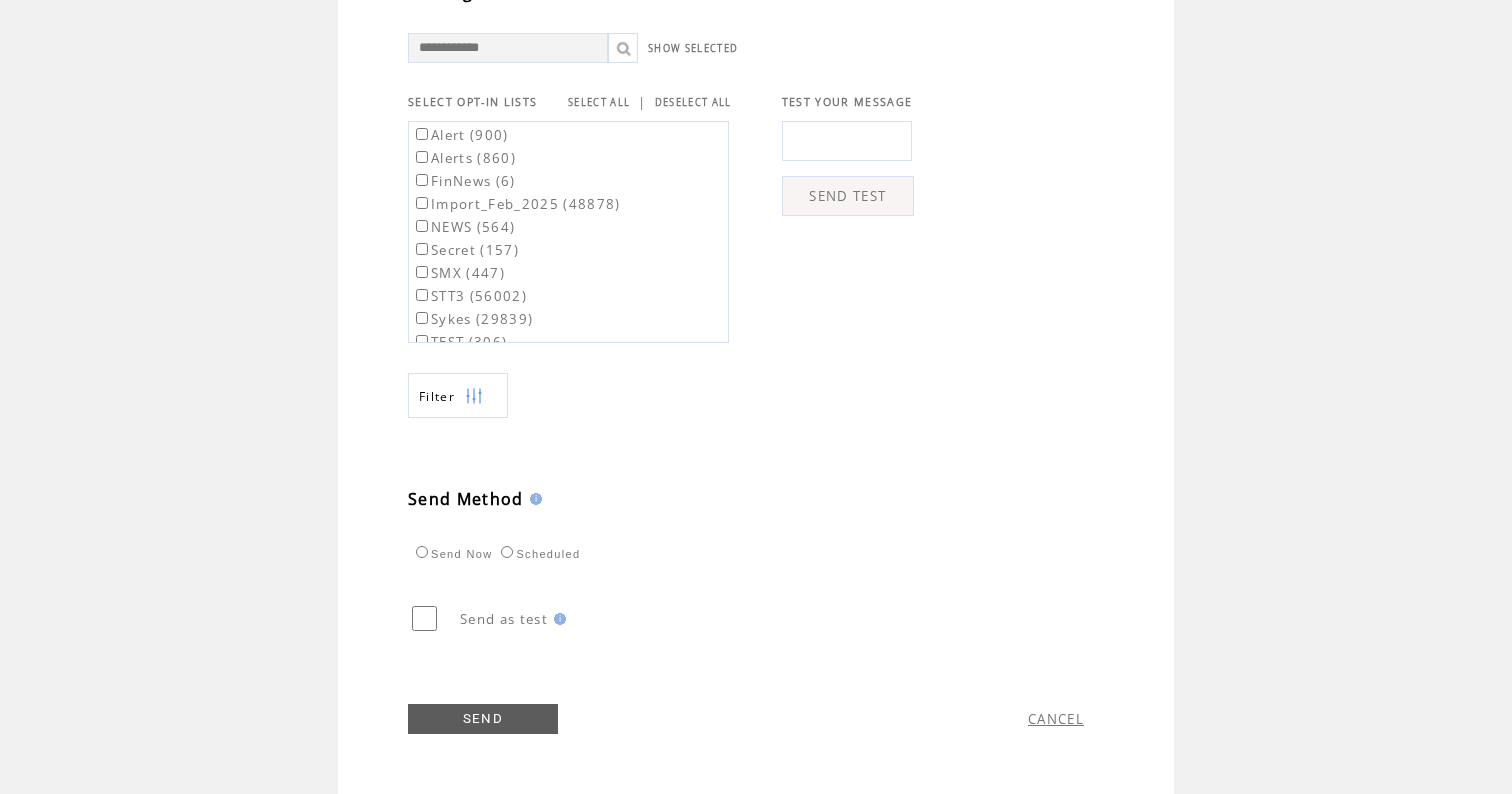 click on "SEND" at bounding box center (483, 719) 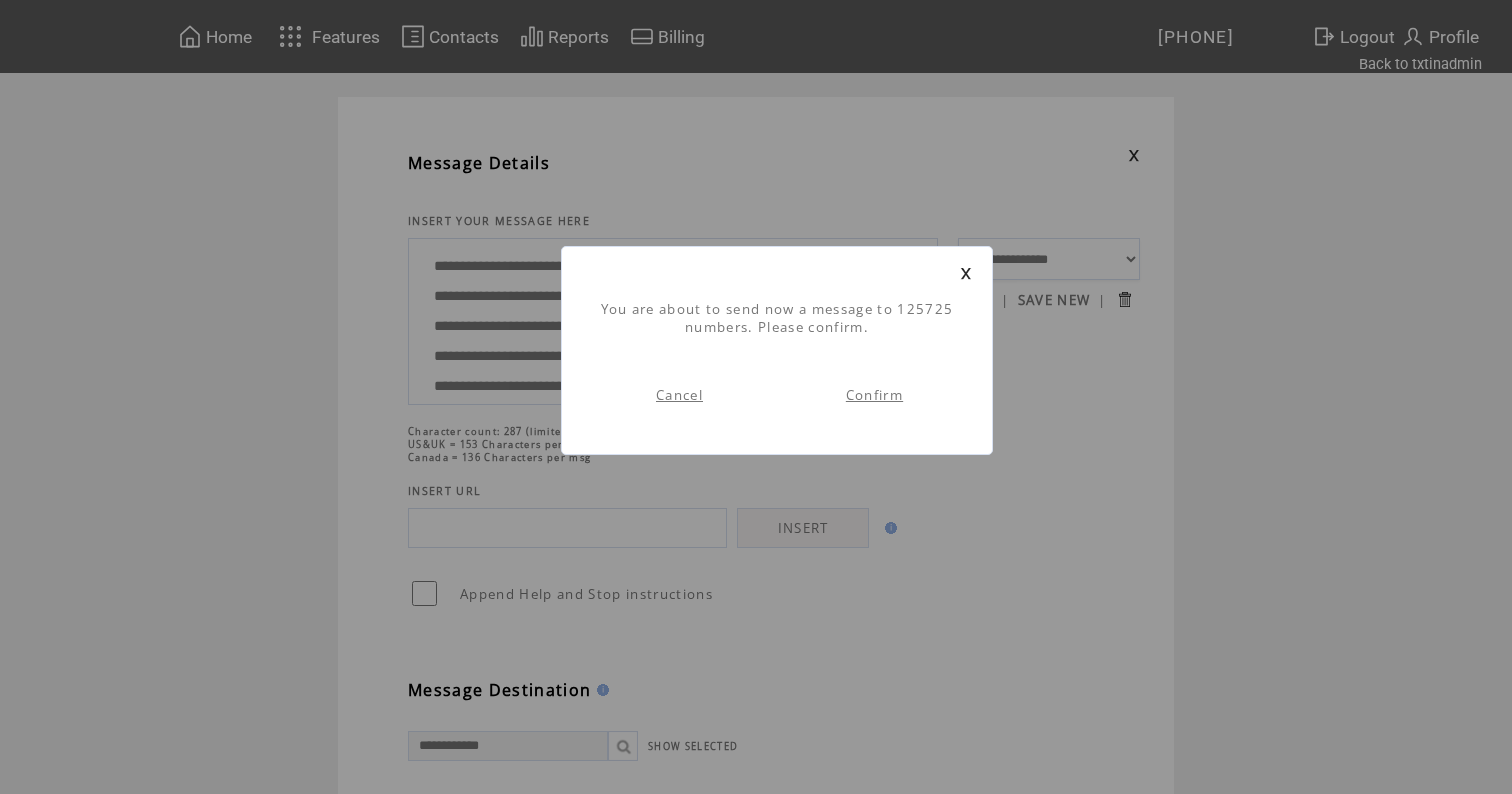 scroll, scrollTop: 1, scrollLeft: 0, axis: vertical 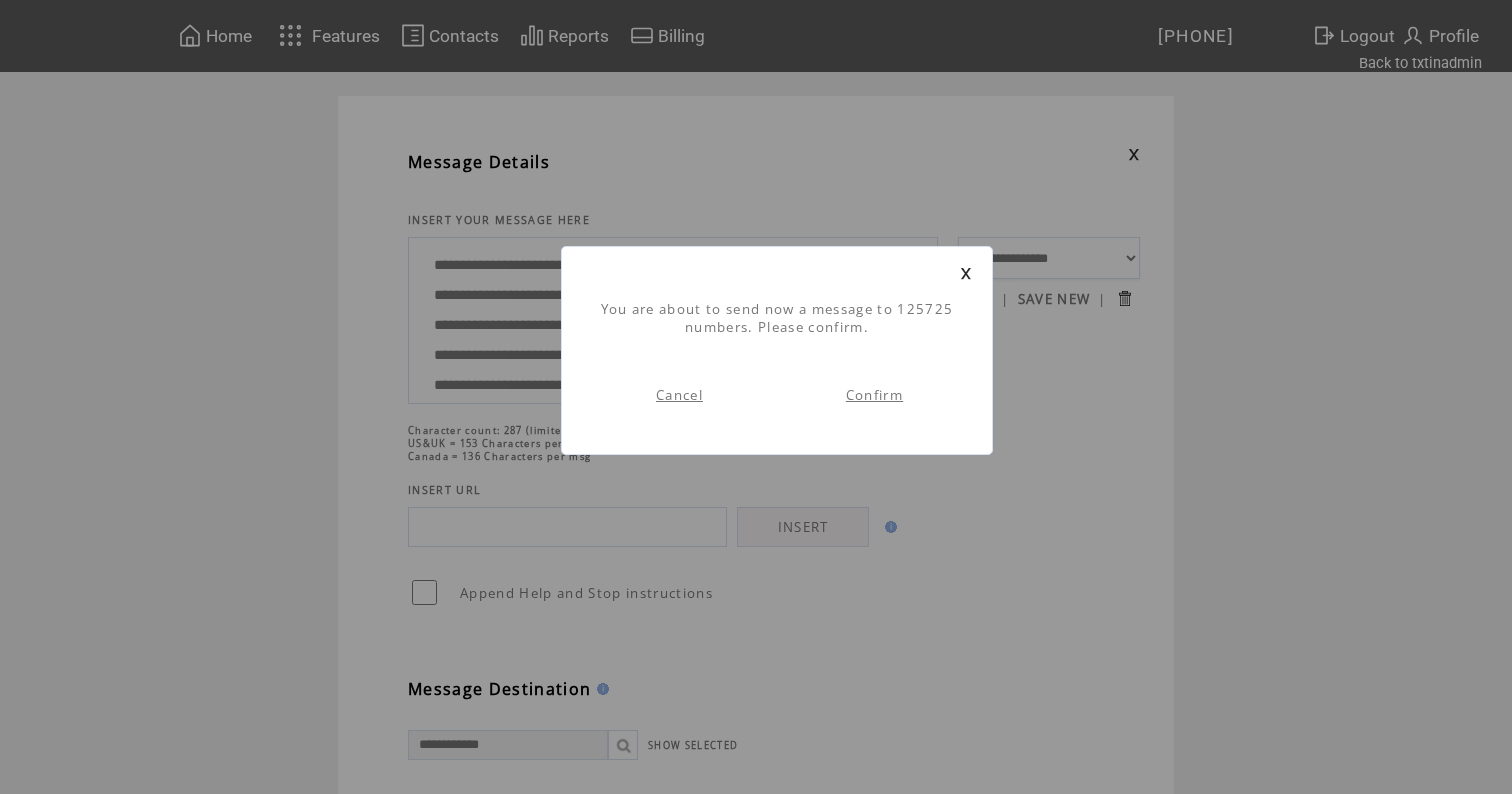 click on "Confirm" at bounding box center [874, 395] 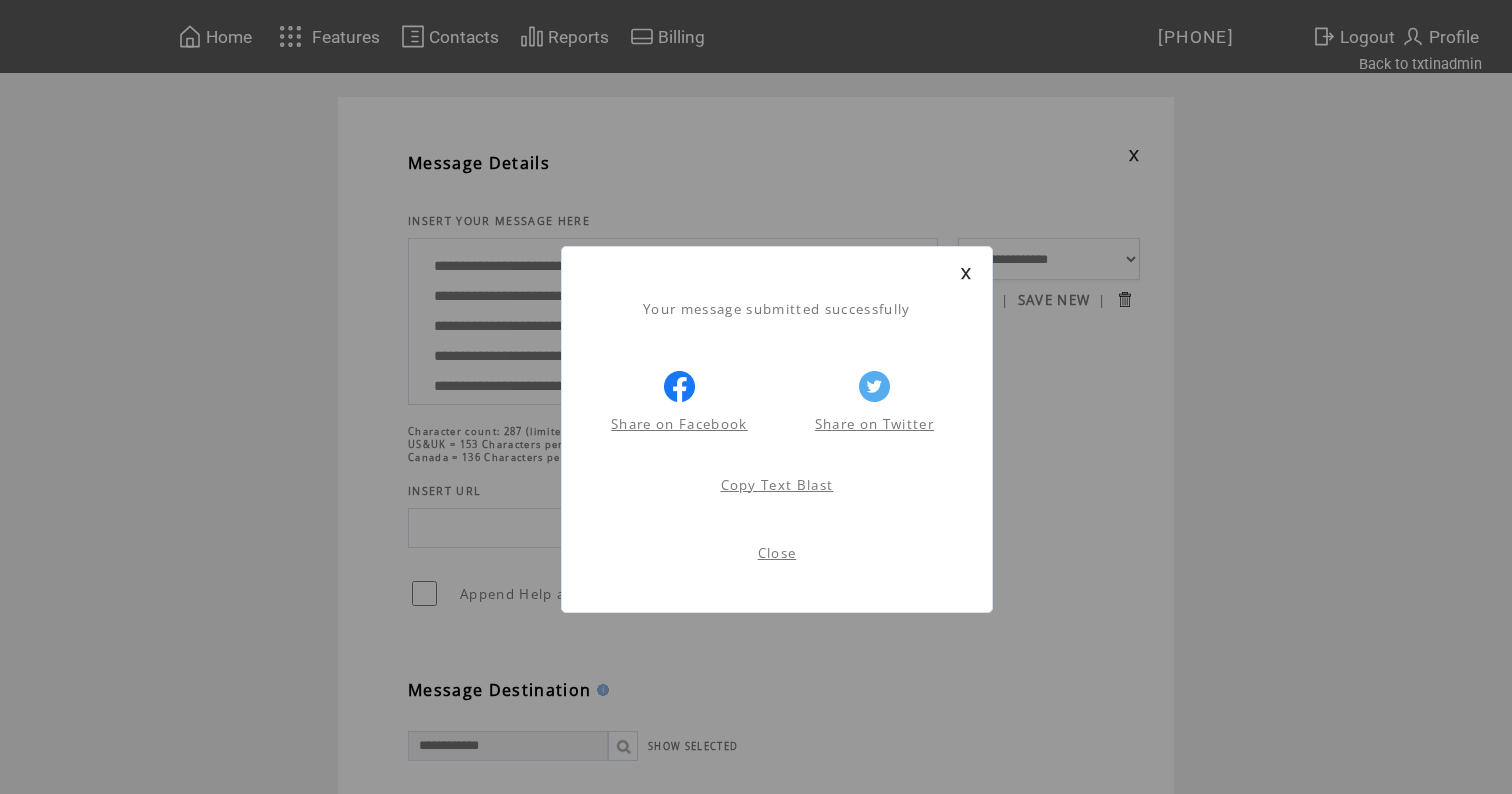scroll, scrollTop: 1, scrollLeft: 0, axis: vertical 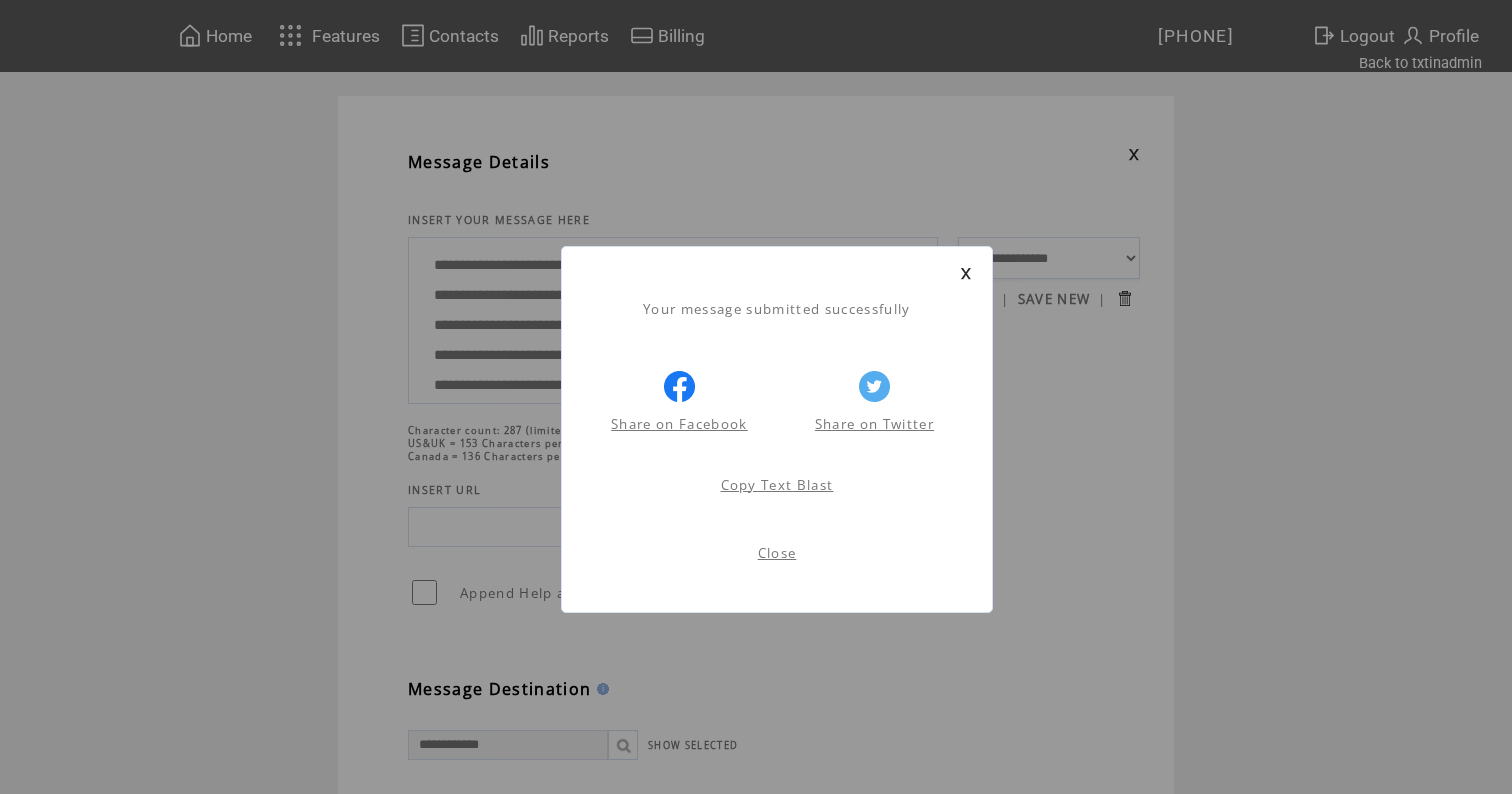 click at bounding box center [966, 273] 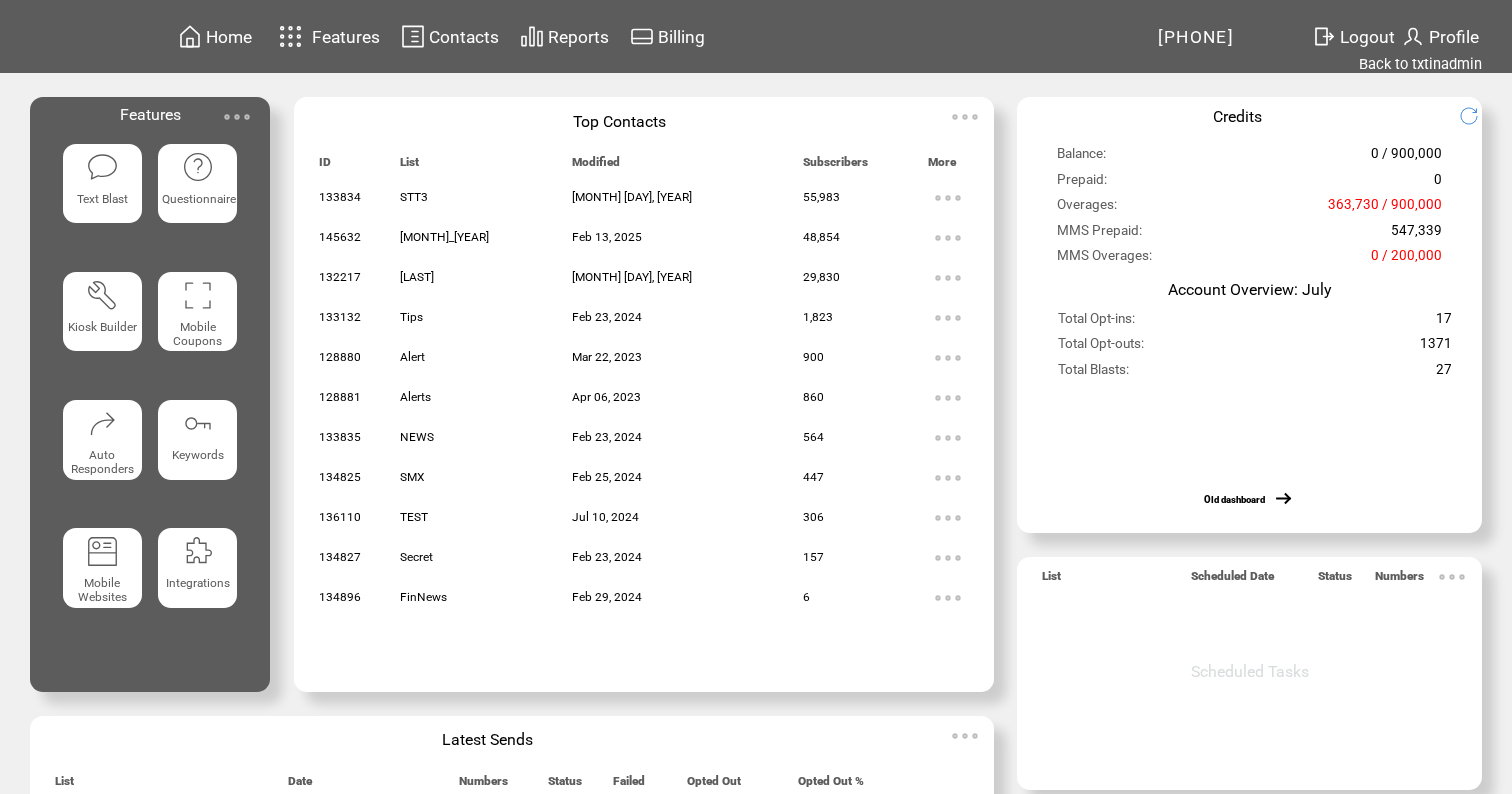 scroll, scrollTop: 0, scrollLeft: 0, axis: both 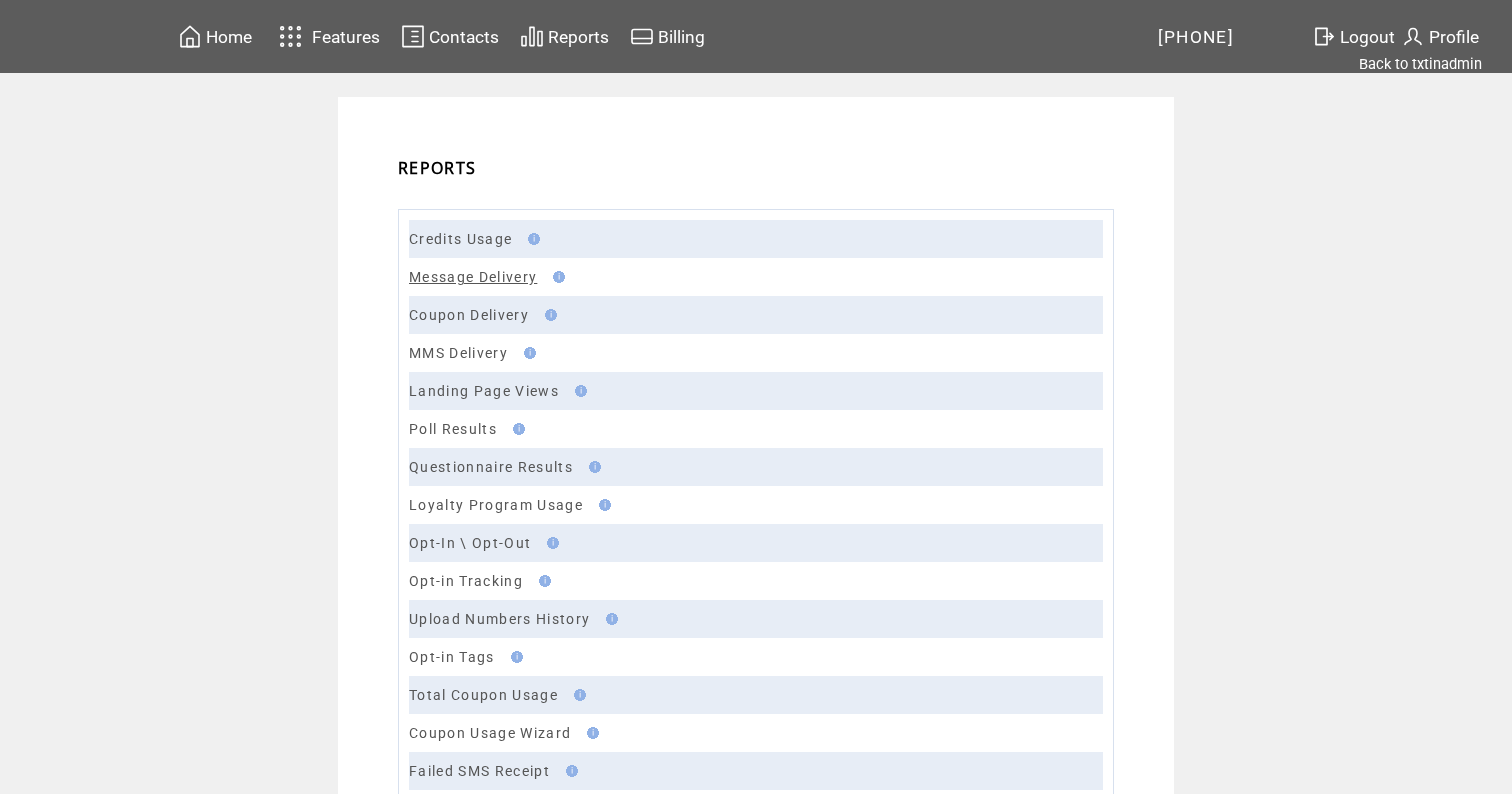 click on "Message Delivery" at bounding box center [473, 277] 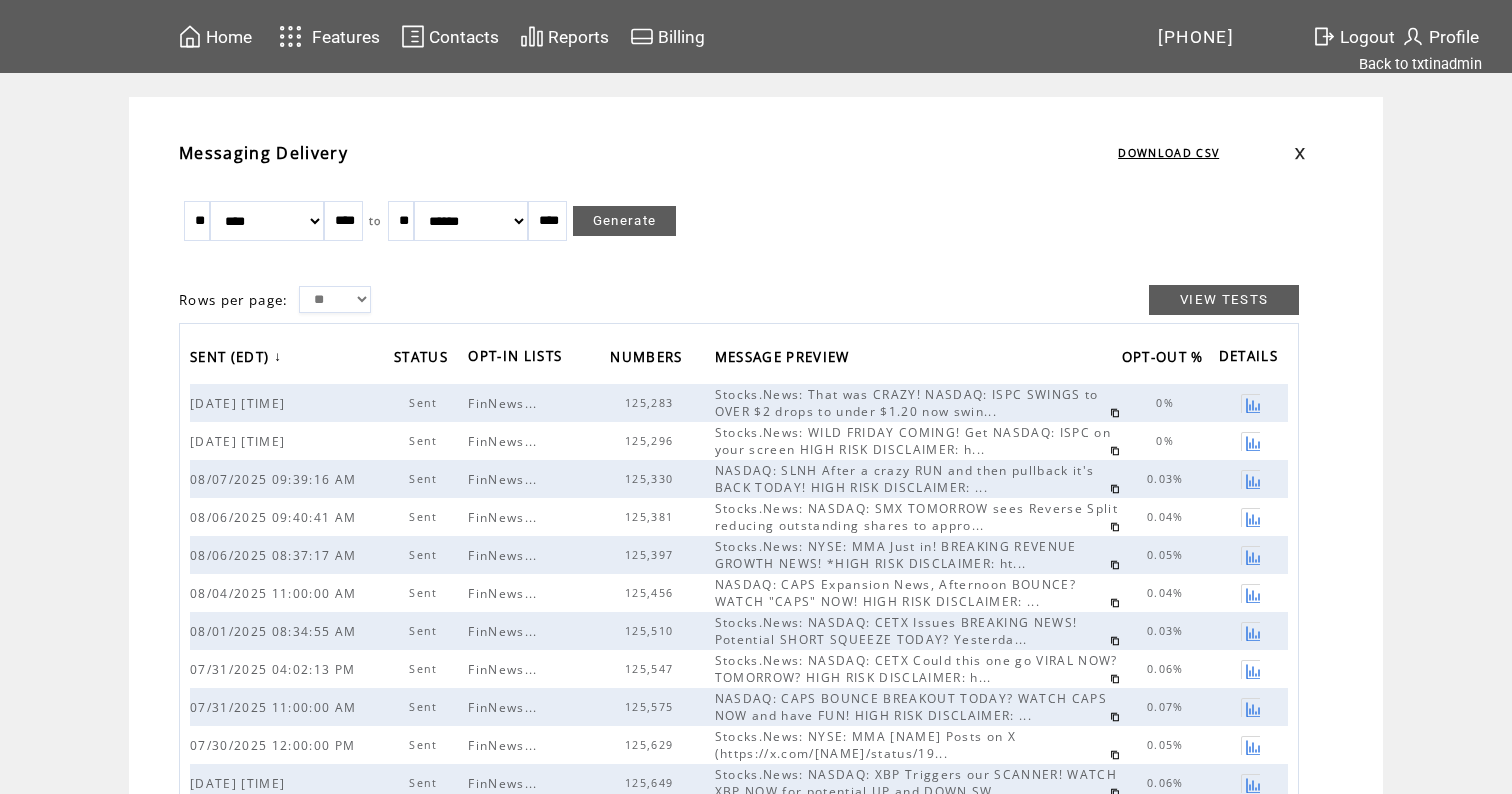 scroll, scrollTop: 0, scrollLeft: 0, axis: both 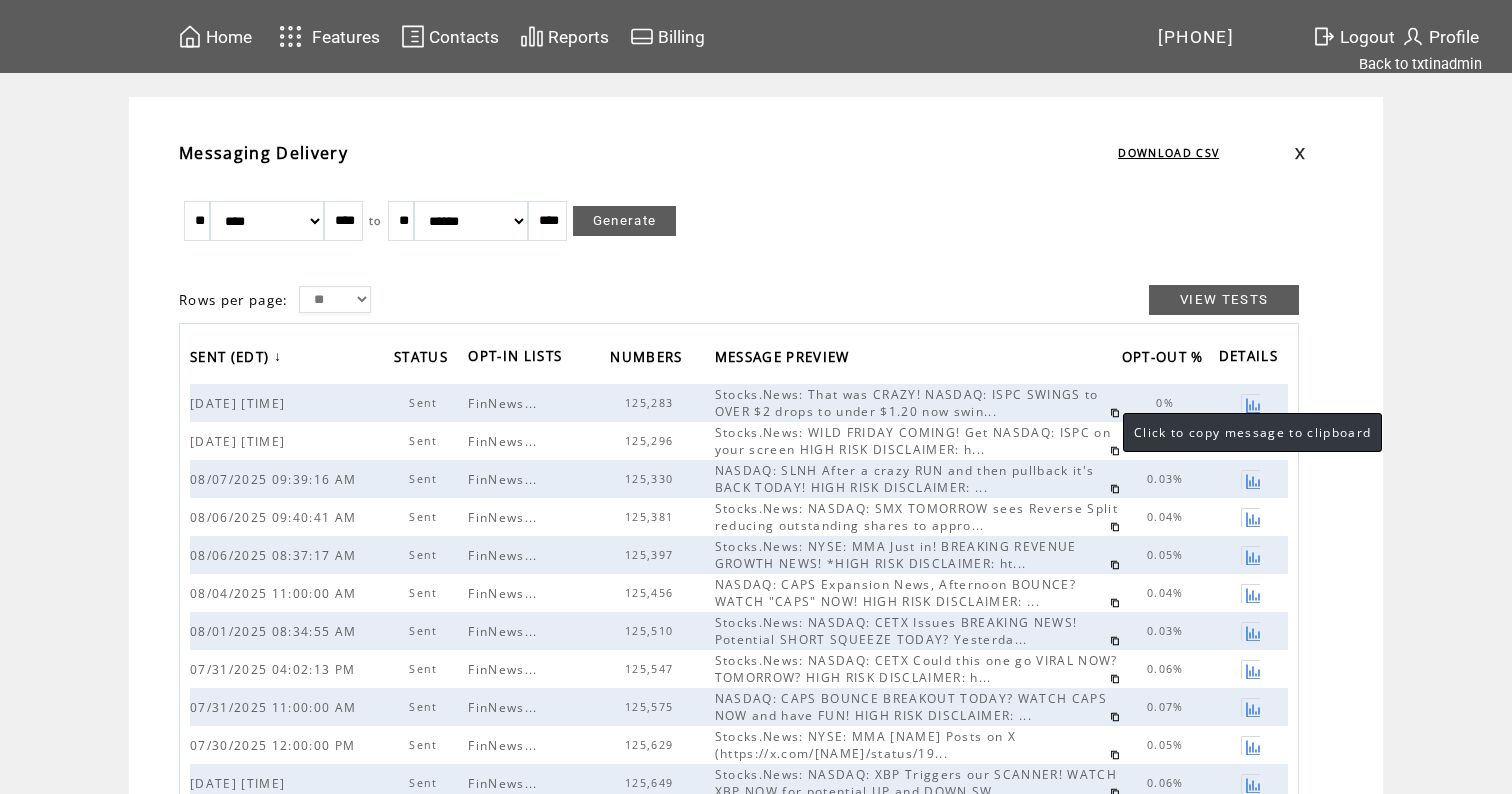 click at bounding box center [1115, 413] 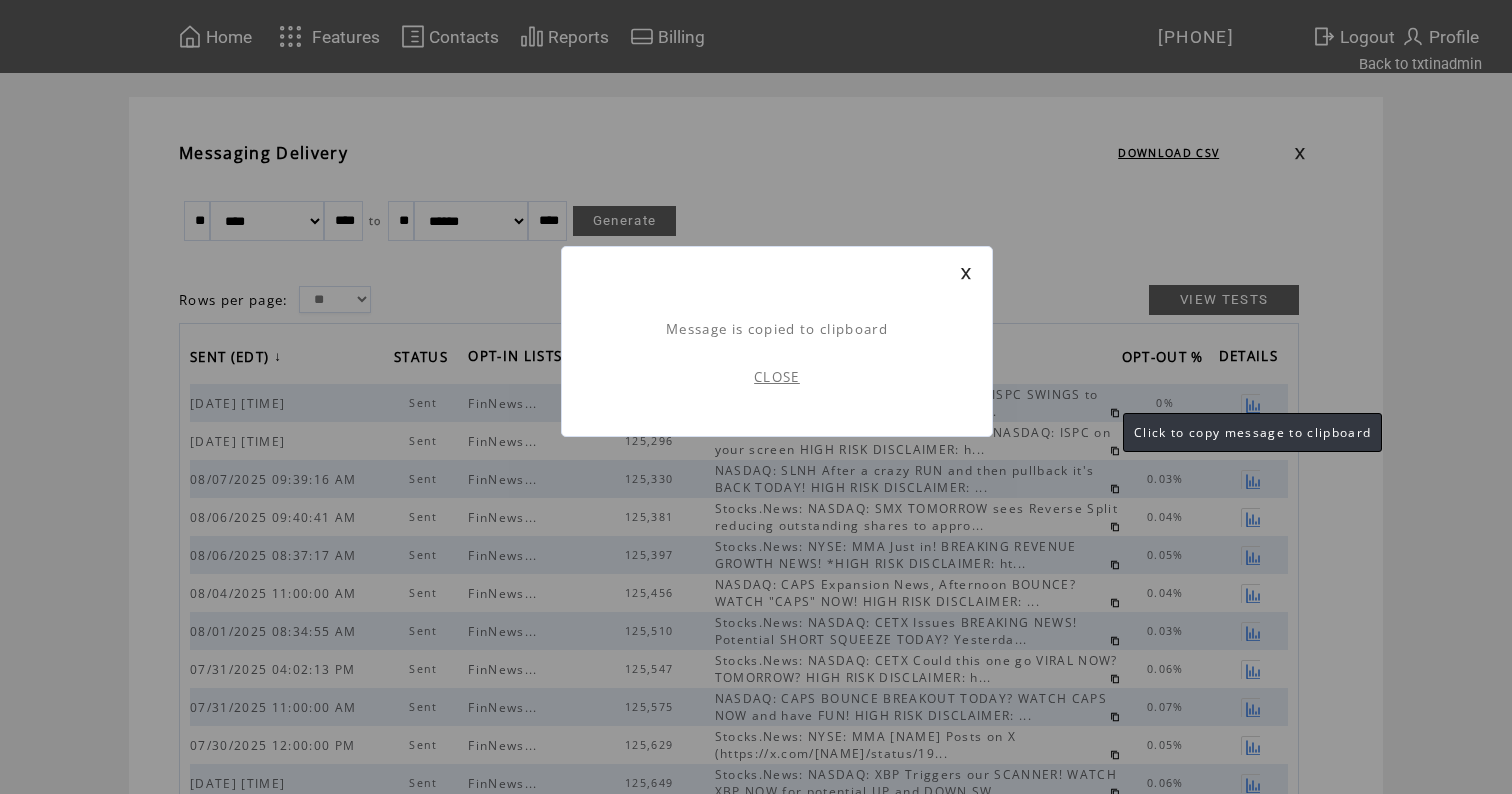 scroll, scrollTop: 1, scrollLeft: 0, axis: vertical 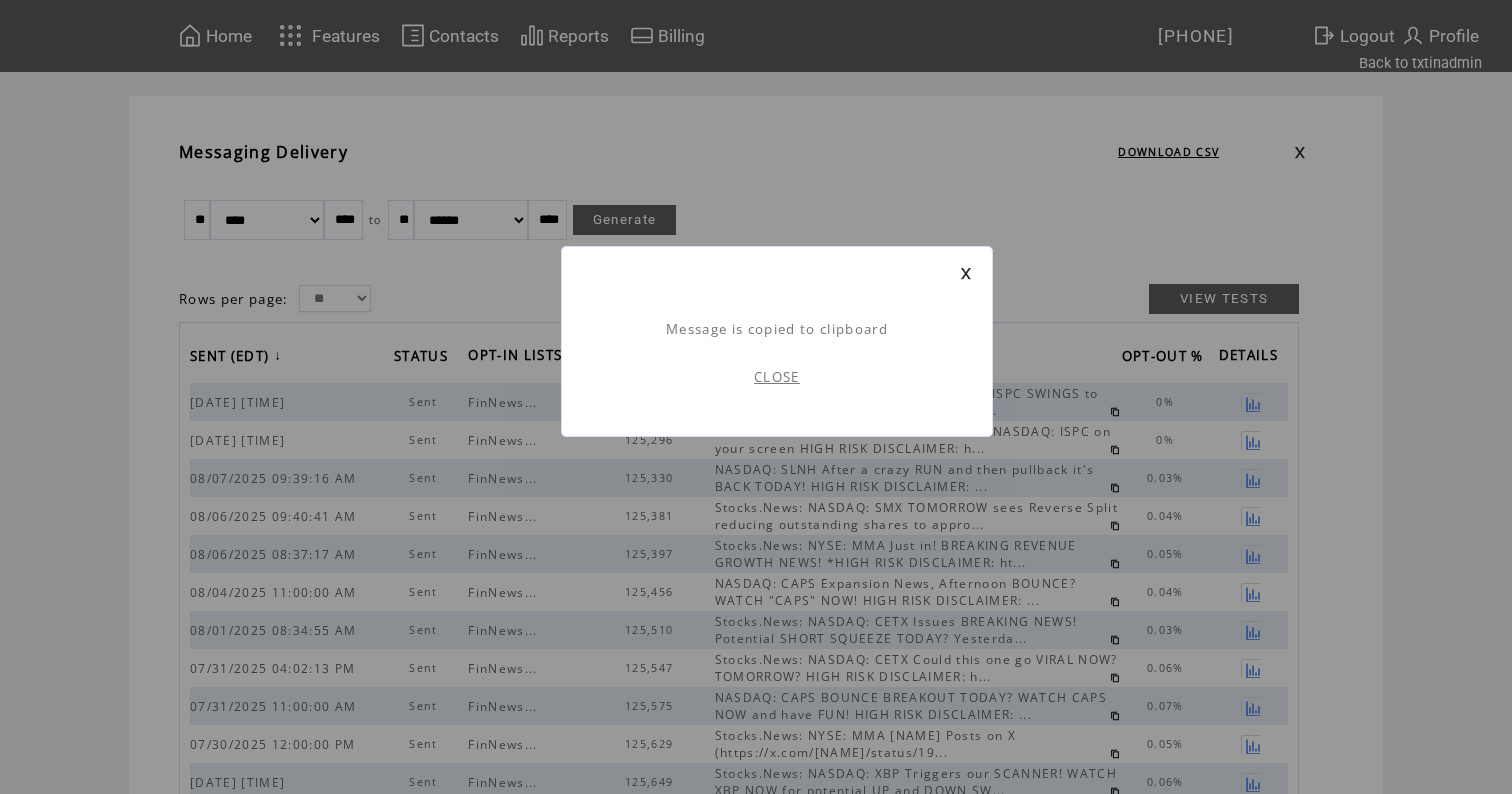 click on "CLOSE" at bounding box center (777, 377) 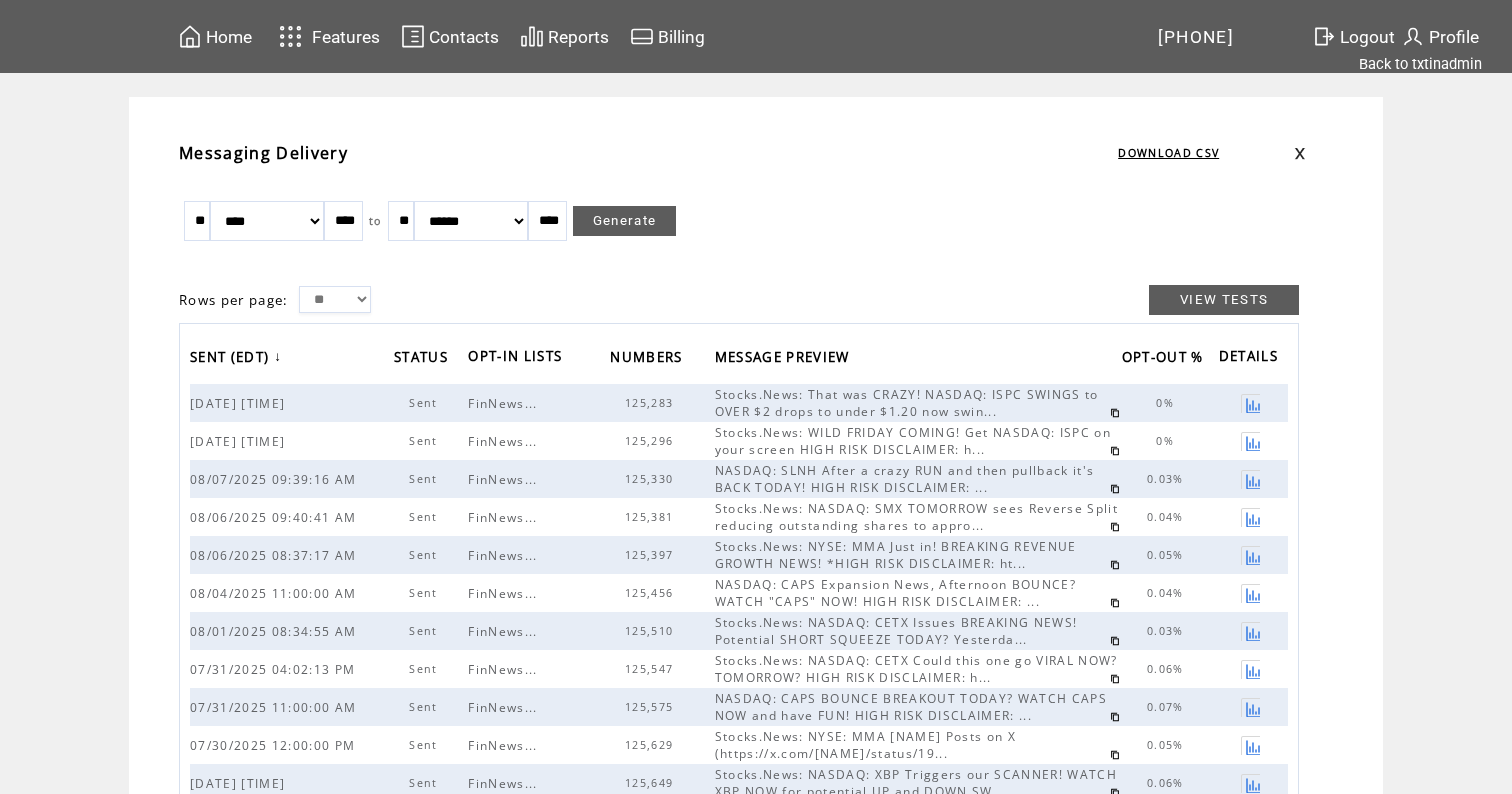 click on "Home" at bounding box center (229, 37) 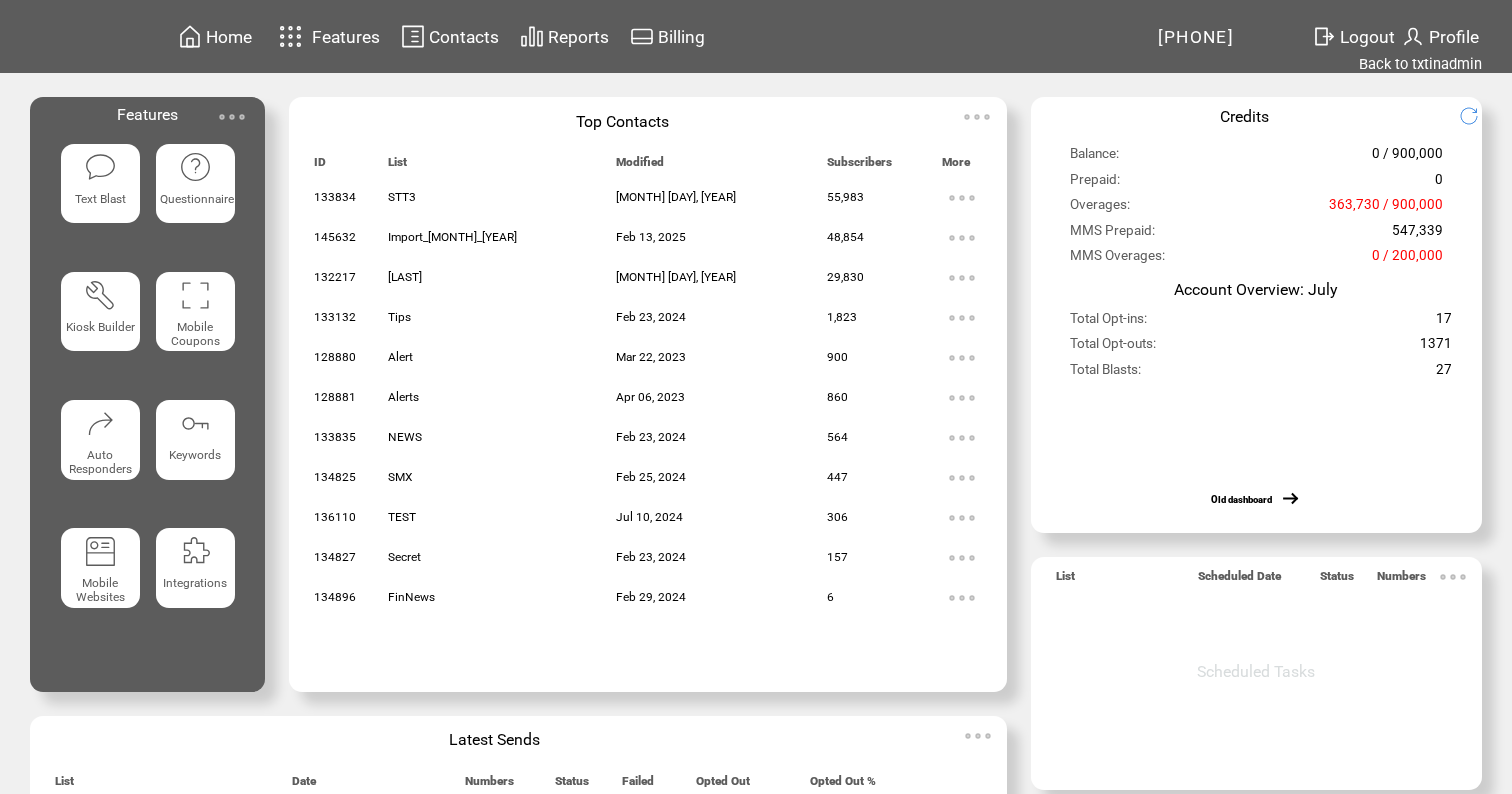 scroll, scrollTop: 0, scrollLeft: 0, axis: both 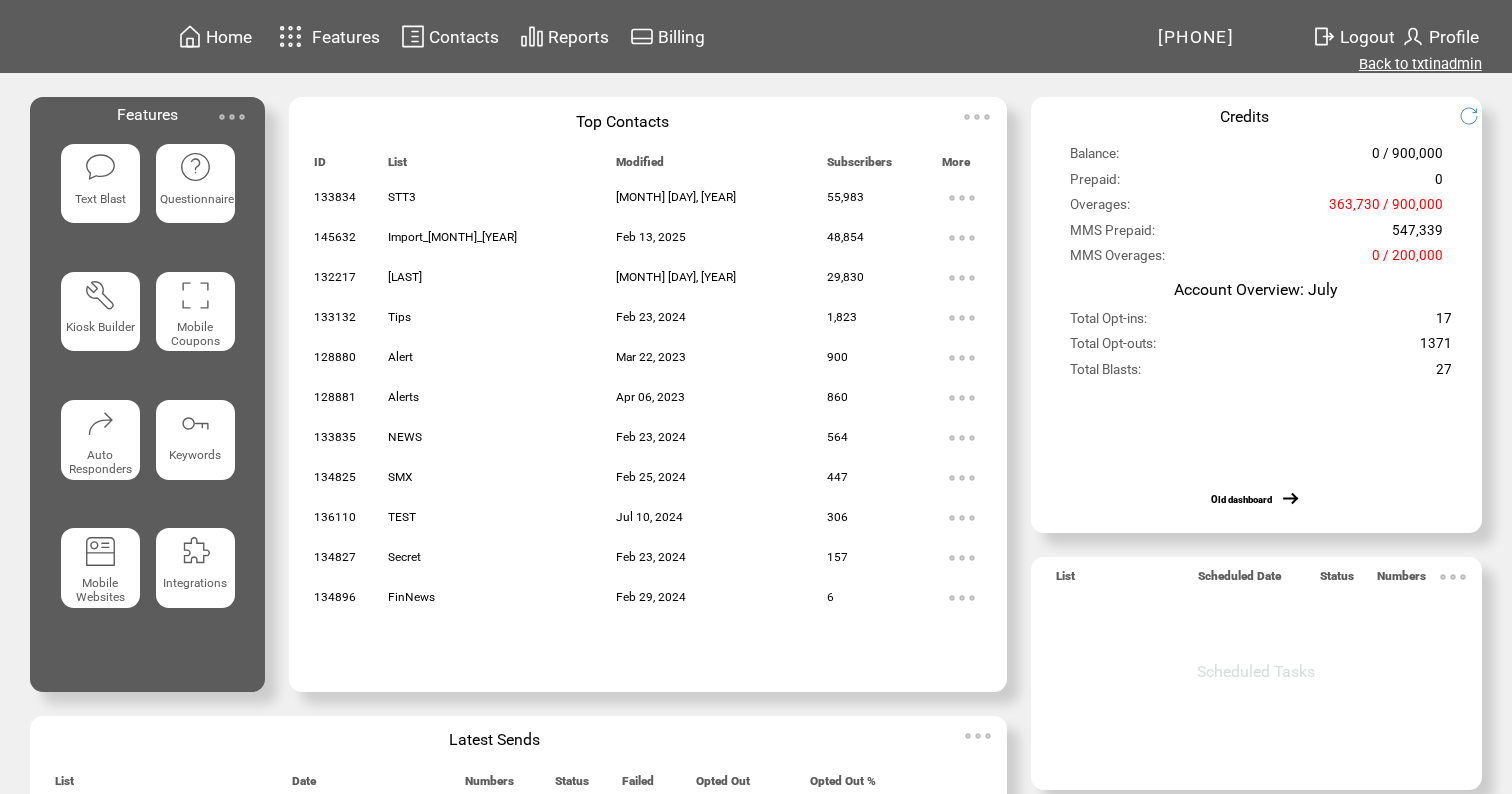 click on "Back to txtinadmin" at bounding box center (1420, 64) 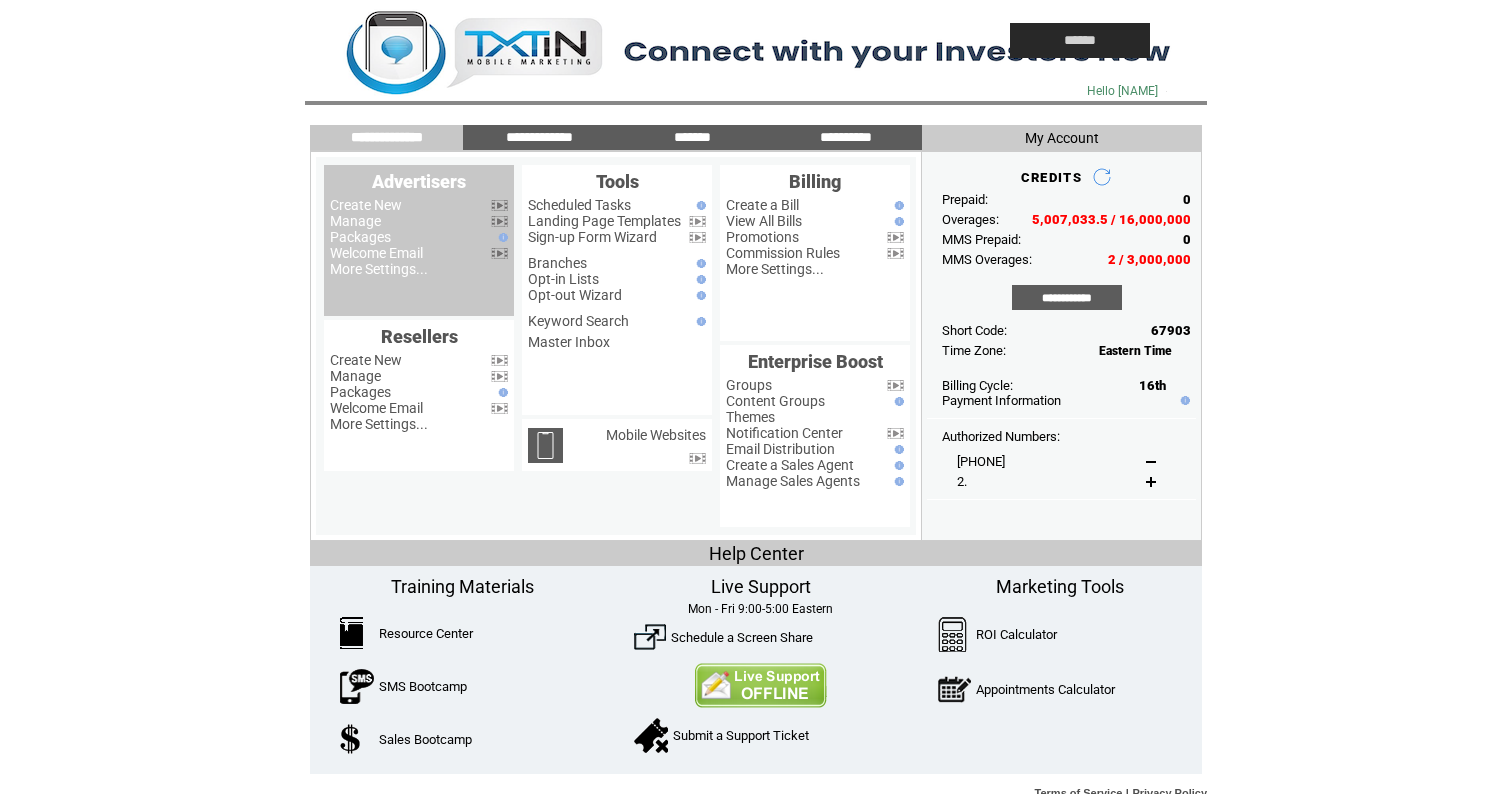 scroll, scrollTop: 0, scrollLeft: 0, axis: both 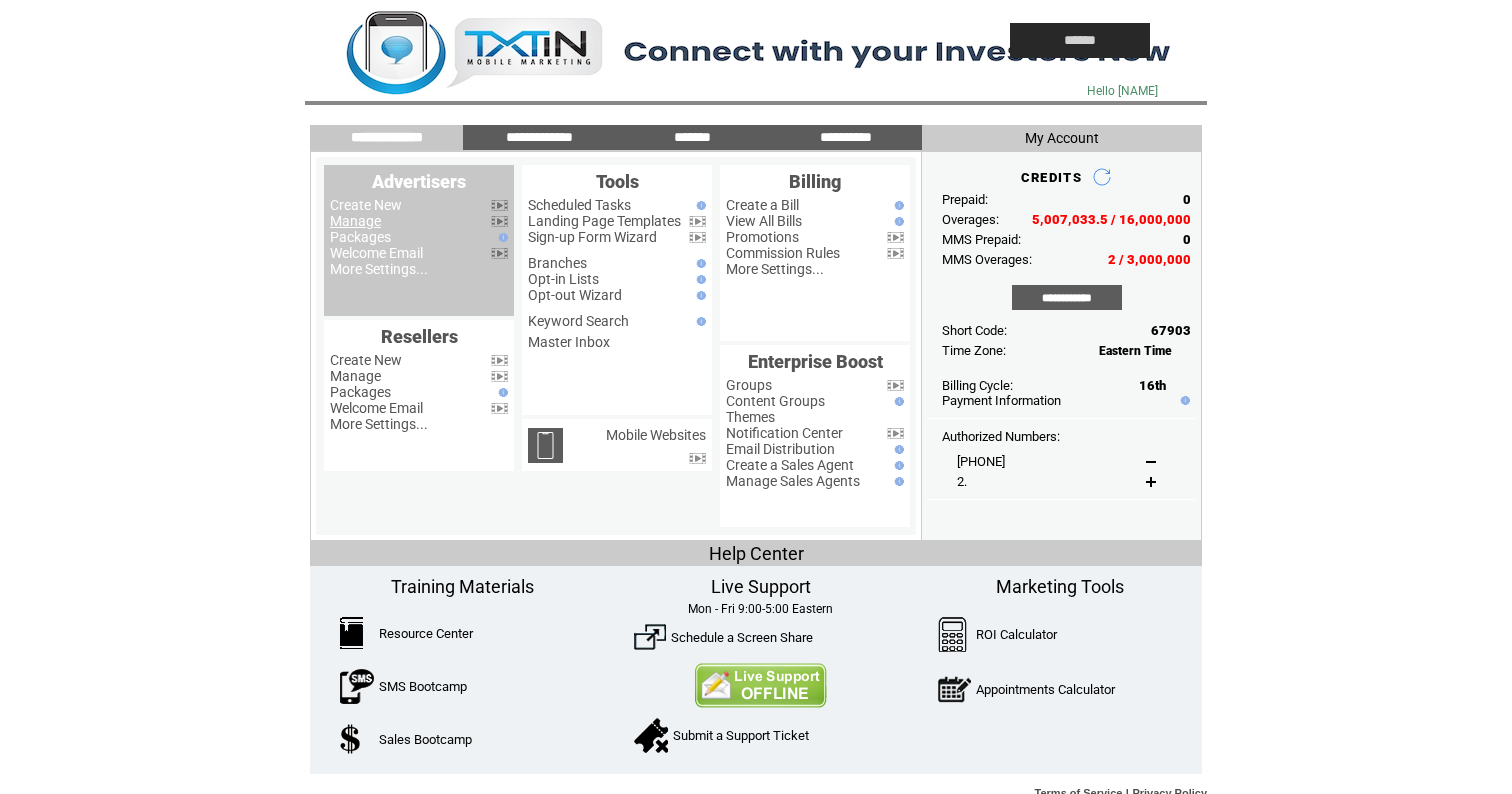 click on "Manage" at bounding box center (355, 221) 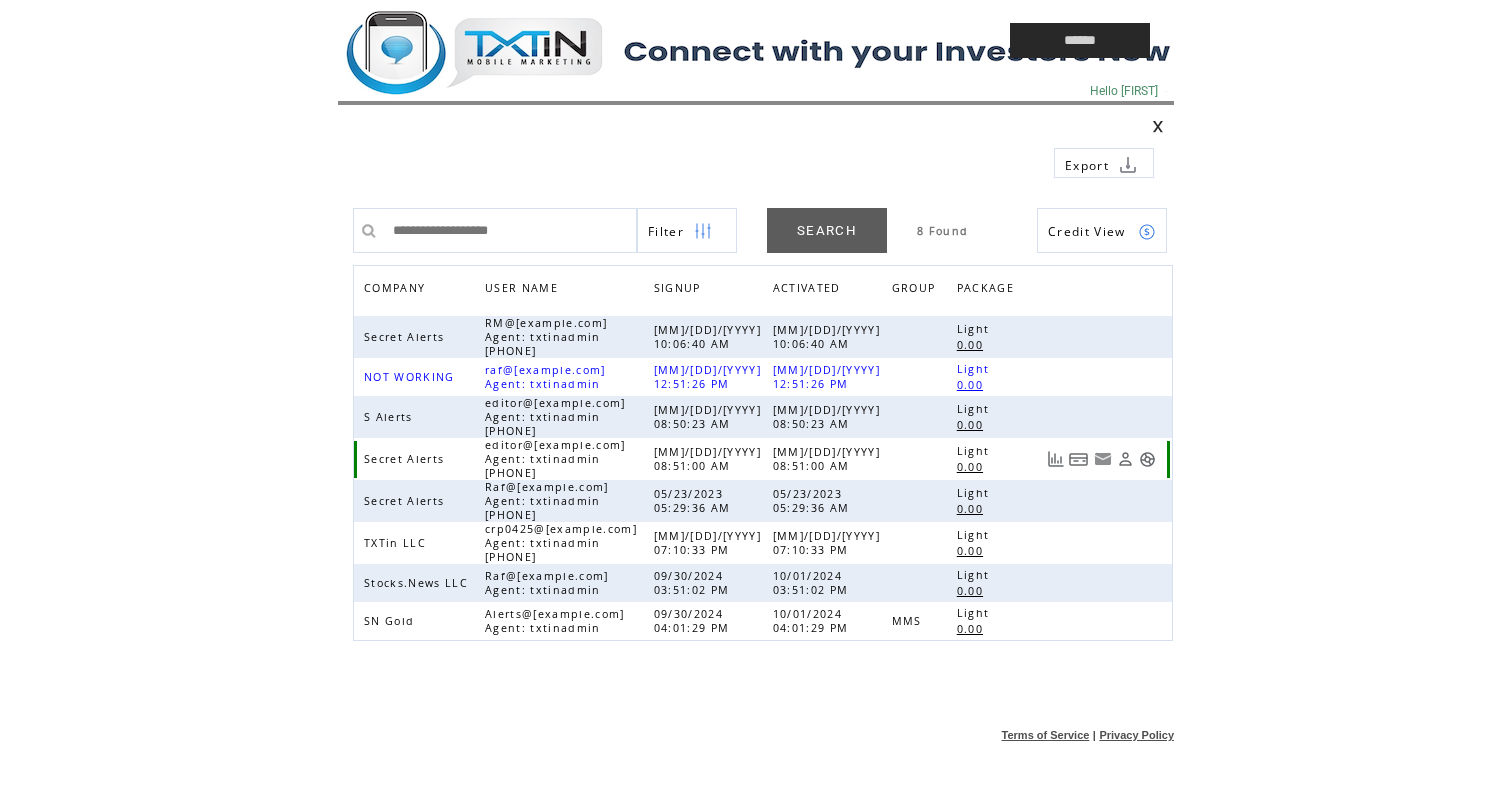 scroll, scrollTop: 0, scrollLeft: 0, axis: both 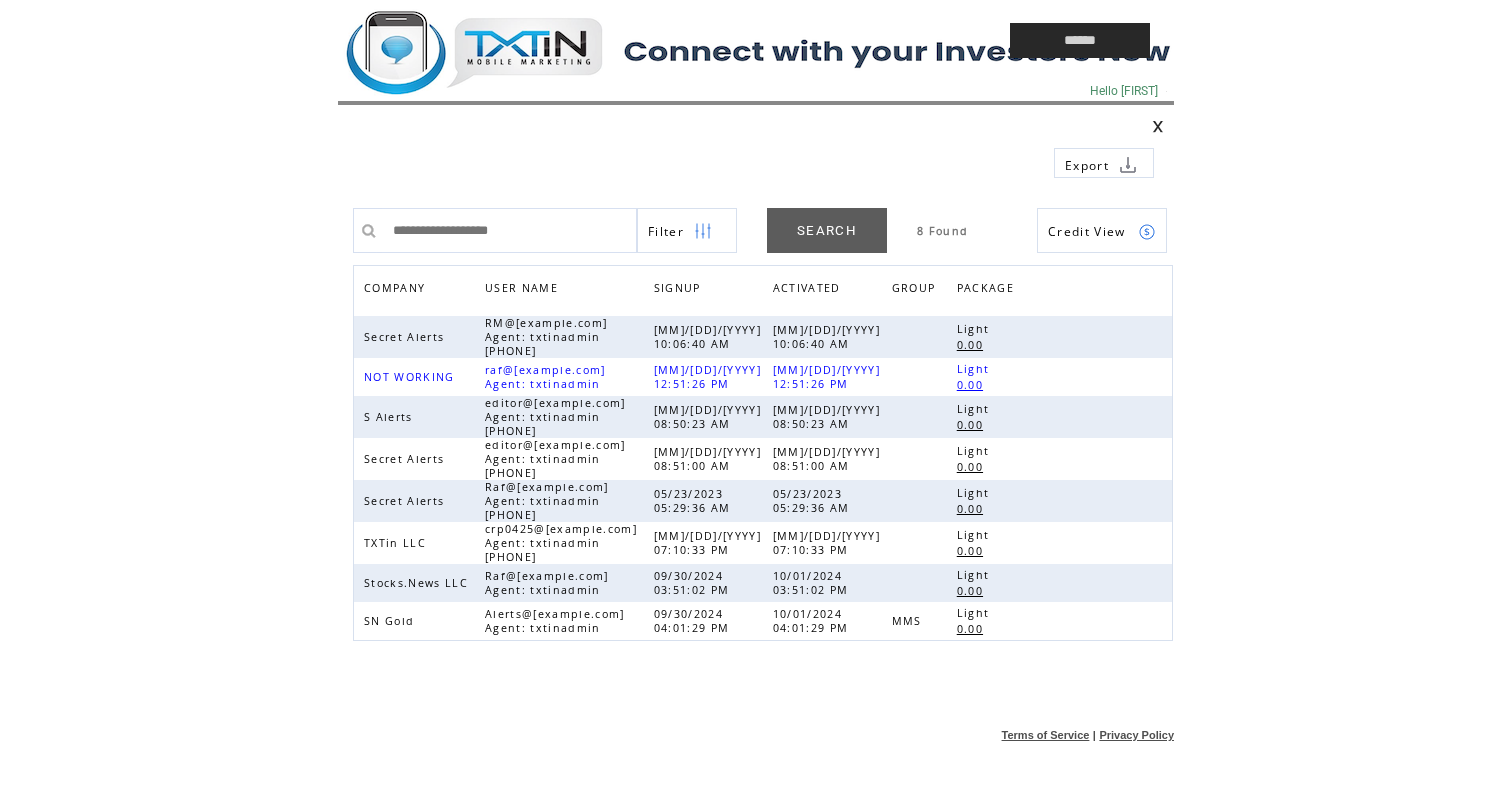 click on "**********" 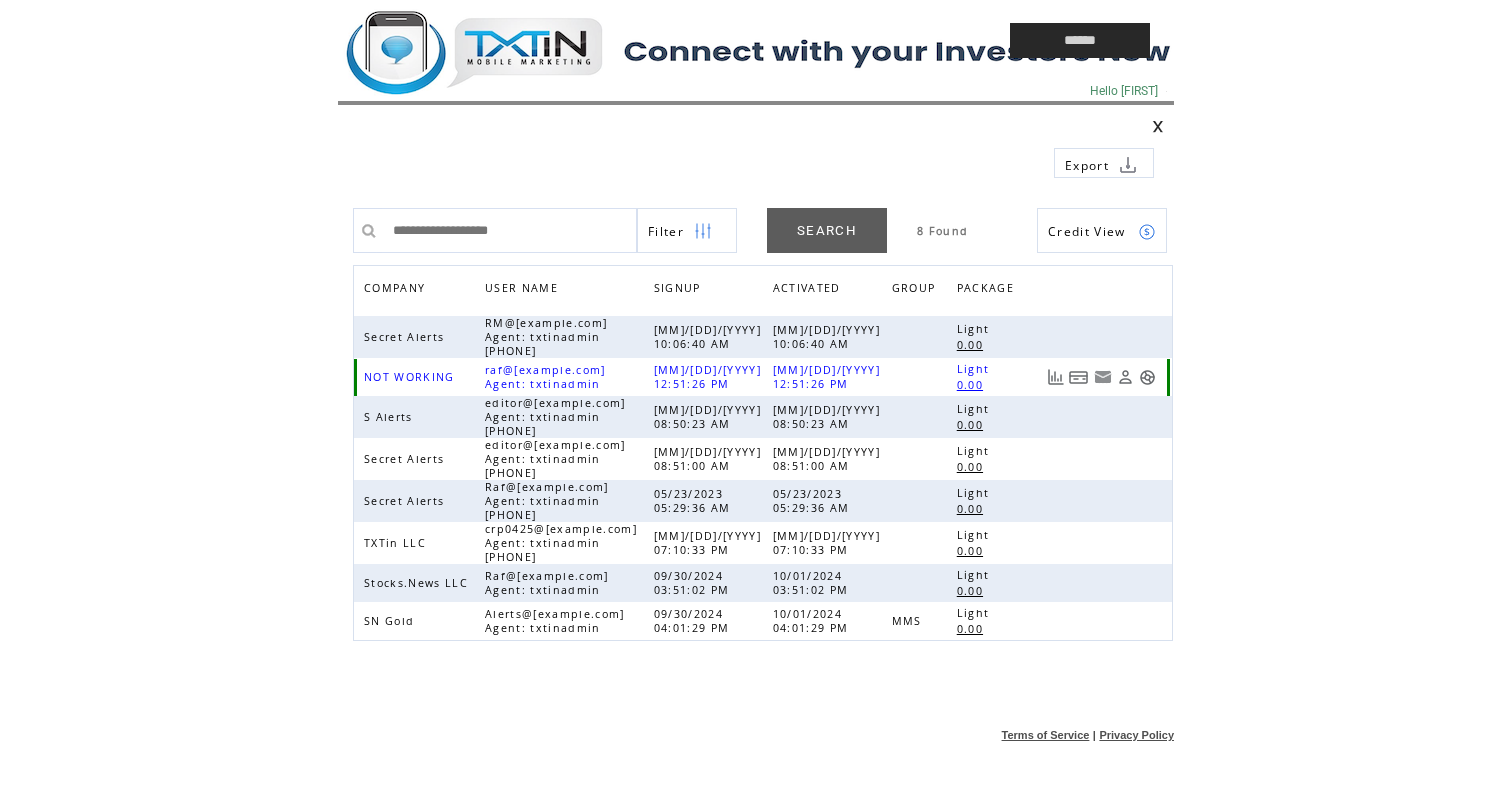 scroll, scrollTop: 0, scrollLeft: 0, axis: both 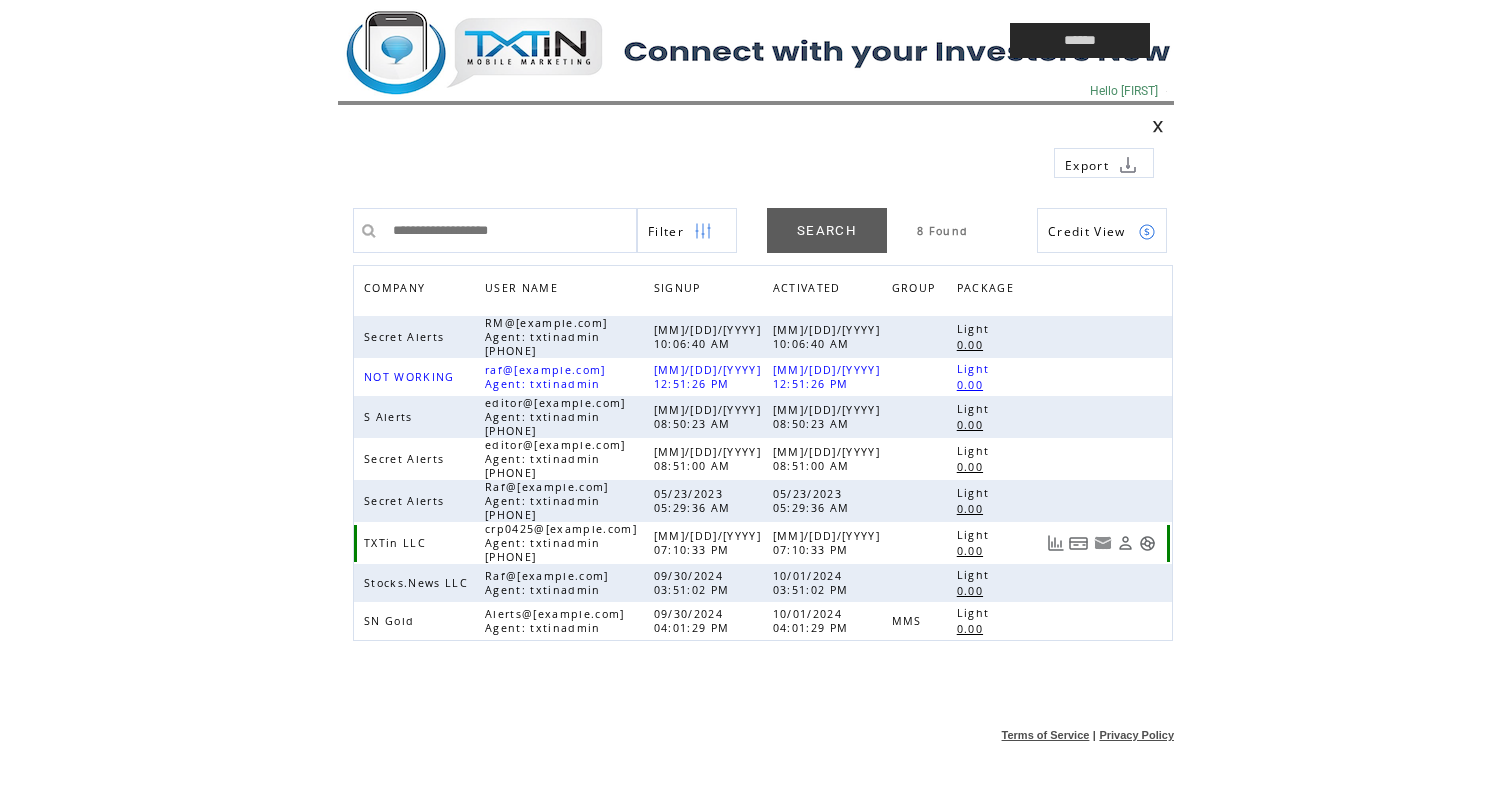 click at bounding box center (1147, 543) 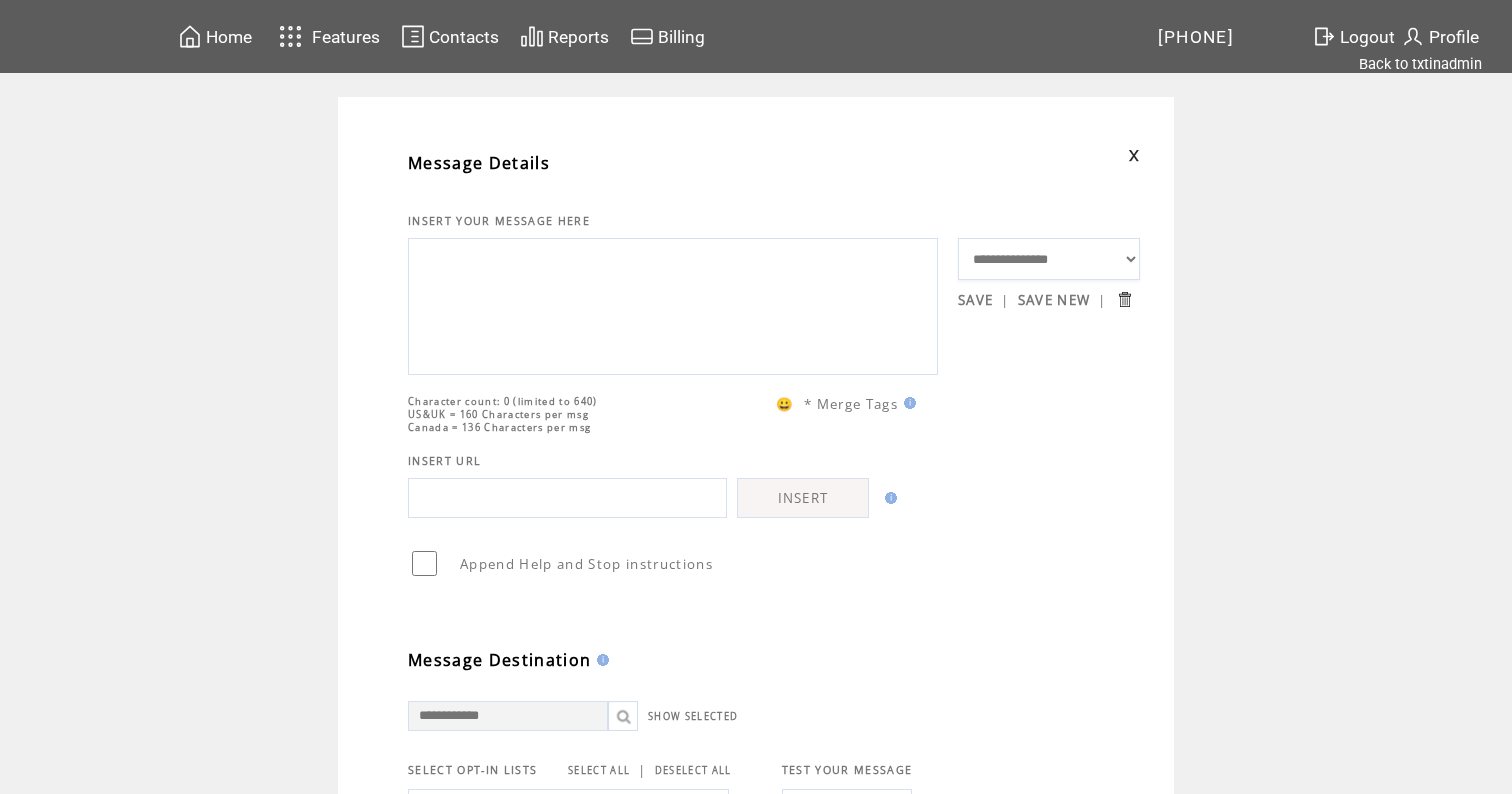 scroll, scrollTop: 0, scrollLeft: 0, axis: both 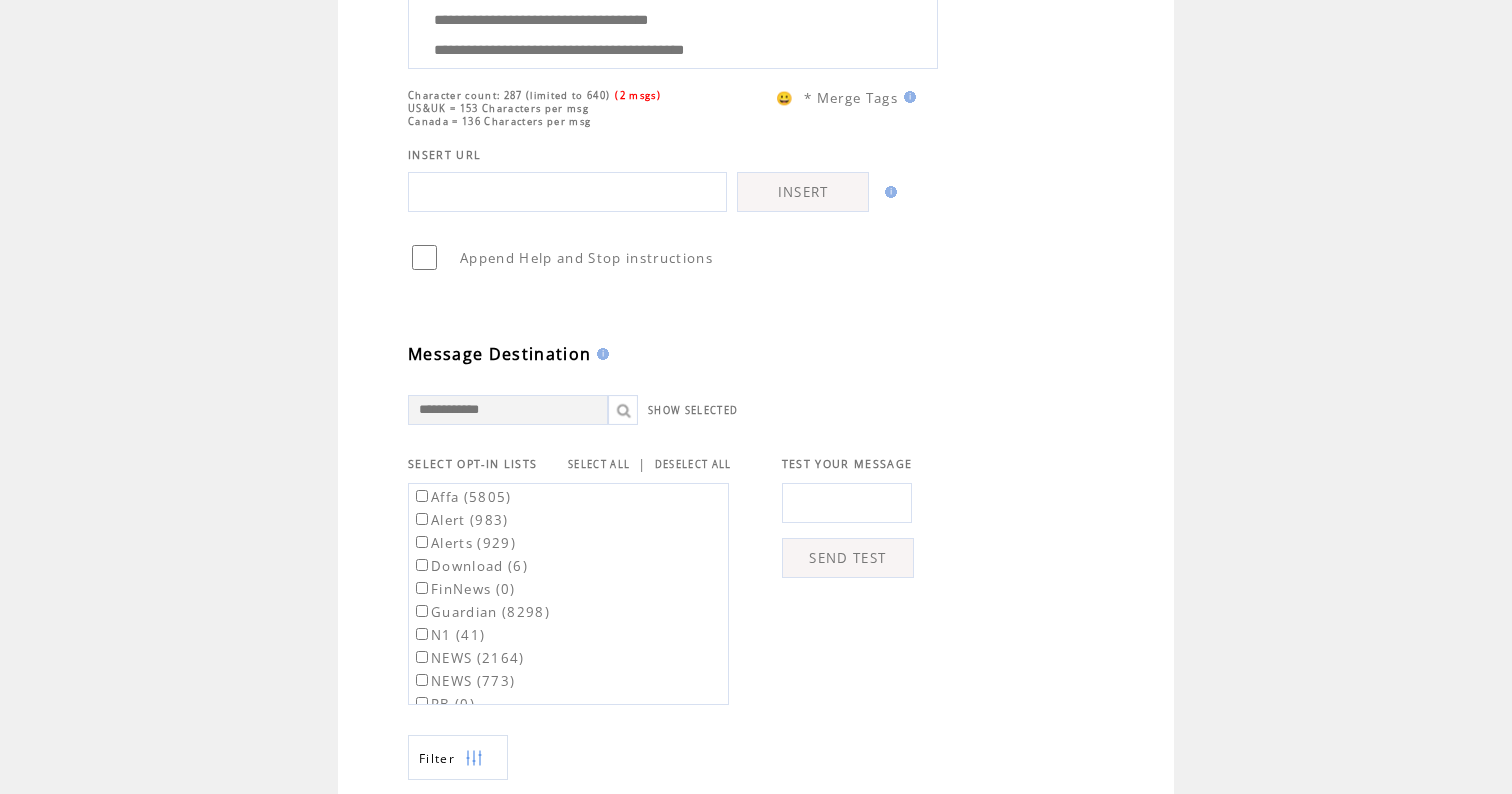 type on "**********" 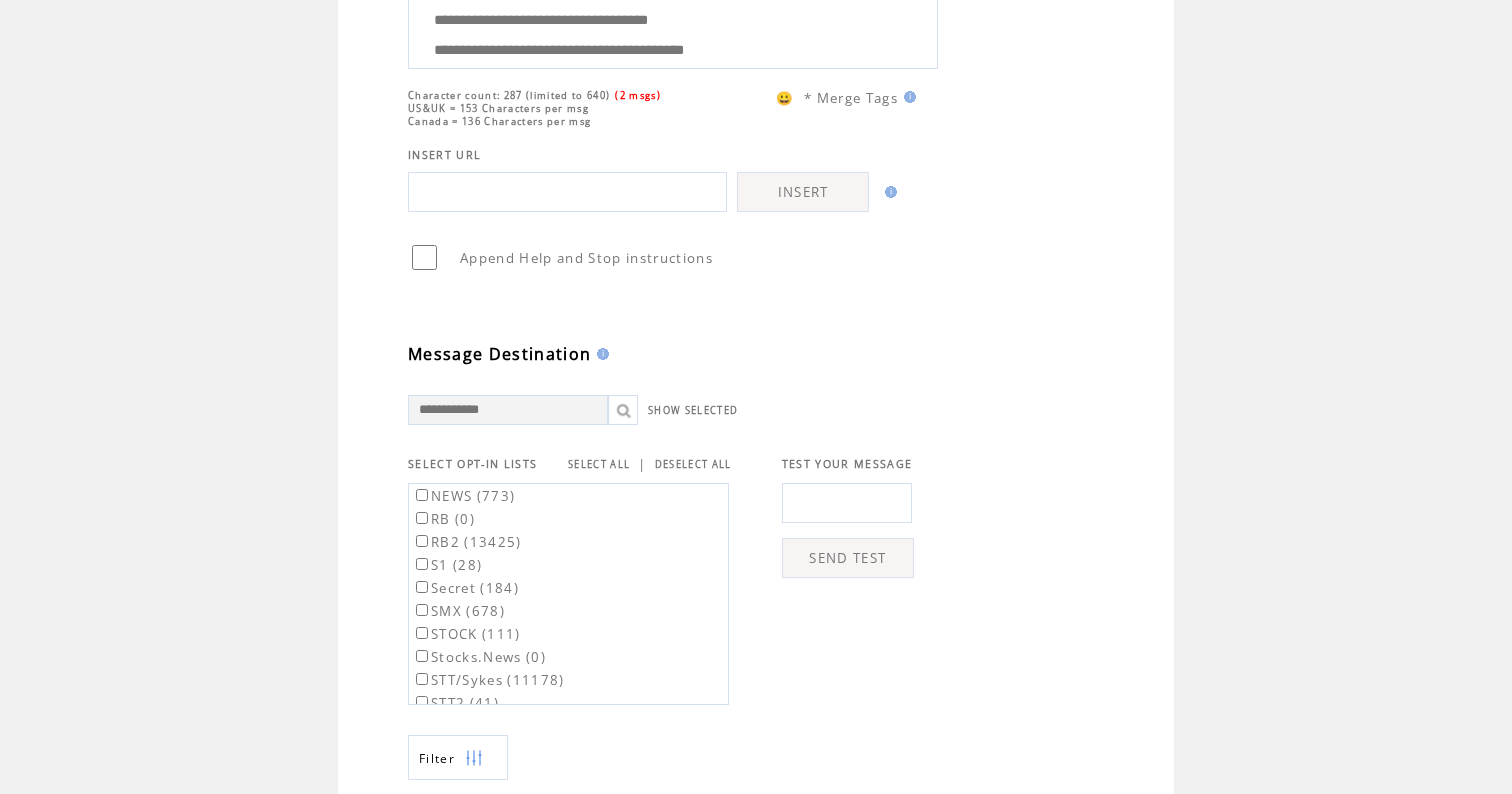 scroll, scrollTop: 191, scrollLeft: 0, axis: vertical 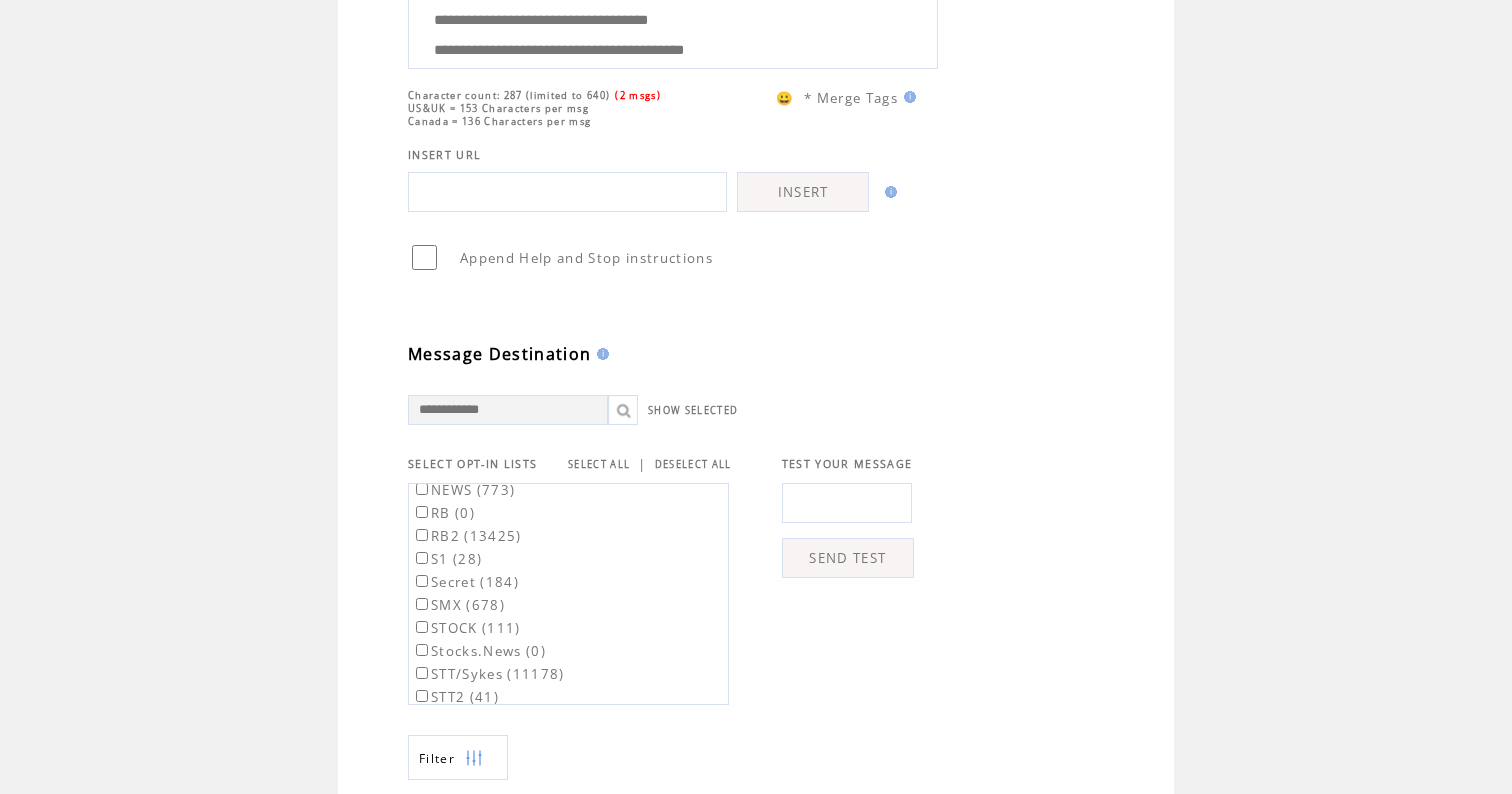 click on "RB2 (13425)" at bounding box center (467, 536) 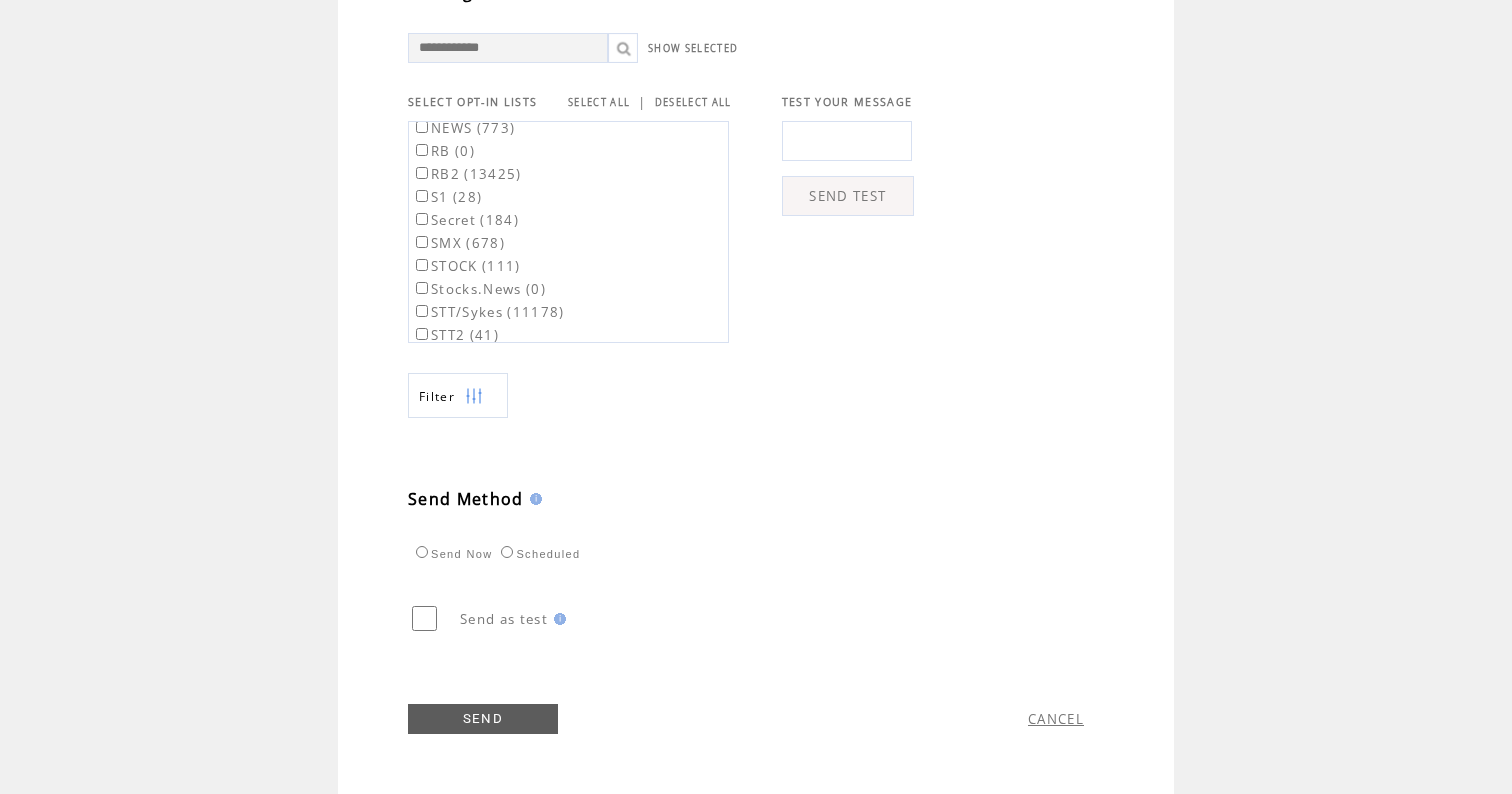 scroll, scrollTop: 709, scrollLeft: 0, axis: vertical 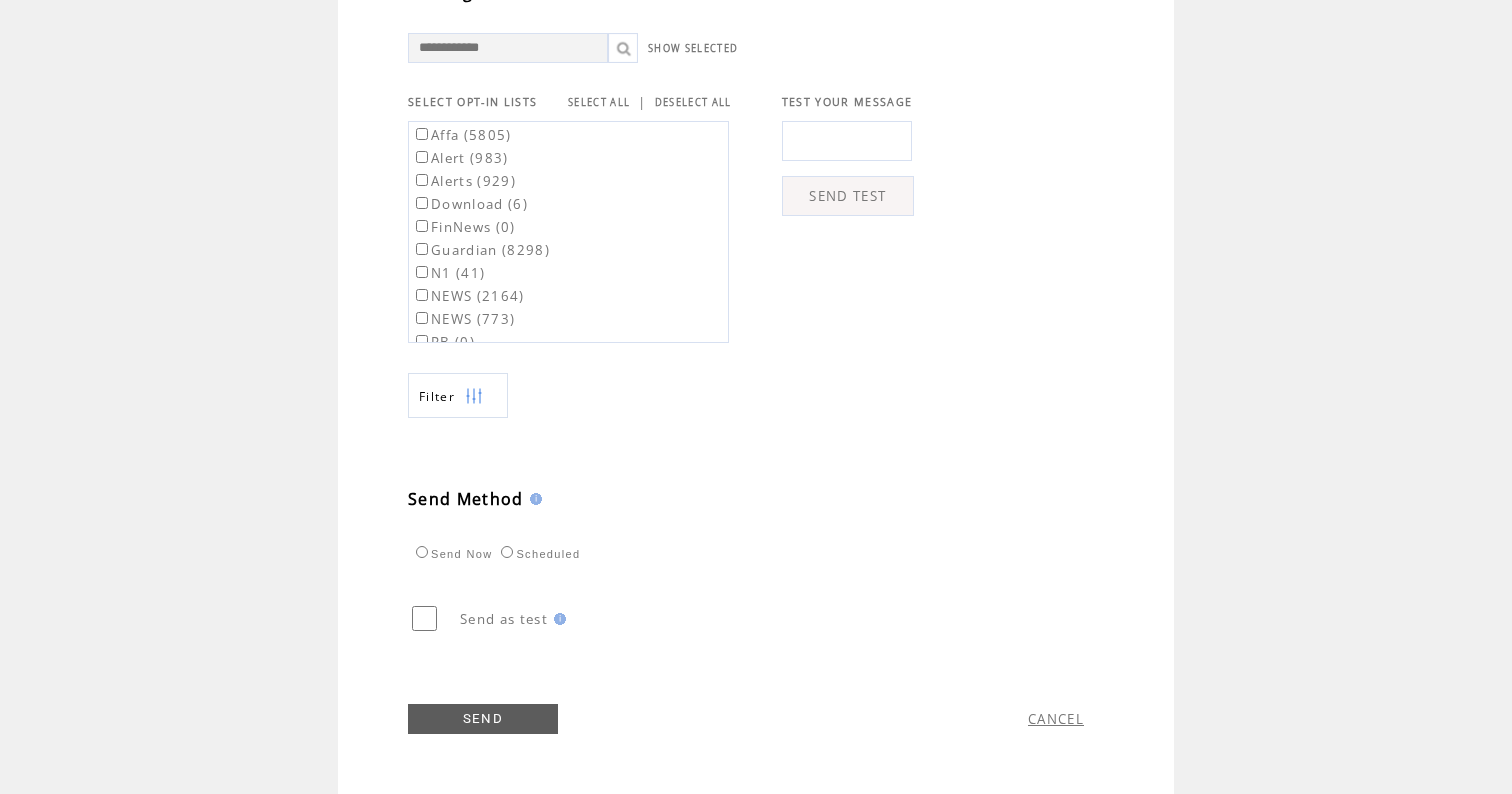 click on "SEND" at bounding box center (483, 719) 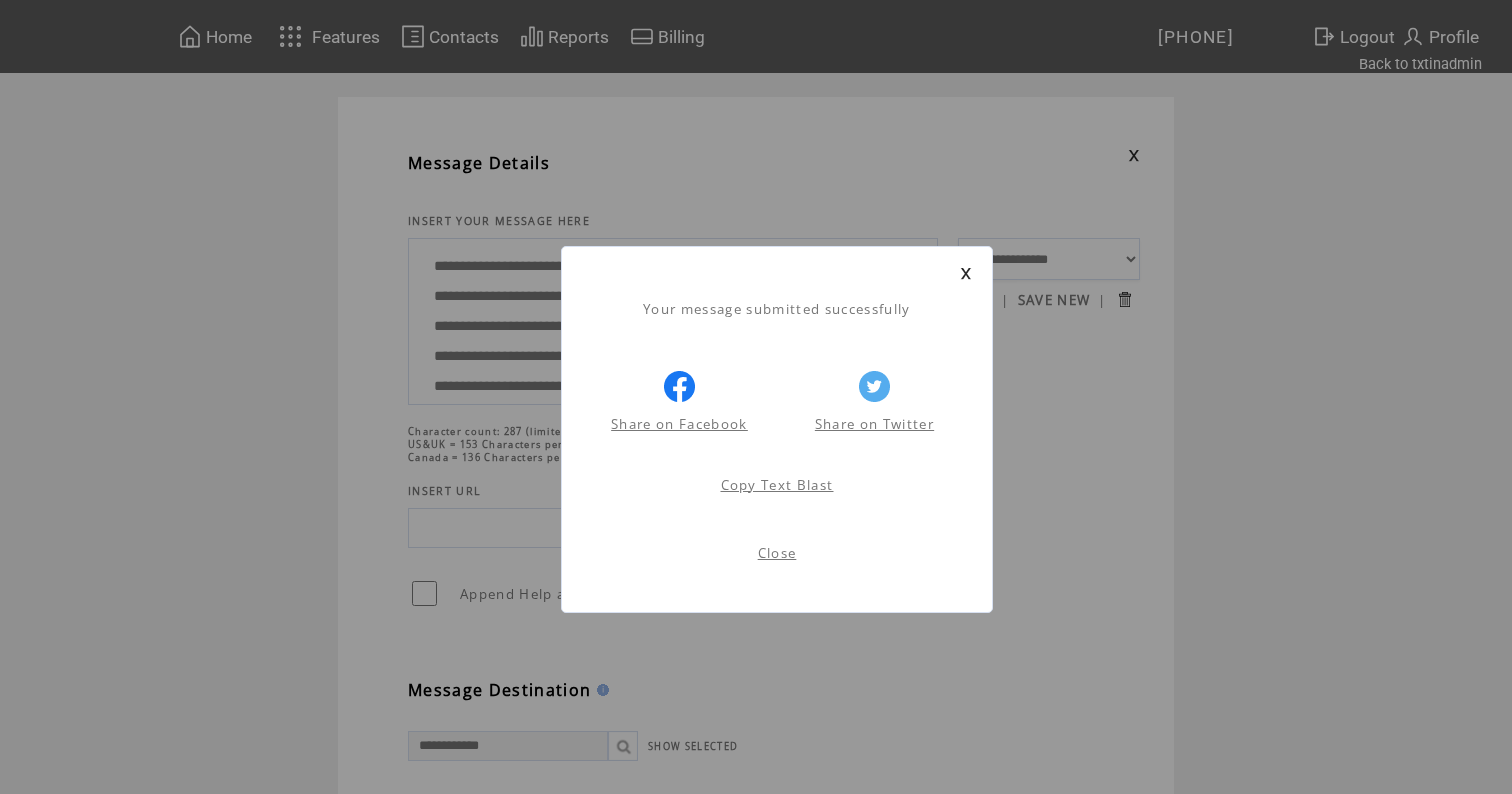 scroll, scrollTop: 1, scrollLeft: 0, axis: vertical 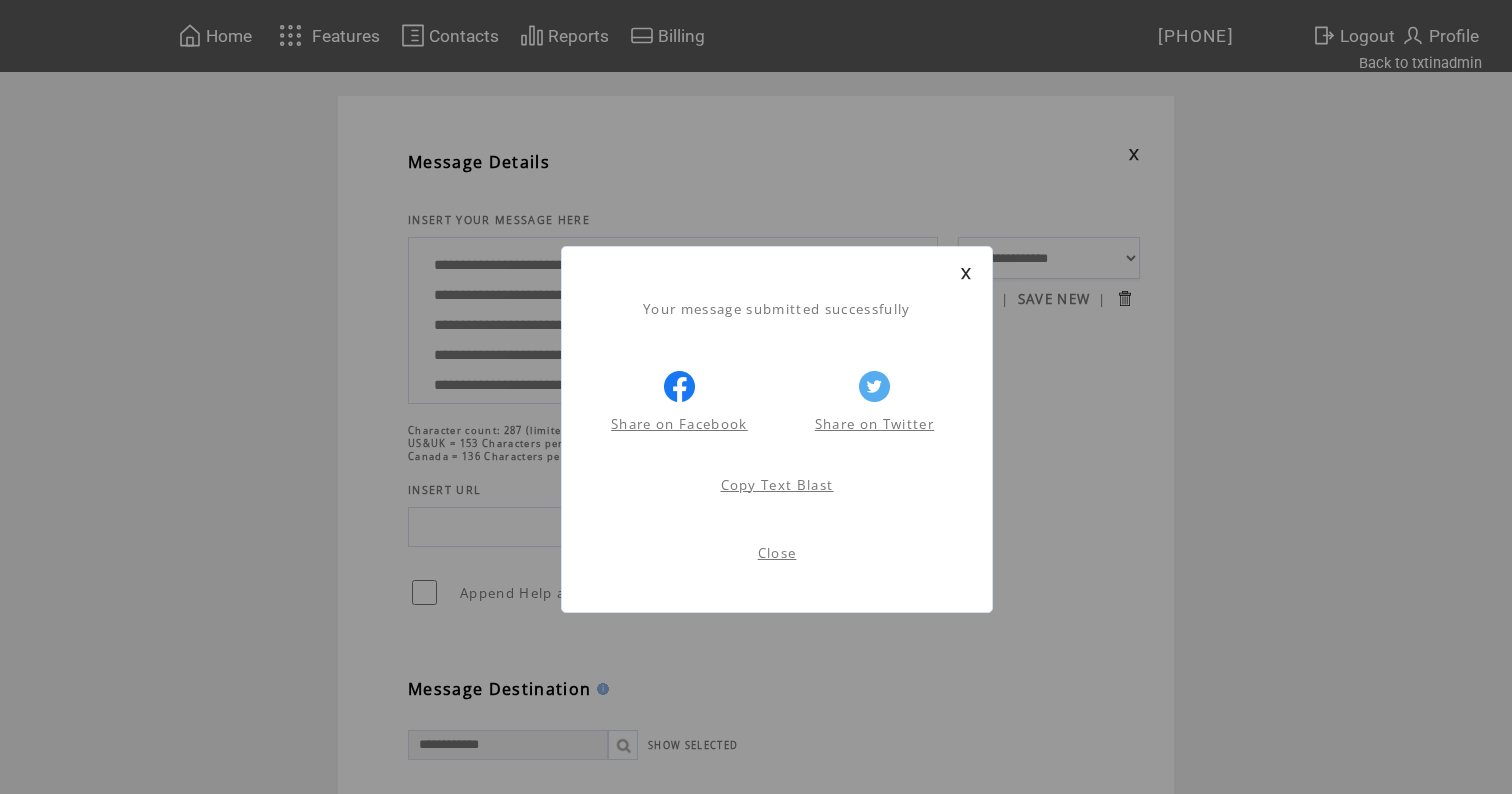 click on "Your message submitted successfully
Share on Facebook
Share on Twitter
Share on Facebook
Share on Twitter
Copy Text Blast
Close" at bounding box center (777, 429) 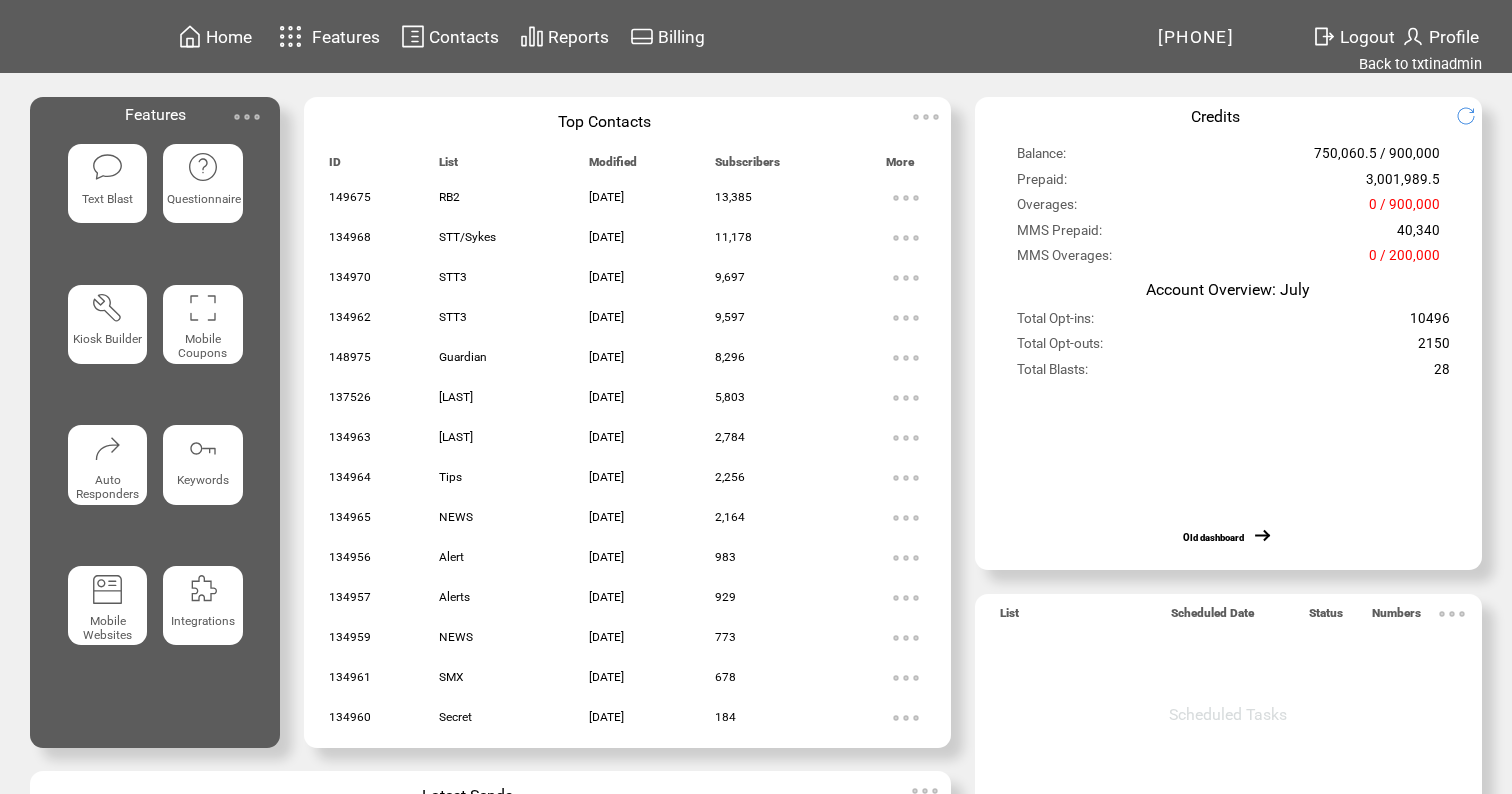 scroll, scrollTop: 0, scrollLeft: 0, axis: both 